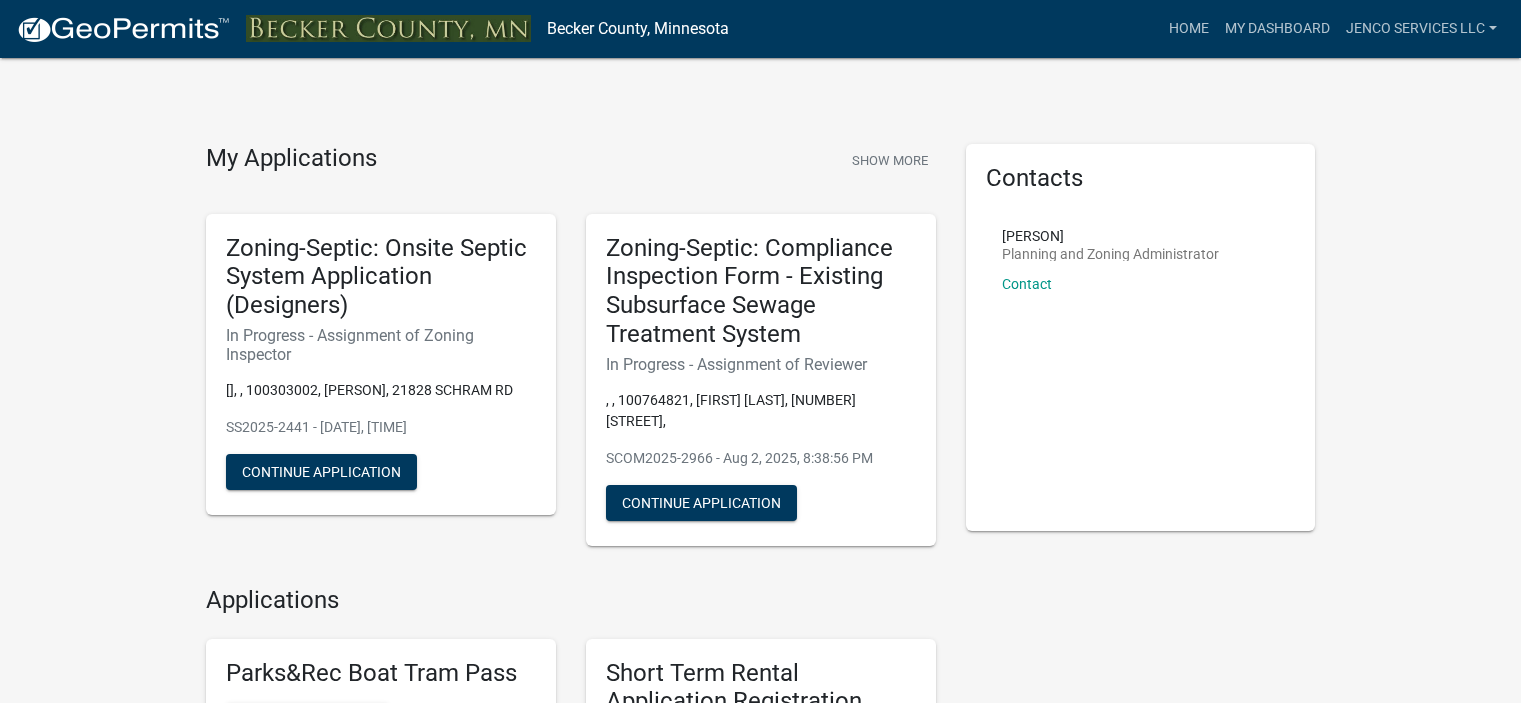 scroll, scrollTop: 0, scrollLeft: 0, axis: both 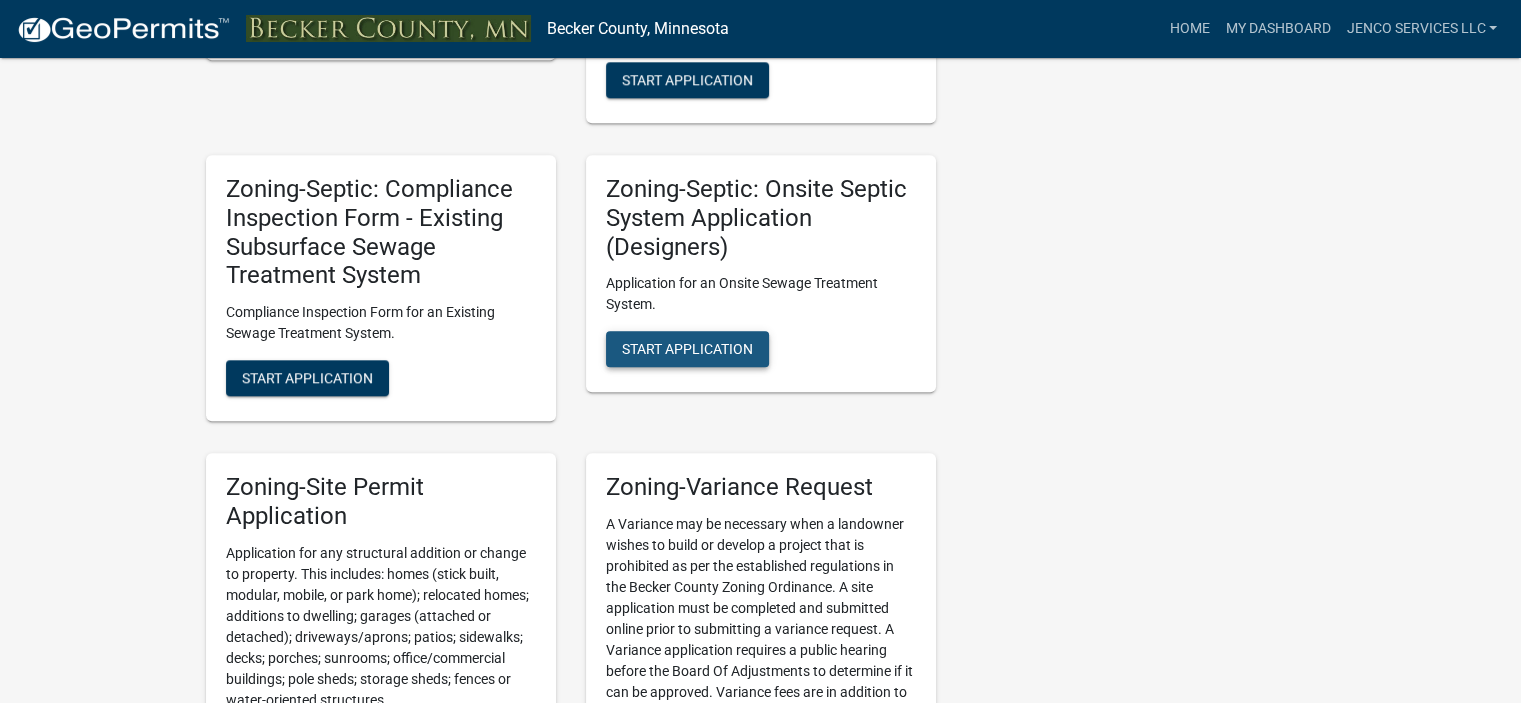 click on "Start Application" 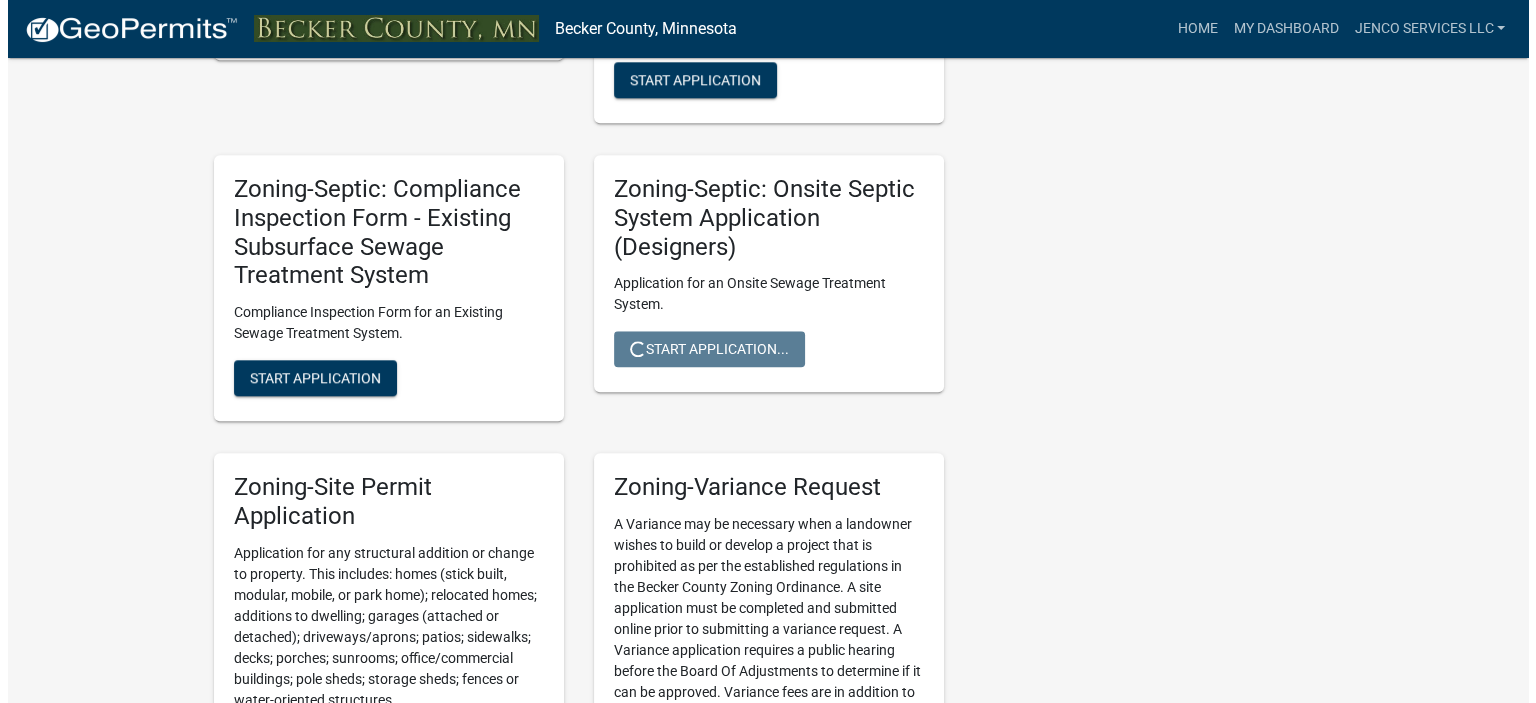 scroll, scrollTop: 0, scrollLeft: 0, axis: both 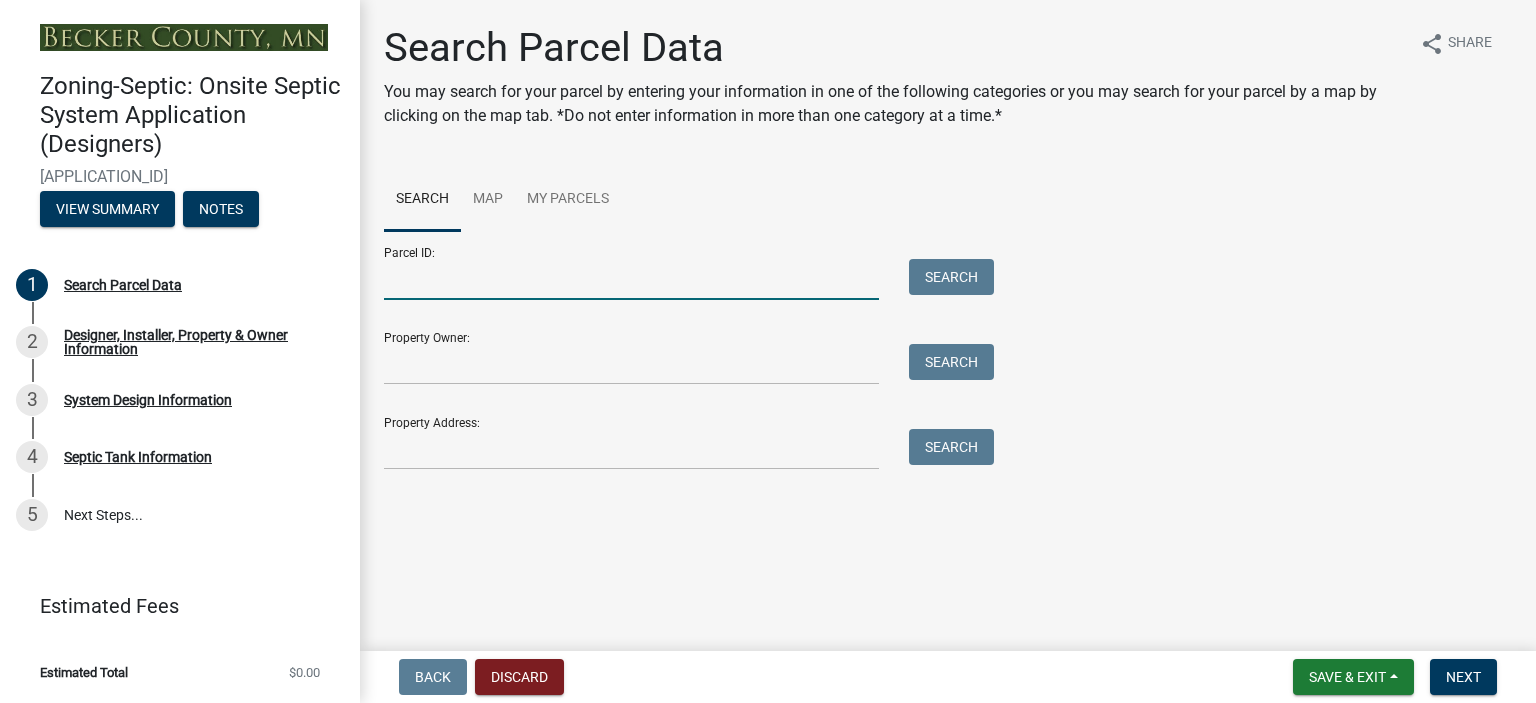 click on "Parcel ID:" at bounding box center (631, 279) 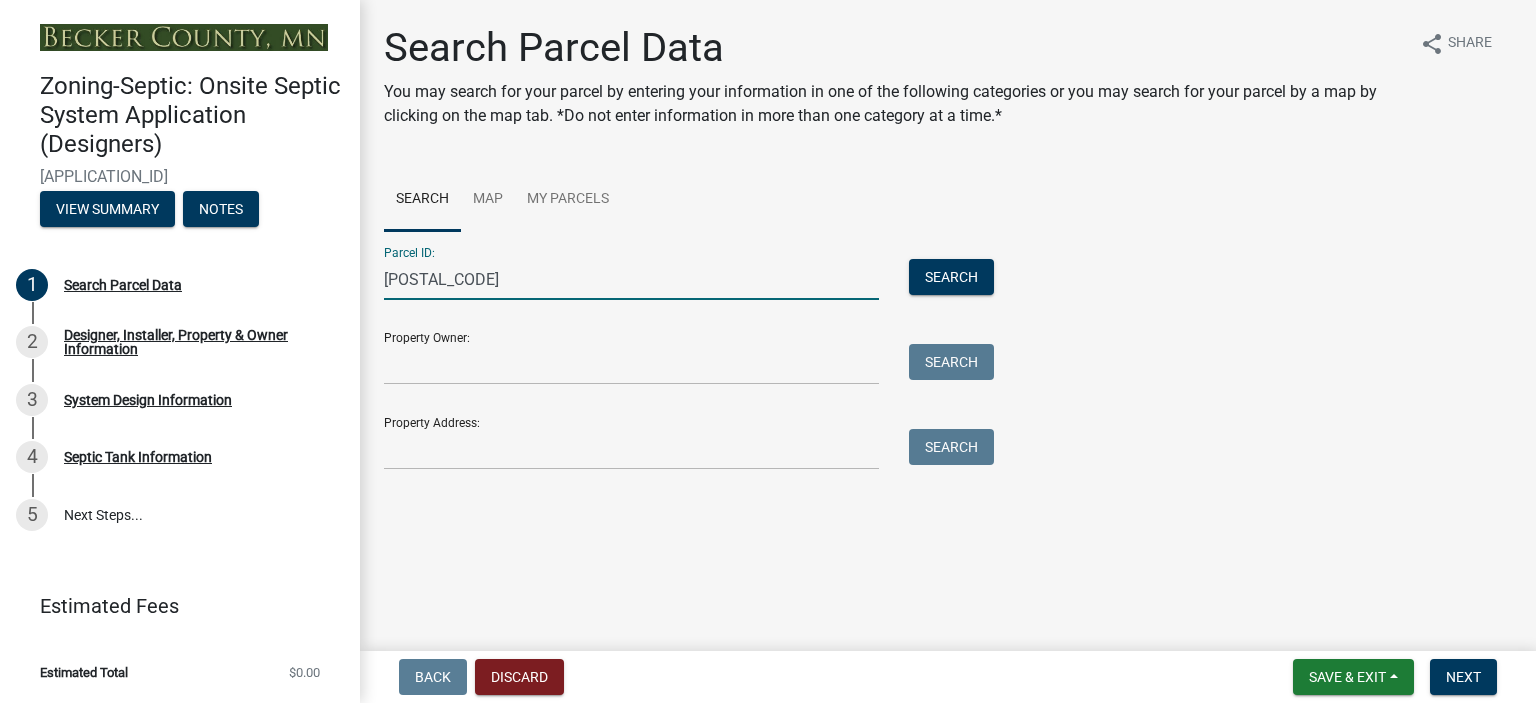 type on "[POSTAL_CODE]" 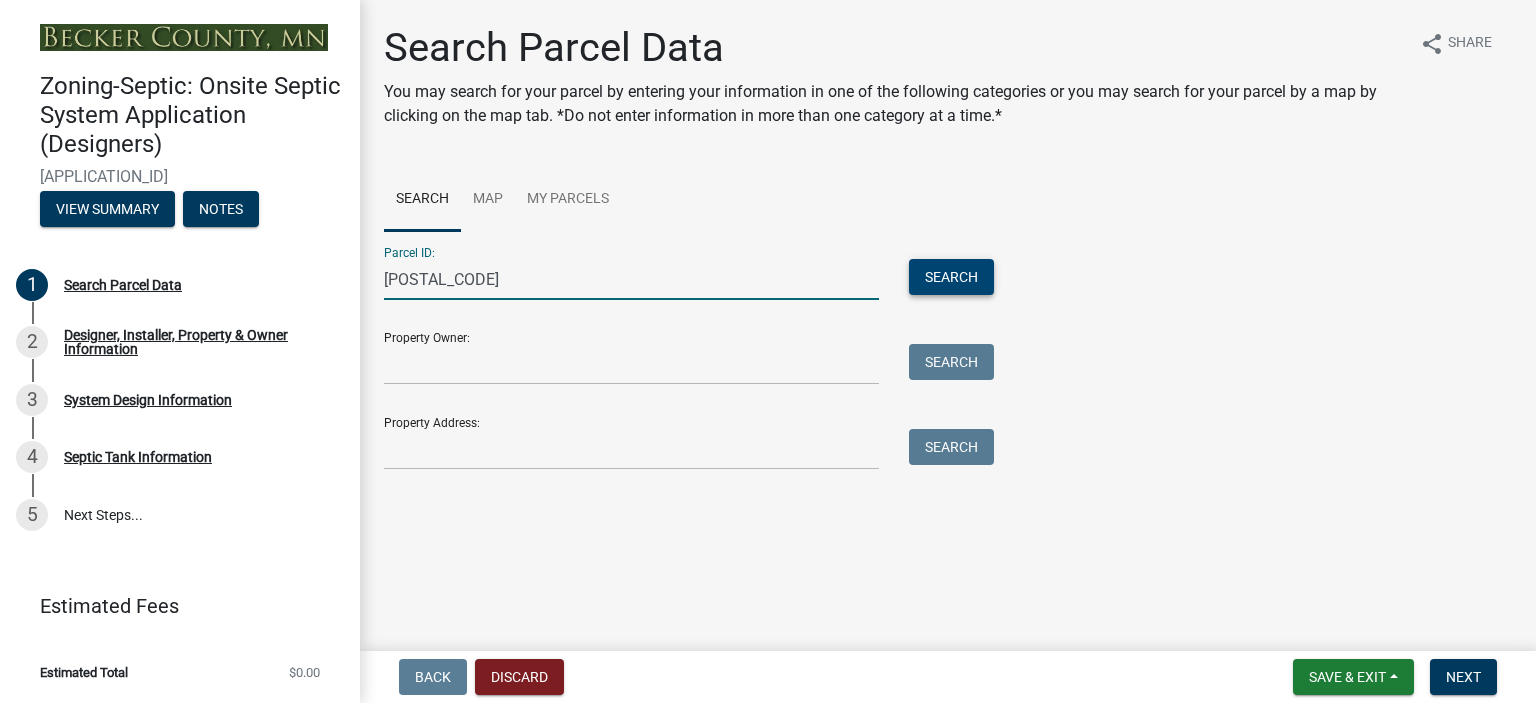click on "Search" at bounding box center [951, 277] 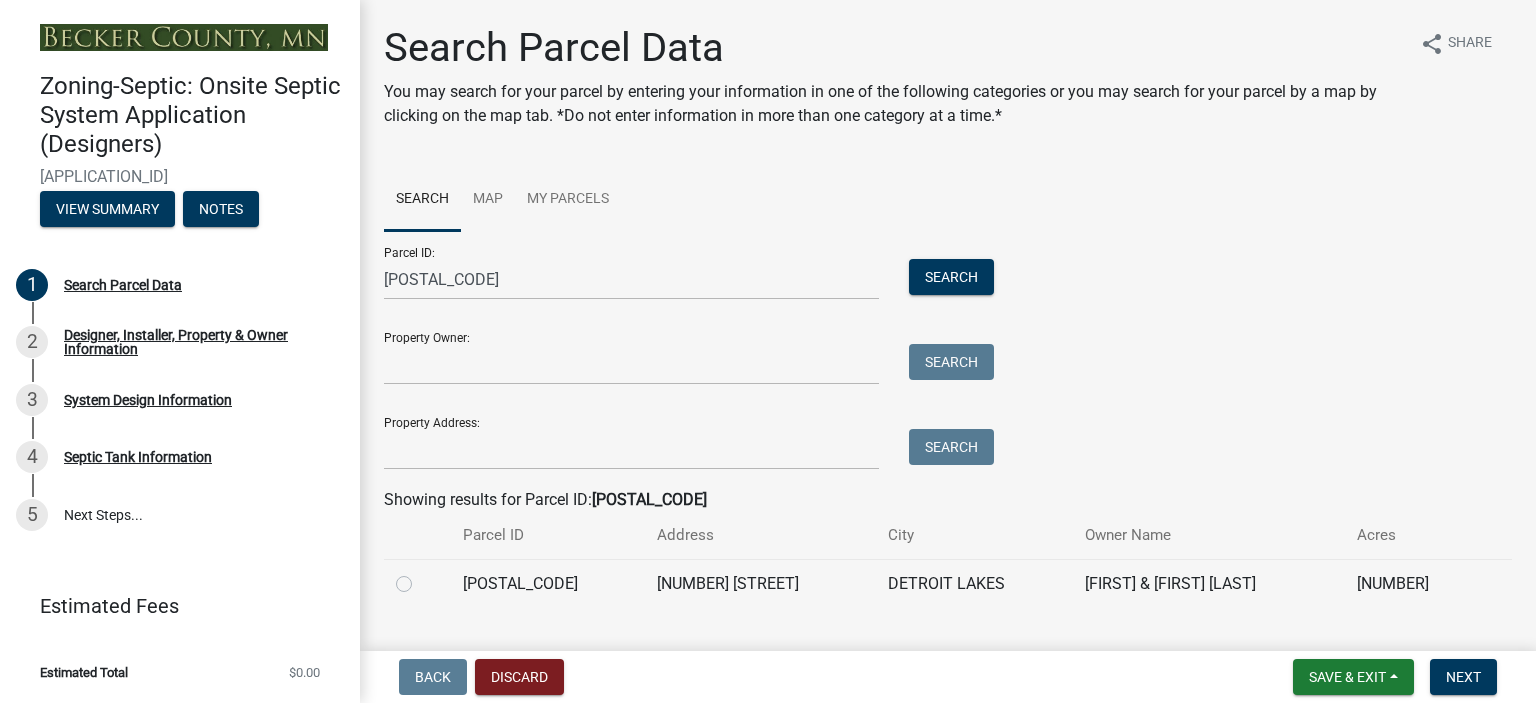 click 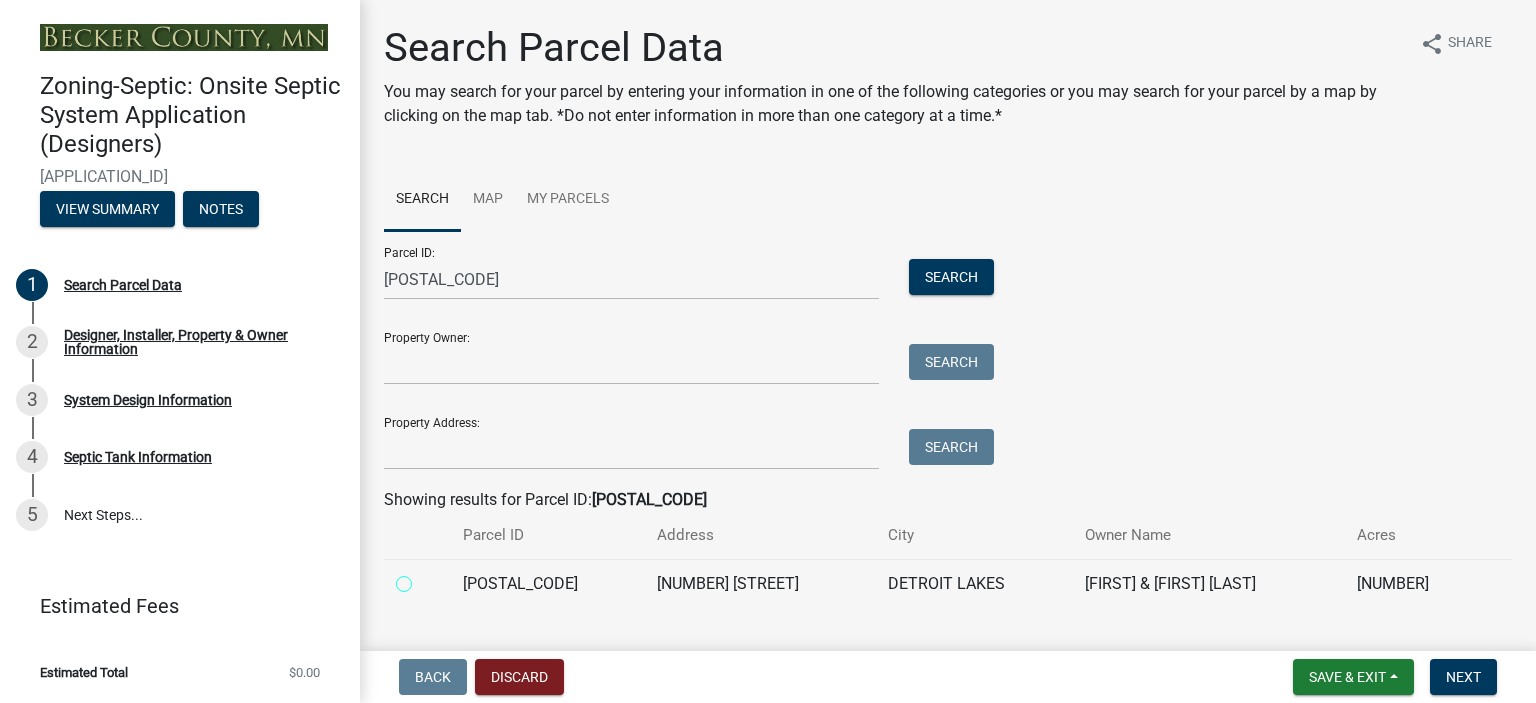click at bounding box center [426, 578] 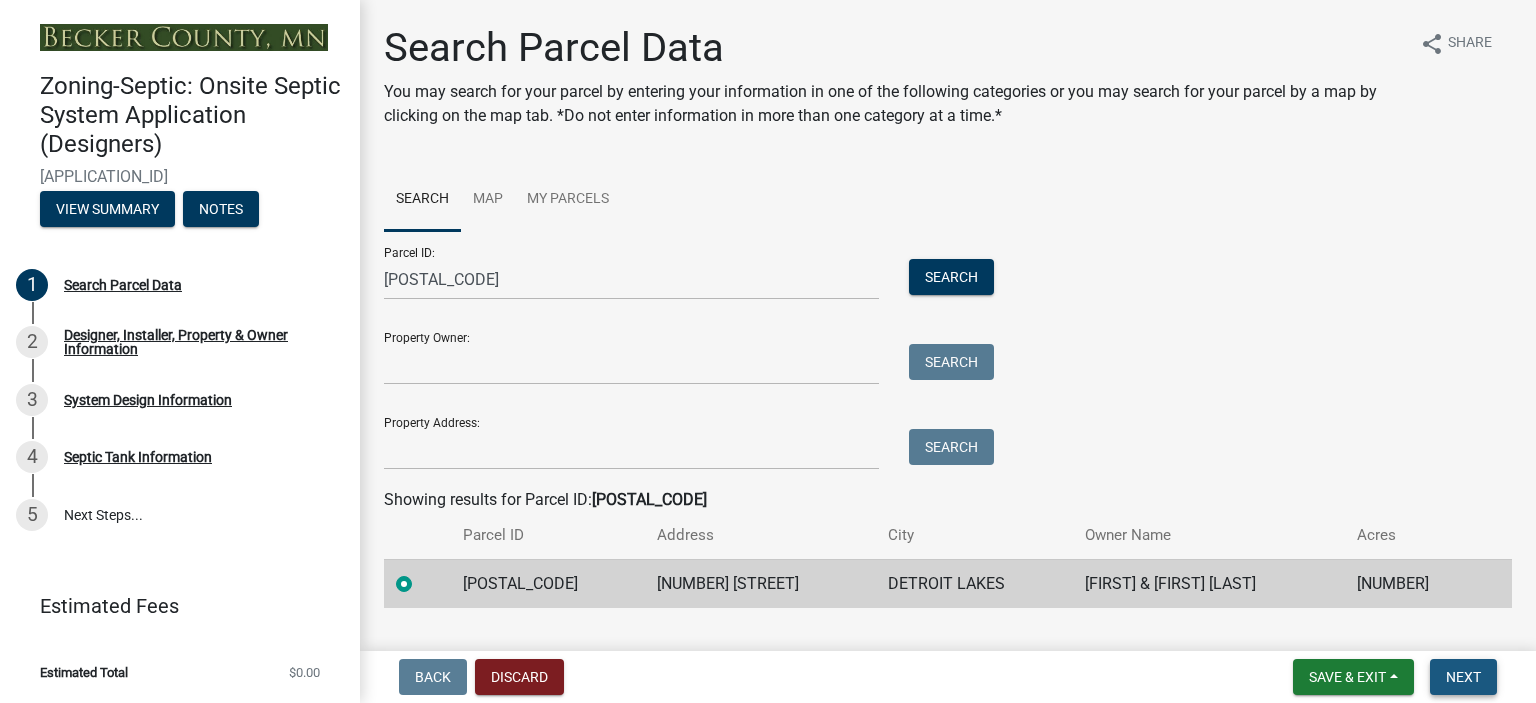click on "Next" at bounding box center [1463, 677] 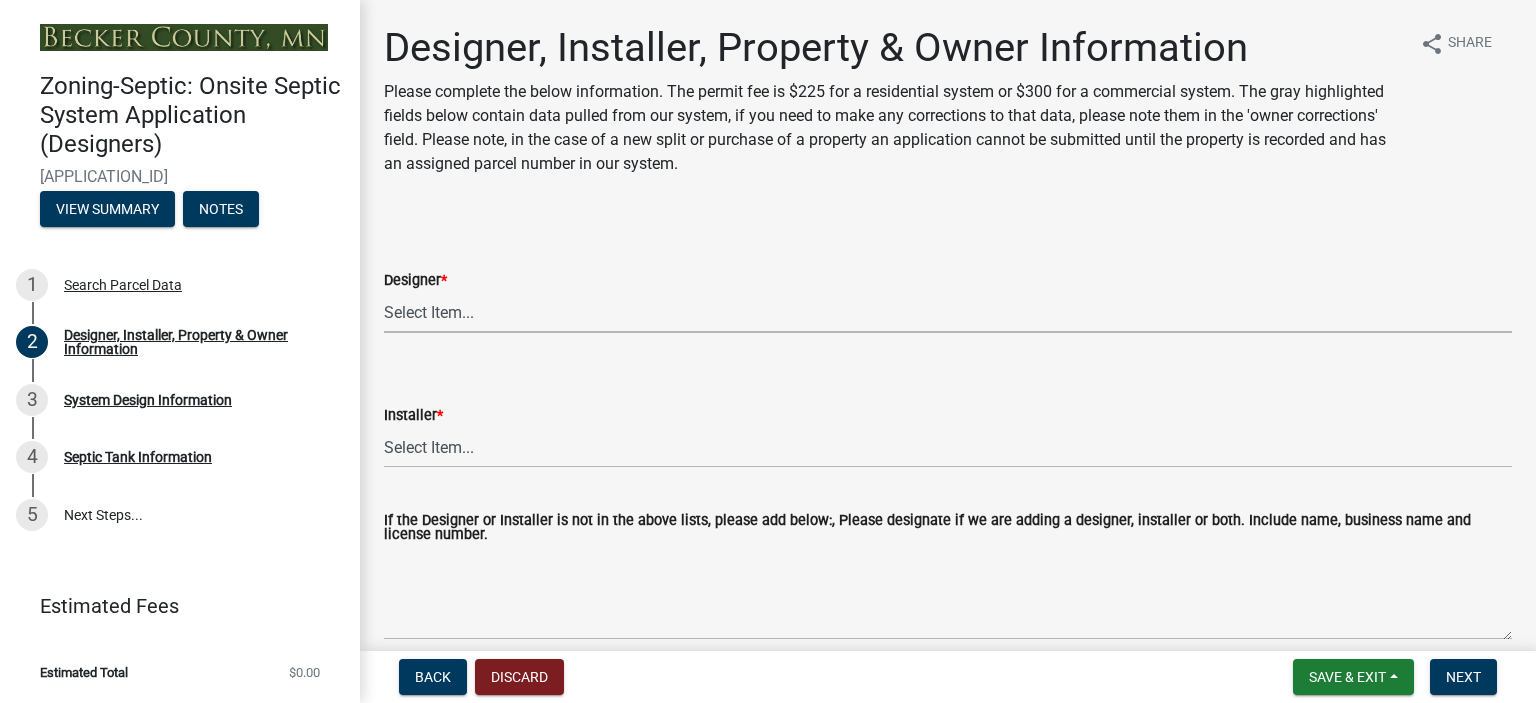 click on "Select Item...   OTHER – Not listed (please add in next field and we will add to our list)   [COMPANY] & Excavating LLC, L2029 ([PERSON])   [COMPANY], Inc, L288 ([PERSON])   [COMPANY] On-Site, L634 ([PERSON])   [COMPANY] Pete, L909 ([PERSON])   [COMPANY] Hardware Inc, L166 ([PERSON])   [COMPANY]'s Septic Service, L1939 ([PERSON])   [COMPANY], Heating and Excavating, LLC ([PERSON])   [COMPANY] River Excavating LLC, L3872 ([PERSON])   [COMPANY] Construction Services, L4008 ([PERSON])   [COMPANY] Excavating and Septic Pumping, L603 ([PERSON], [PERSON])   [COMPANY] LLC, L4142 ([PERSON])   [COMPANY] & [COMPANY] Septic & Excavation LLC, L2591 ([PERSON])   [COMPANY] Bergstrom Backhoe Services, L478 ([PERSON])   [COMPANY]'s Septic Service LLC, L2884 ([PERSON])   [PERSON], L1867 ([PERSON])   [COMPANY] Construction Inc, L209 ([PERSON], [PERSON])   [COMPANY] Excavating LLC, L2564 ([PERSON])   [COMPANY] Excavating LLC, L826 ([PERSON])" at bounding box center (948, 312) 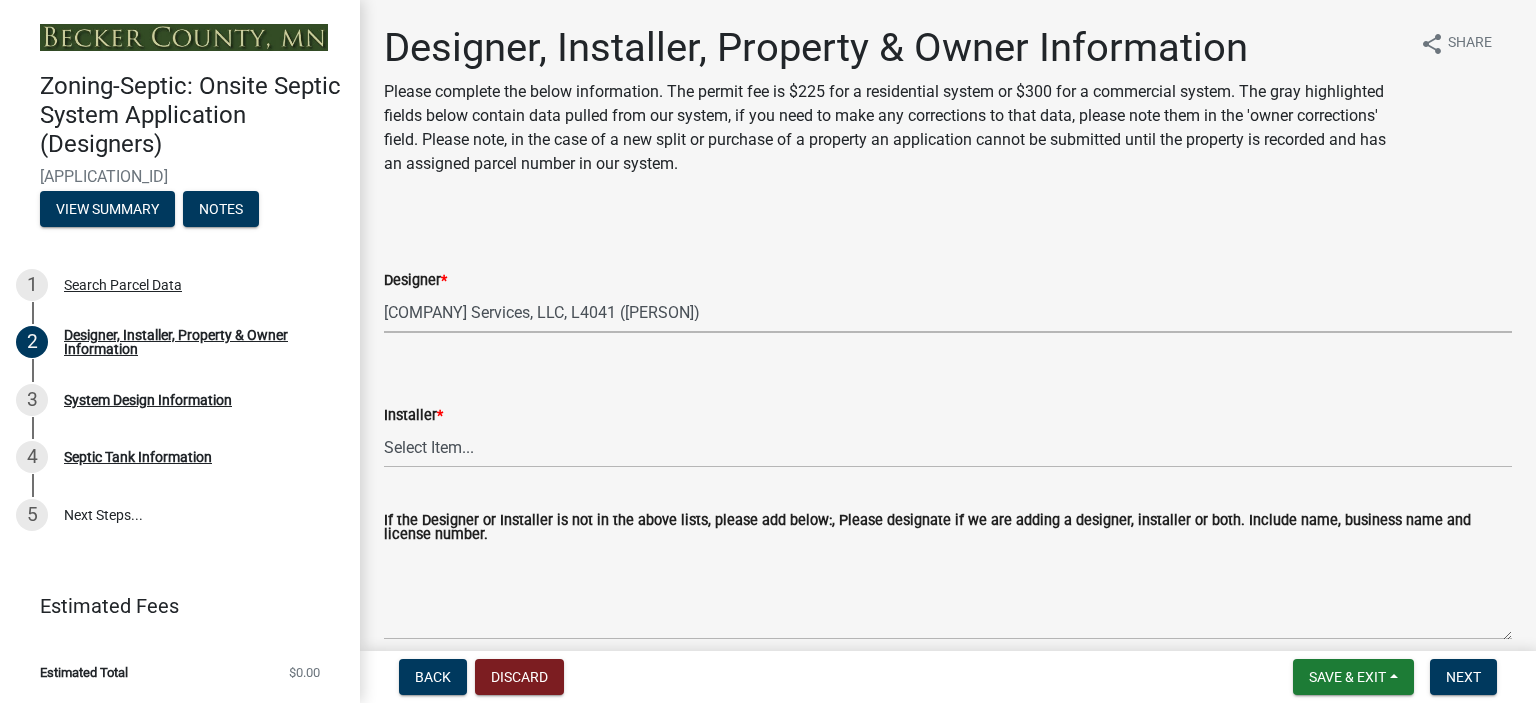 click on "Select Item...   OTHER – Not listed (please add in next field and we will add to our list)   [COMPANY] & Excavating LLC, L2029 ([PERSON])   [COMPANY], Inc, L288 ([PERSON])   [COMPANY] On-Site, L634 ([PERSON])   [COMPANY] Pete, L909 ([PERSON])   [COMPANY] Hardware Inc, L166 ([PERSON])   [COMPANY]'s Septic Service, L1939 ([PERSON])   [COMPANY], Heating and Excavating, LLC ([PERSON])   [COMPANY] River Excavating LLC, L3872 ([PERSON])   [COMPANY] Construction Services, L4008 ([PERSON])   [COMPANY] Excavating and Septic Pumping, L603 ([PERSON], [PERSON])   [COMPANY] LLC, L4142 ([PERSON])   [COMPANY] & [COMPANY] Septic & Excavation LLC, L2591 ([PERSON])   [COMPANY] Bergstrom Backhoe Services, L478 ([PERSON])   [COMPANY]'s Septic Service LLC, L2884 ([PERSON])   [PERSON], L1867 ([PERSON])   [COMPANY] Construction Inc, L209 ([PERSON], [PERSON])   [COMPANY] Excavating LLC, L2564 ([PERSON])   [COMPANY] Excavating LLC, L826 ([PERSON])" at bounding box center (948, 312) 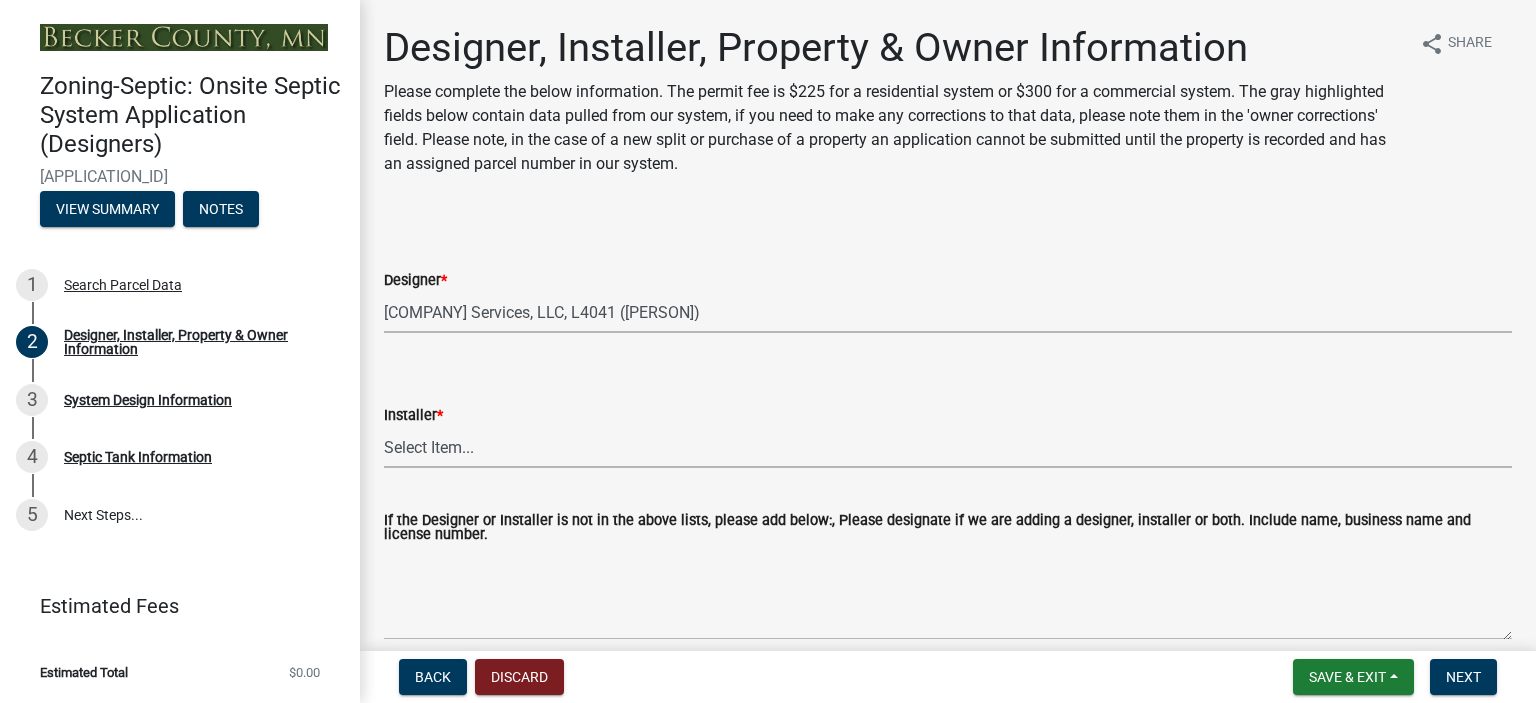 click on "Select Item...   OTHER – Not listed (please add in next field and we will add to our list)   PROPERTY OWNER – Self Install   A-1 Septic Service & Excavating LLC, L2029 ([PERSON_NAME])   Abbott Excavating, Inc, L288 ([PERSON_NAME])   Asher Contracting LLC, L3980 ([PERSON_NAME])   Backhoe Pete, L909 ([PERSON_NAME])   Bluffton Hardware Inc, L166 ([PERSON_NAME], [PERSON_NAME])   Bob's Septic Service, L1939 ([PERSON_NAME])   Boit Excavating, L559 ([PERSON_NAME])   Brogard Plumbing, Heating and Excavating Inc, L1332 ([PERSON_NAME])   Buffalo River Excavating LLC, L3872 ([PERSON_NAME])   CHR Construction Services LLC, L4008 ([PERSON_NAME] - Installer Apprentice)   Clark's Excavating and Septic Pumping, L603 ([PERSON_NAME], [PERSON_NAME])   Clearwater Excavating Inc., L4236 ([PERSON_NAME])   Clearwater Sewer Systems, L4259 ([PERSON_NAME])   Crescent Septic Services LLC, L4224 ([PERSON_NAME])   Crescent Septic Services LLC L4224 ([PERSON_NAME])   Custom Septic Inc, L1744 ([PERSON_NAME])   [PERSON_NAME], C3206" at bounding box center [948, 447] 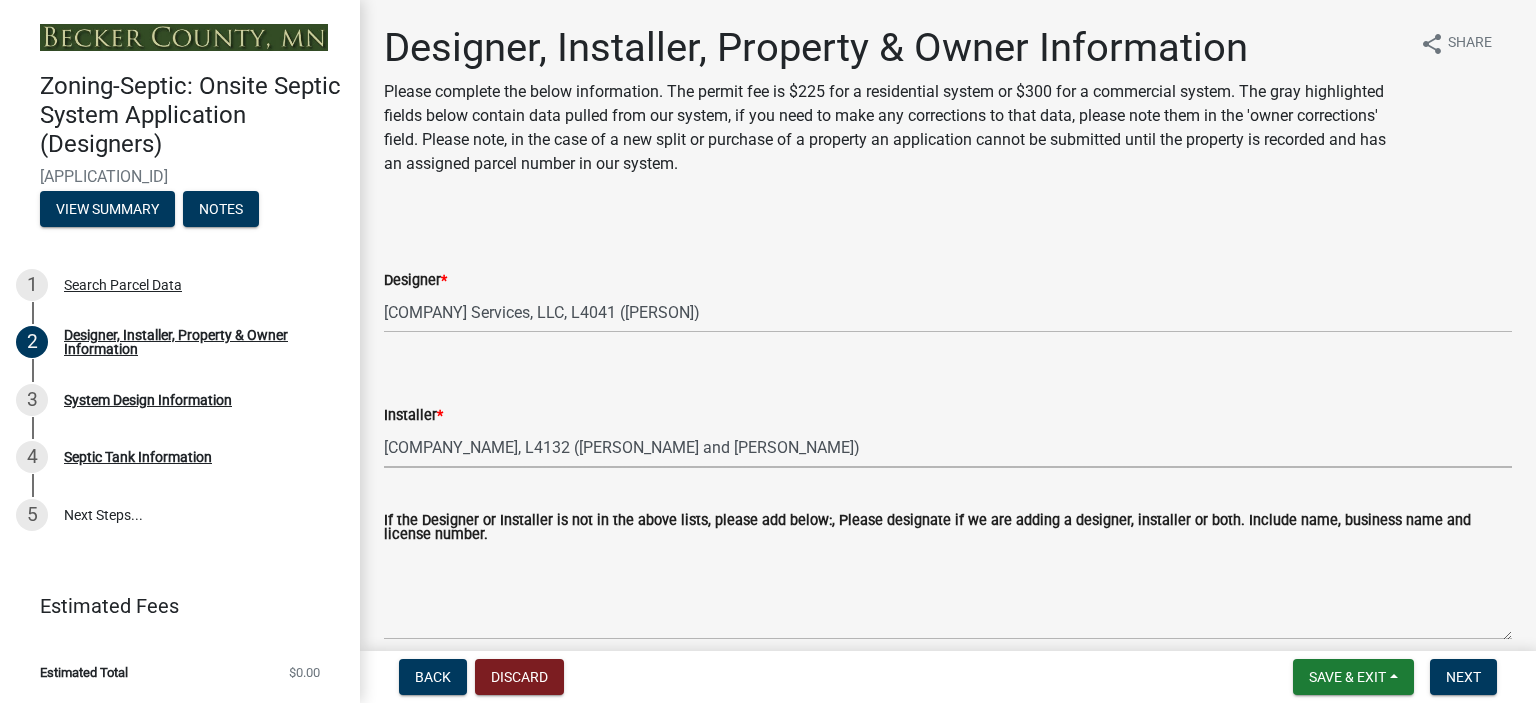 click on "Select Item...   OTHER – Not listed (please add in next field and we will add to our list)   PROPERTY OWNER – Self Install   A-1 Septic Service & Excavating LLC, L2029 ([PERSON_NAME])   Abbott Excavating, Inc, L288 ([PERSON_NAME])   Asher Contracting LLC, L3980 ([PERSON_NAME])   Backhoe Pete, L909 ([PERSON_NAME])   Bluffton Hardware Inc, L166 ([PERSON_NAME], [PERSON_NAME])   Bob's Septic Service, L1939 ([PERSON_NAME])   Boit Excavating, L559 ([PERSON_NAME])   Brogard Plumbing, Heating and Excavating Inc, L1332 ([PERSON_NAME])   Buffalo River Excavating LLC, L3872 ([PERSON_NAME])   CHR Construction Services LLC, L4008 ([PERSON_NAME] - Installer Apprentice)   Clark's Excavating and Septic Pumping, L603 ([PERSON_NAME], [PERSON_NAME])   Clearwater Excavating Inc., L4236 ([PERSON_NAME])   Clearwater Sewer Systems, L4259 ([PERSON_NAME])   Crescent Septic Services LLC, L4224 ([PERSON_NAME])   Crescent Septic Services LLC L4224 ([PERSON_NAME])   Custom Septic Inc, L1744 ([PERSON_NAME])   [PERSON_NAME], C3206" at bounding box center (948, 447) 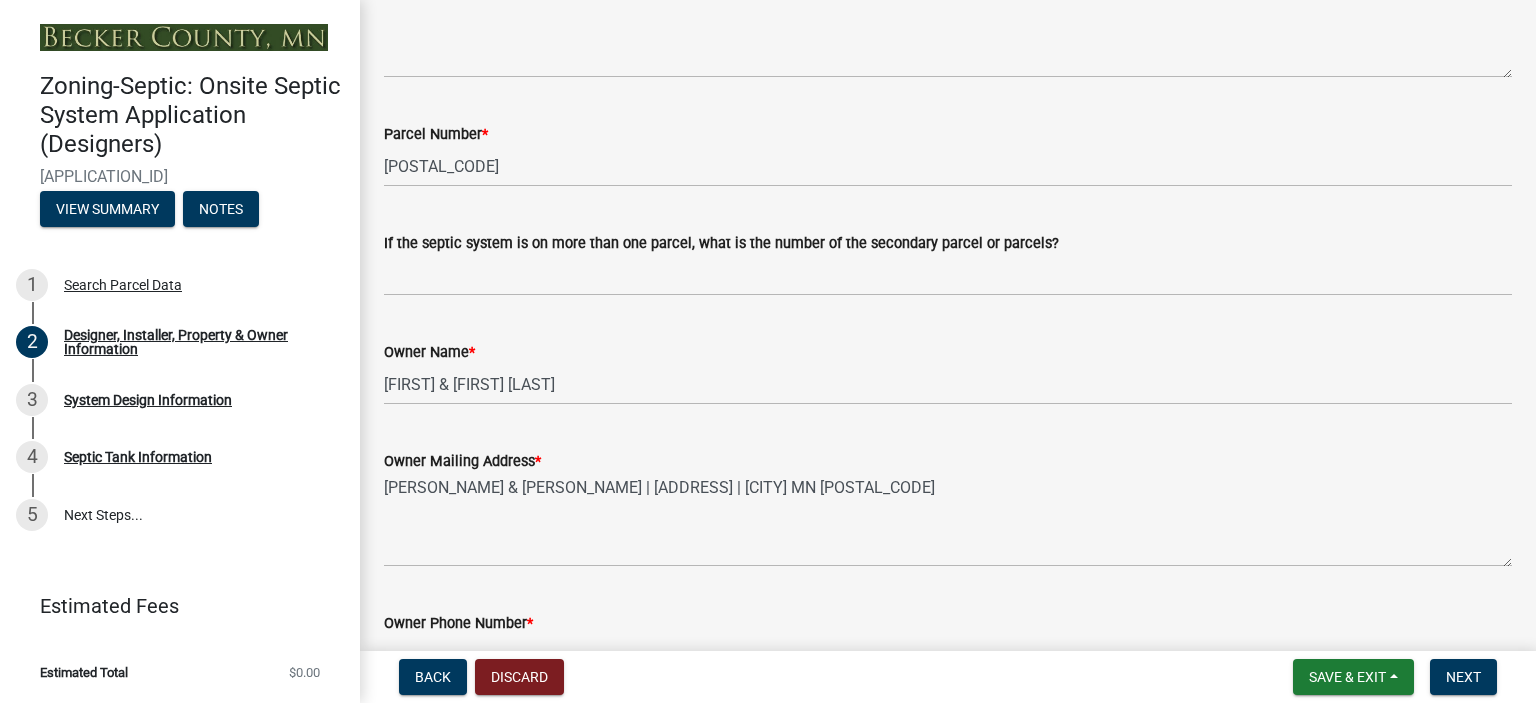scroll, scrollTop: 1124, scrollLeft: 0, axis: vertical 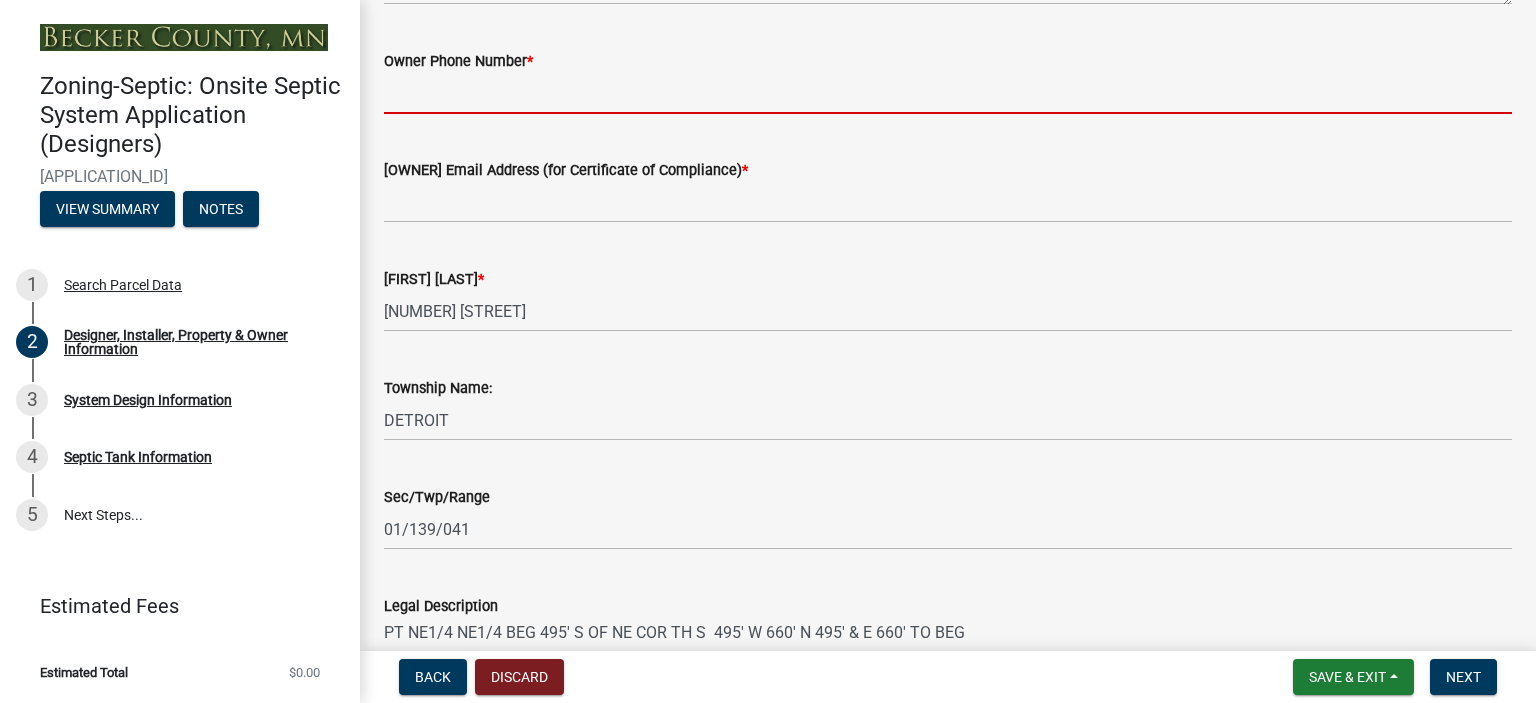 click on "Owner Phone Number  *" at bounding box center (948, 93) 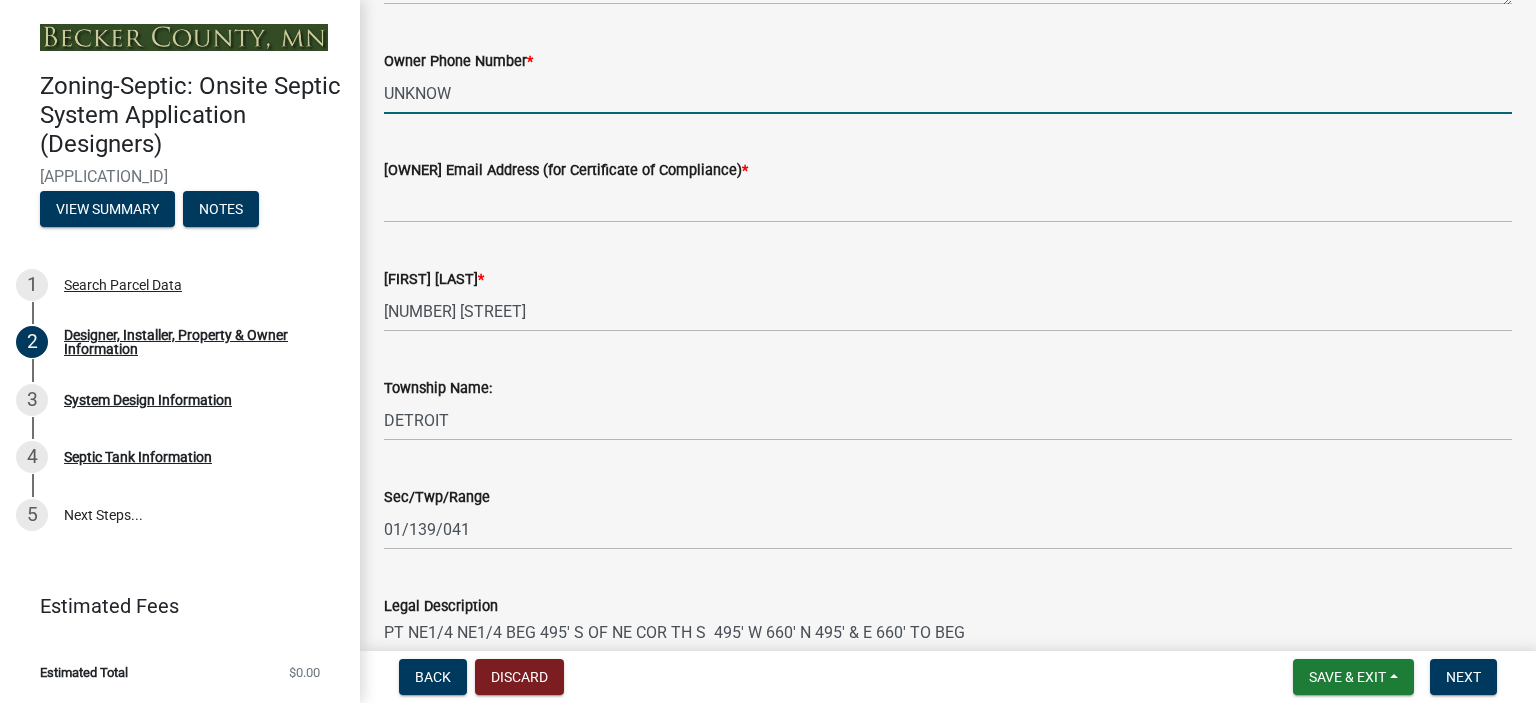 type on "UNKNOWN" 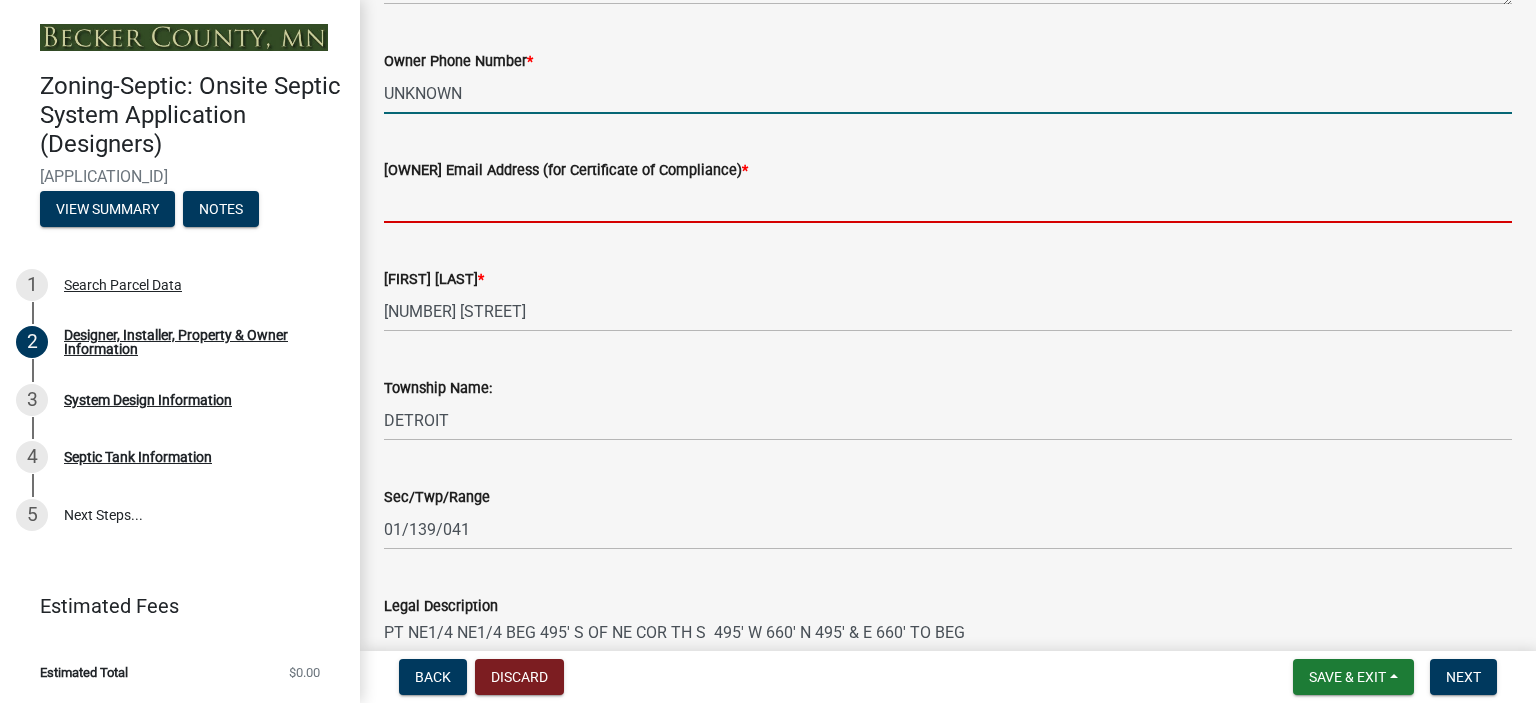 click on "[OWNER] Email Address (for Certificate of Compliance) *" at bounding box center [948, 202] 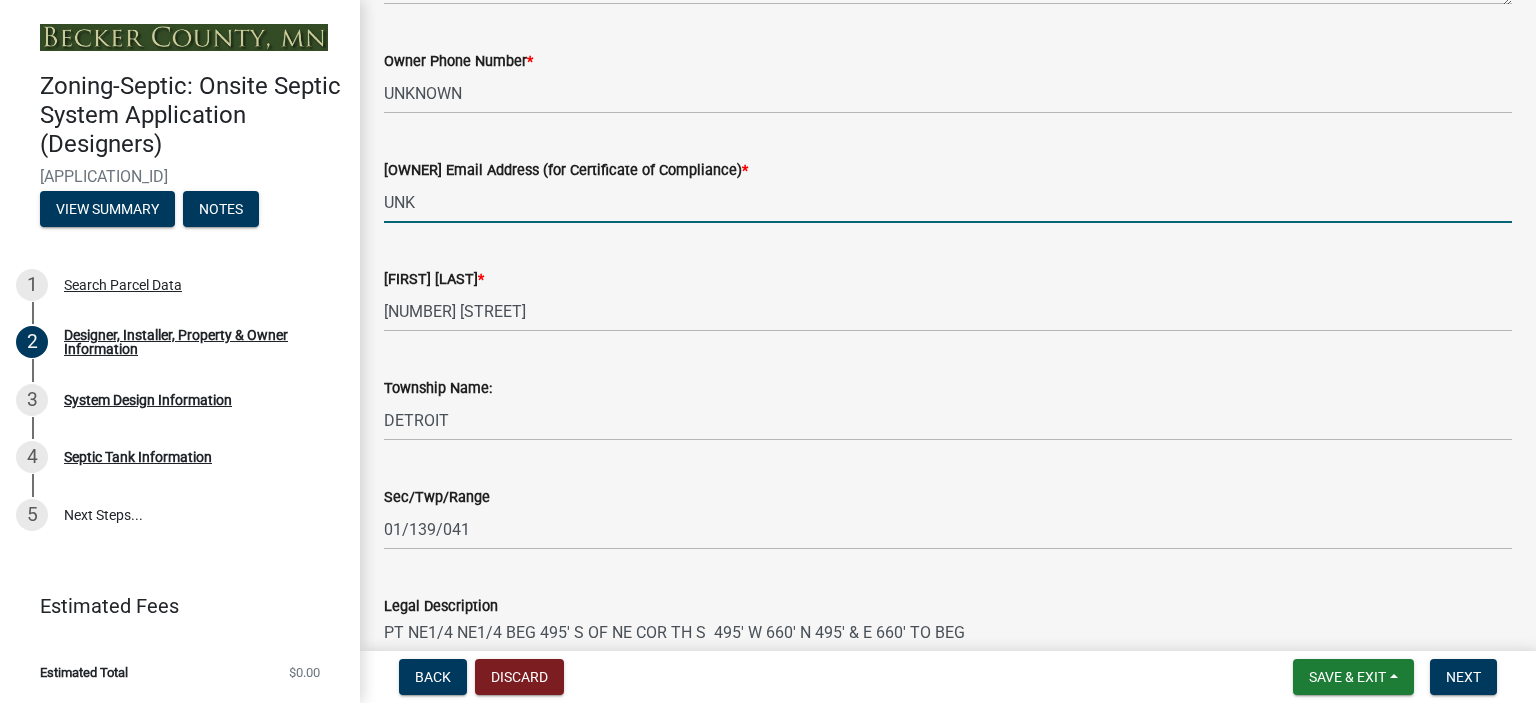 type on "UNKNOWN" 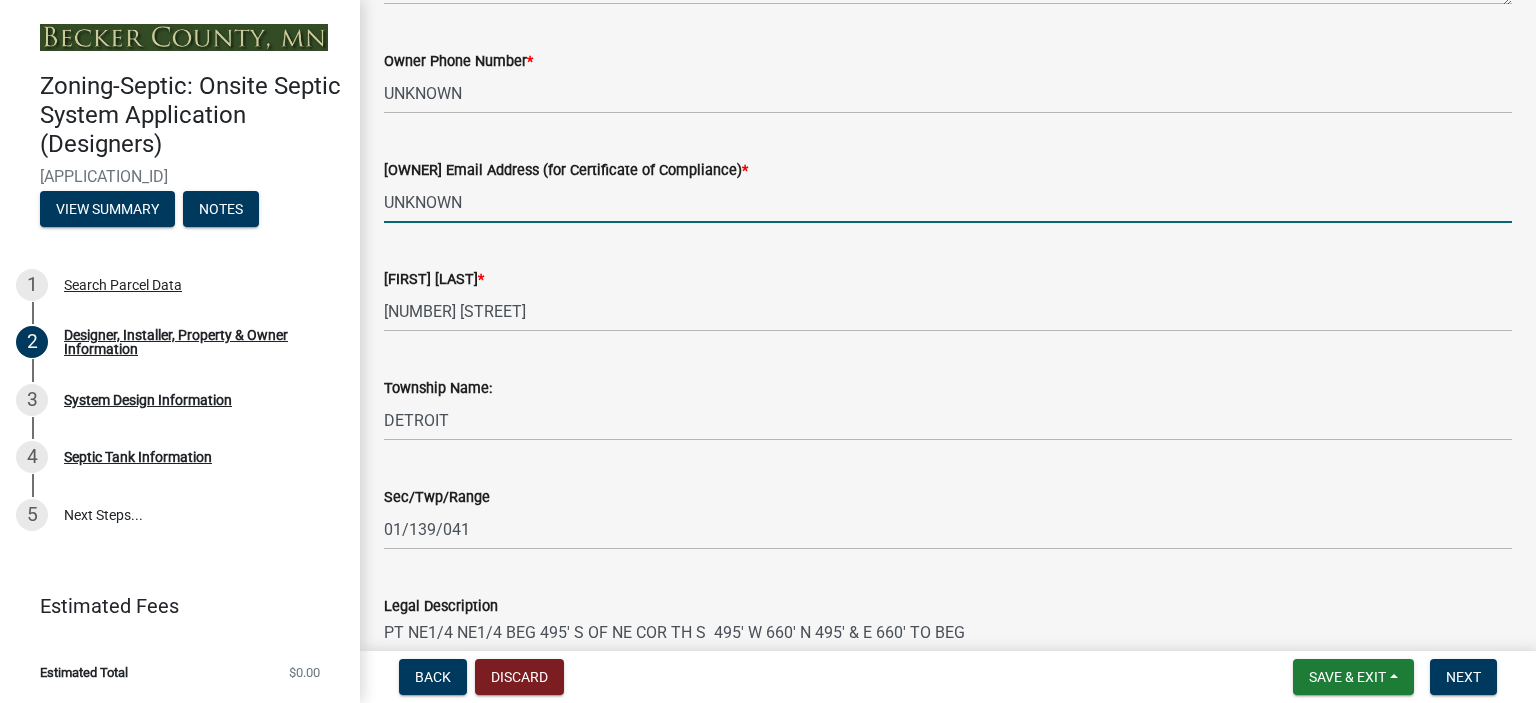 scroll, scrollTop: 1449, scrollLeft: 0, axis: vertical 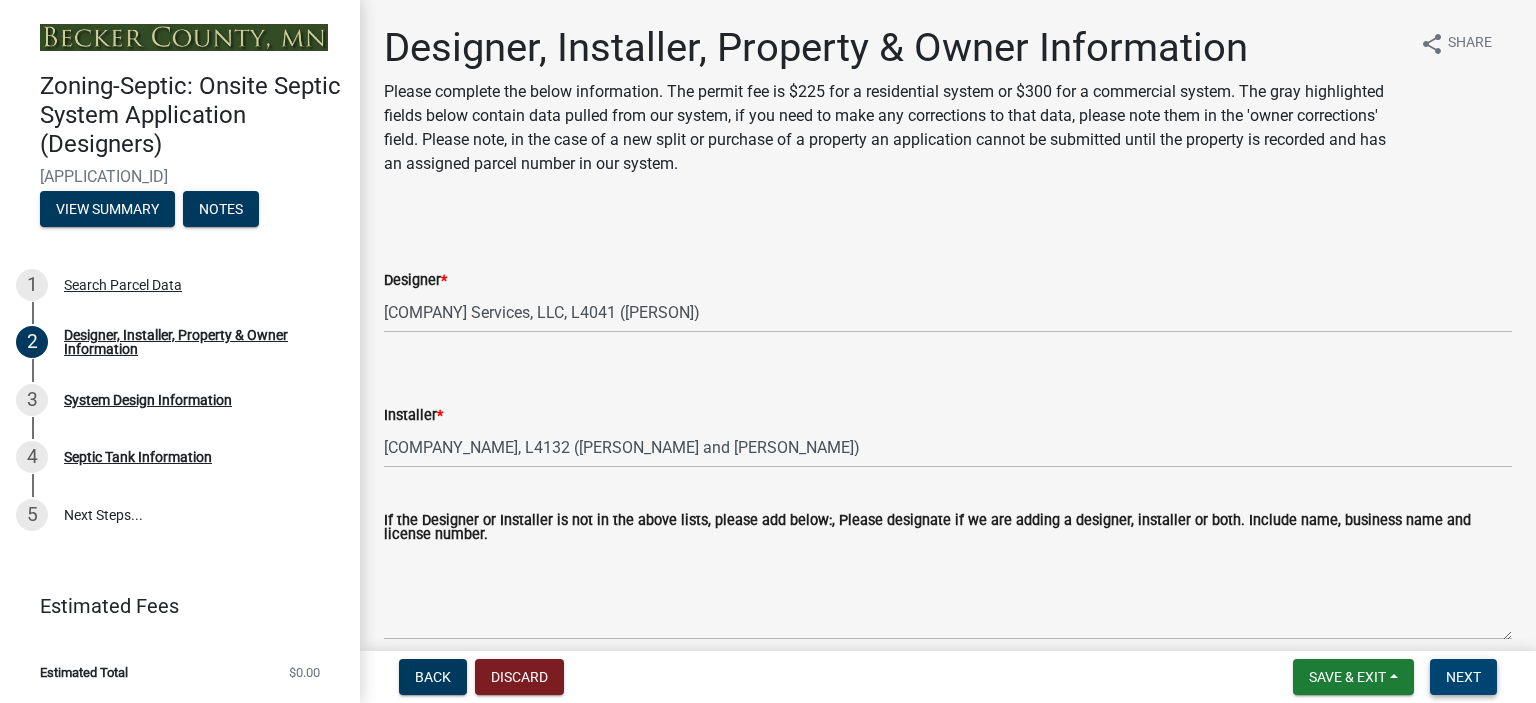 click on "Next" at bounding box center (1463, 677) 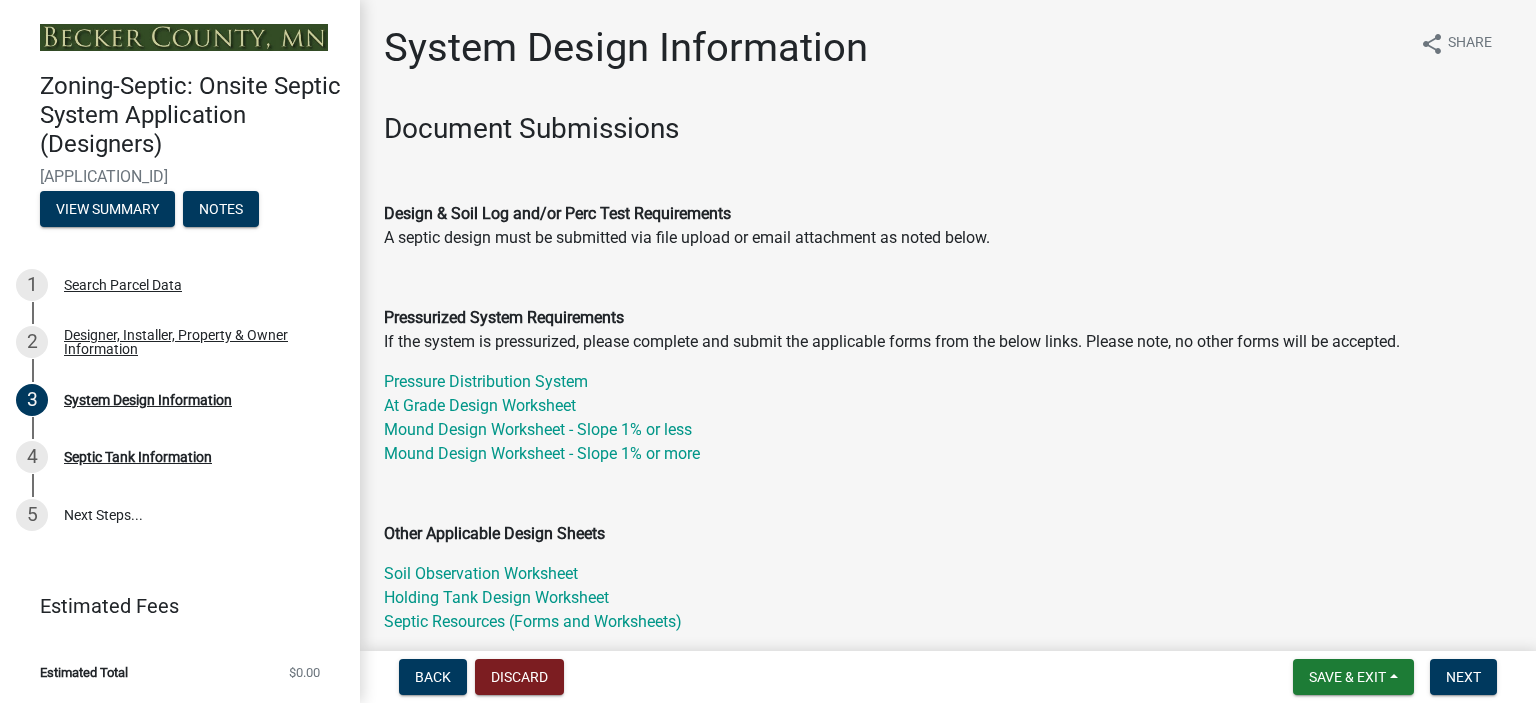 scroll, scrollTop: 562, scrollLeft: 0, axis: vertical 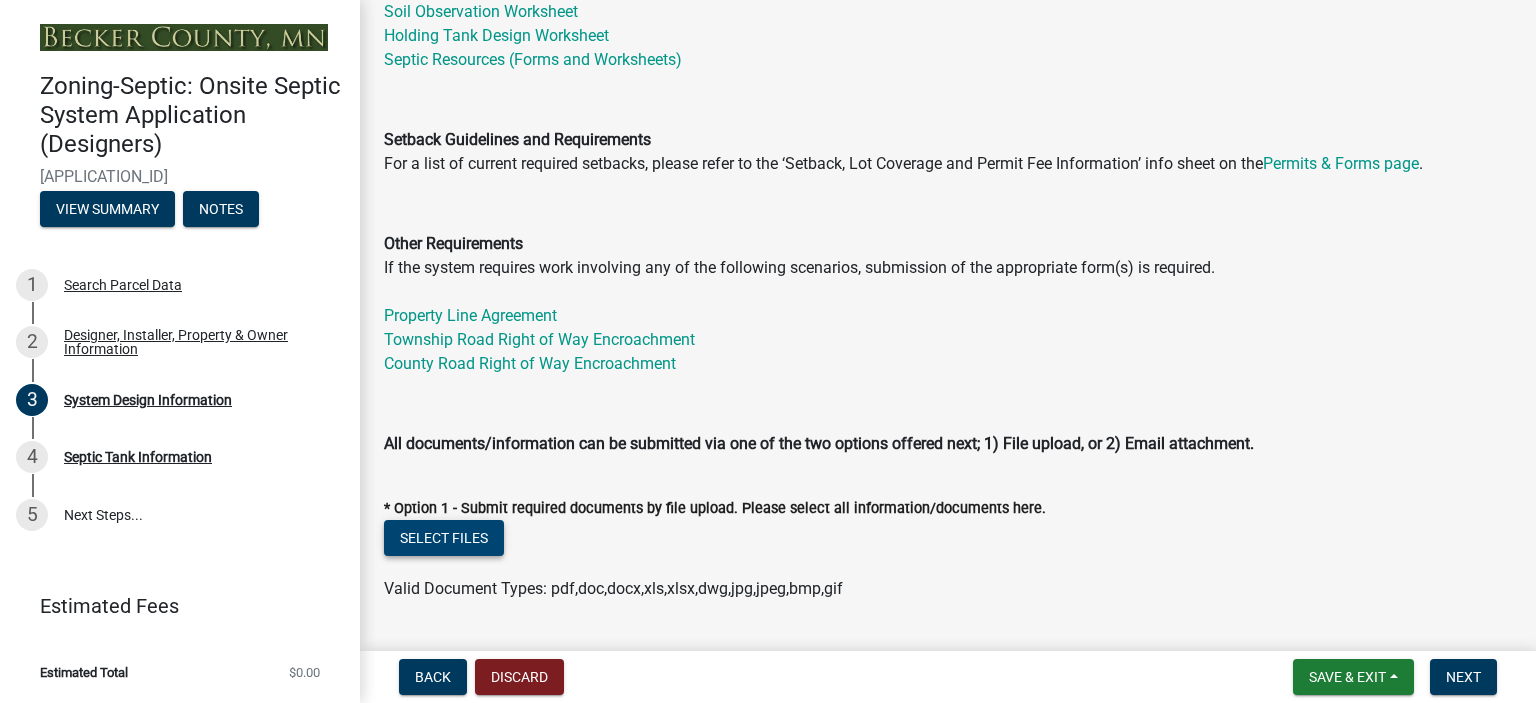 click on "Select files" 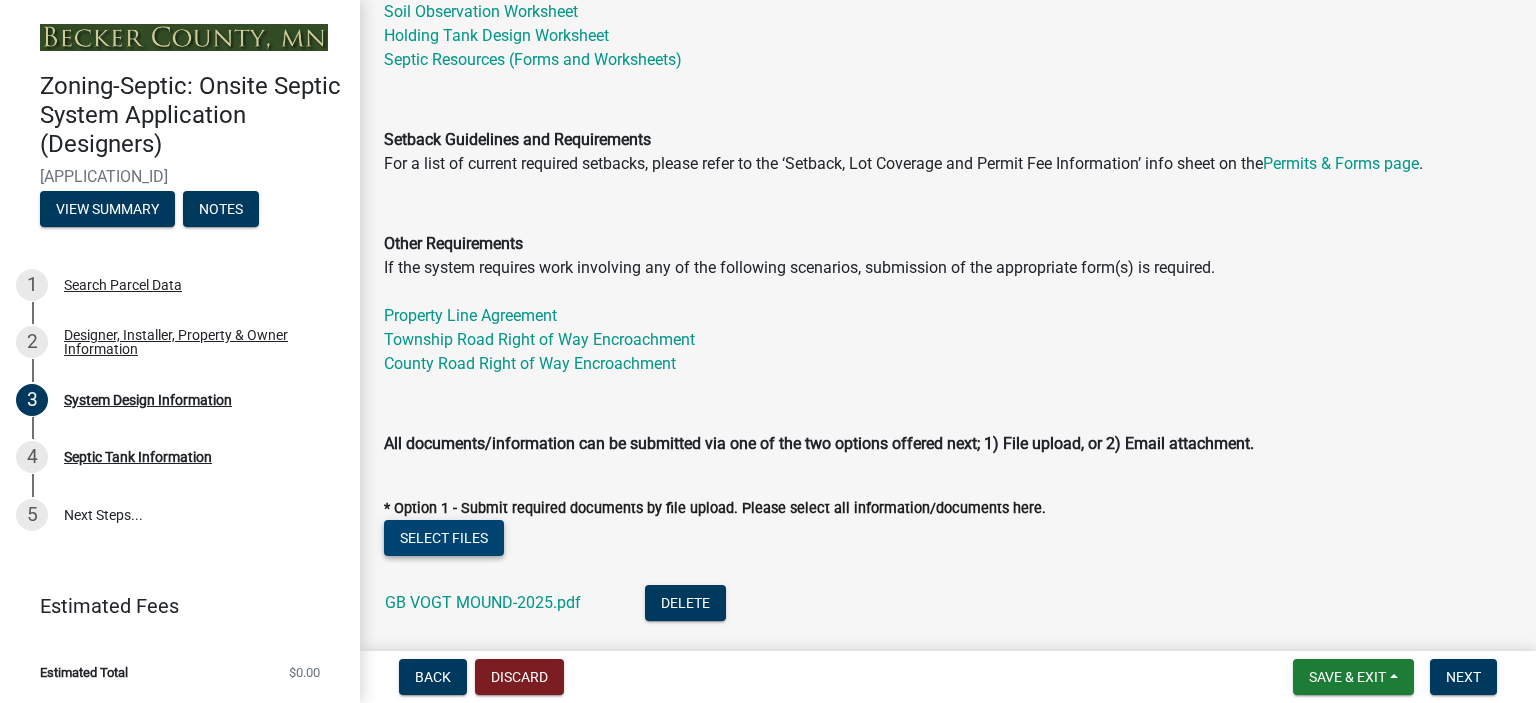 scroll, scrollTop: 1124, scrollLeft: 0, axis: vertical 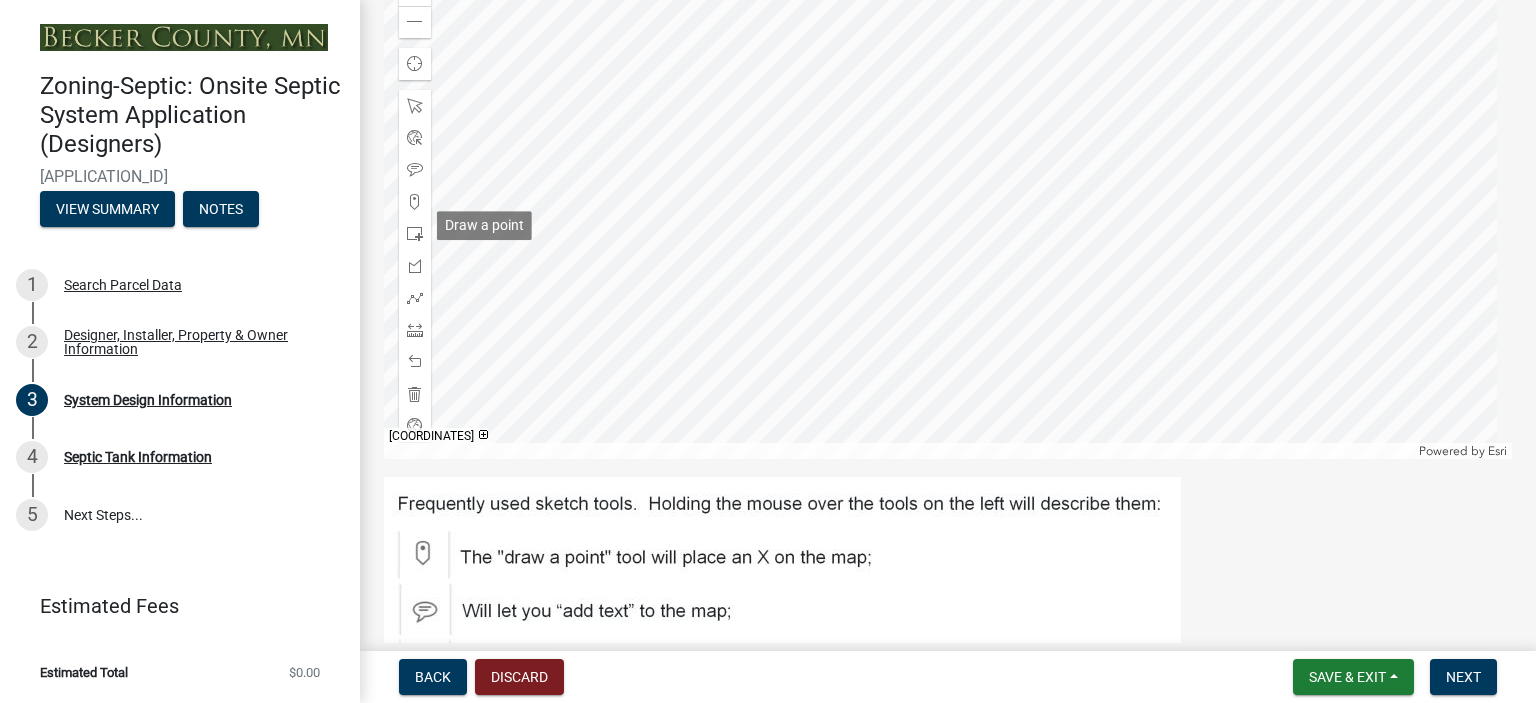 click 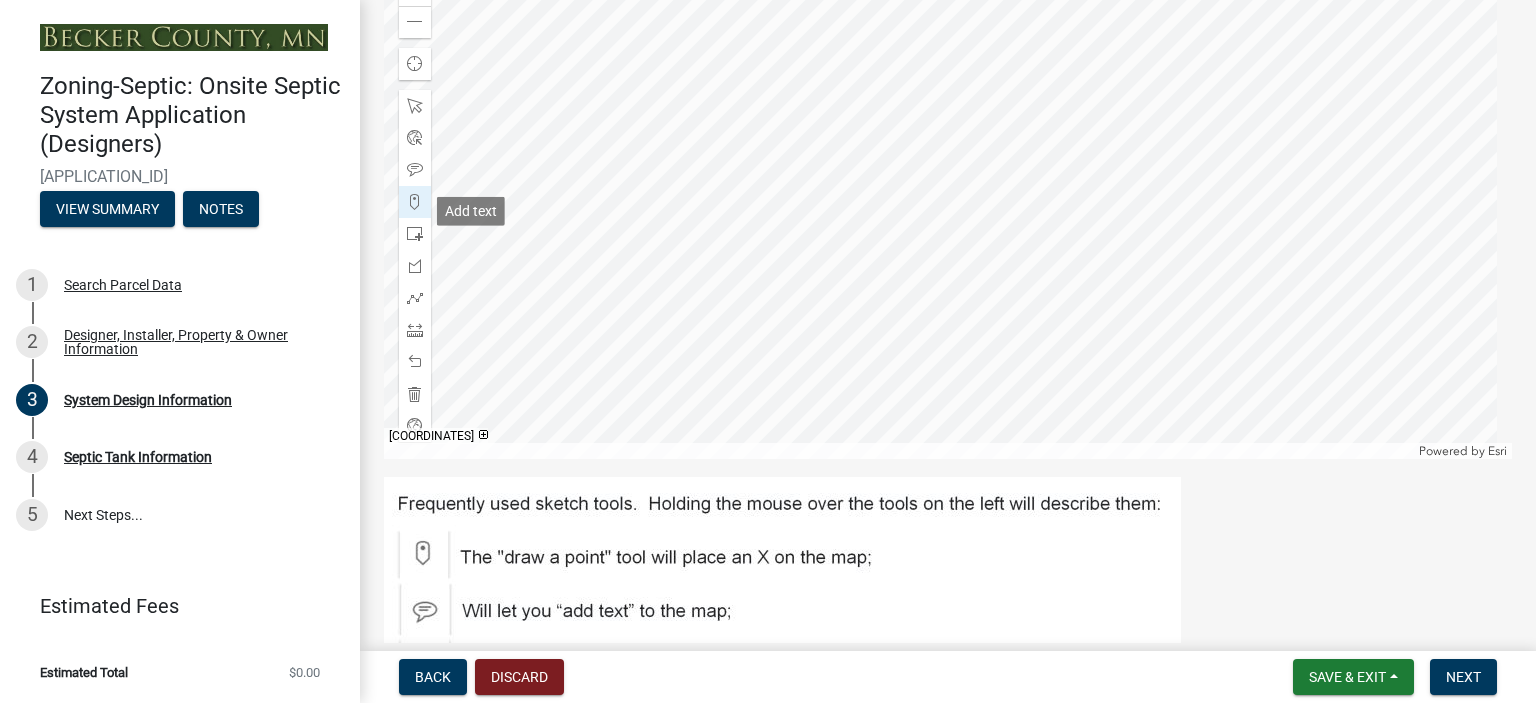 scroll, scrollTop: 1669, scrollLeft: 0, axis: vertical 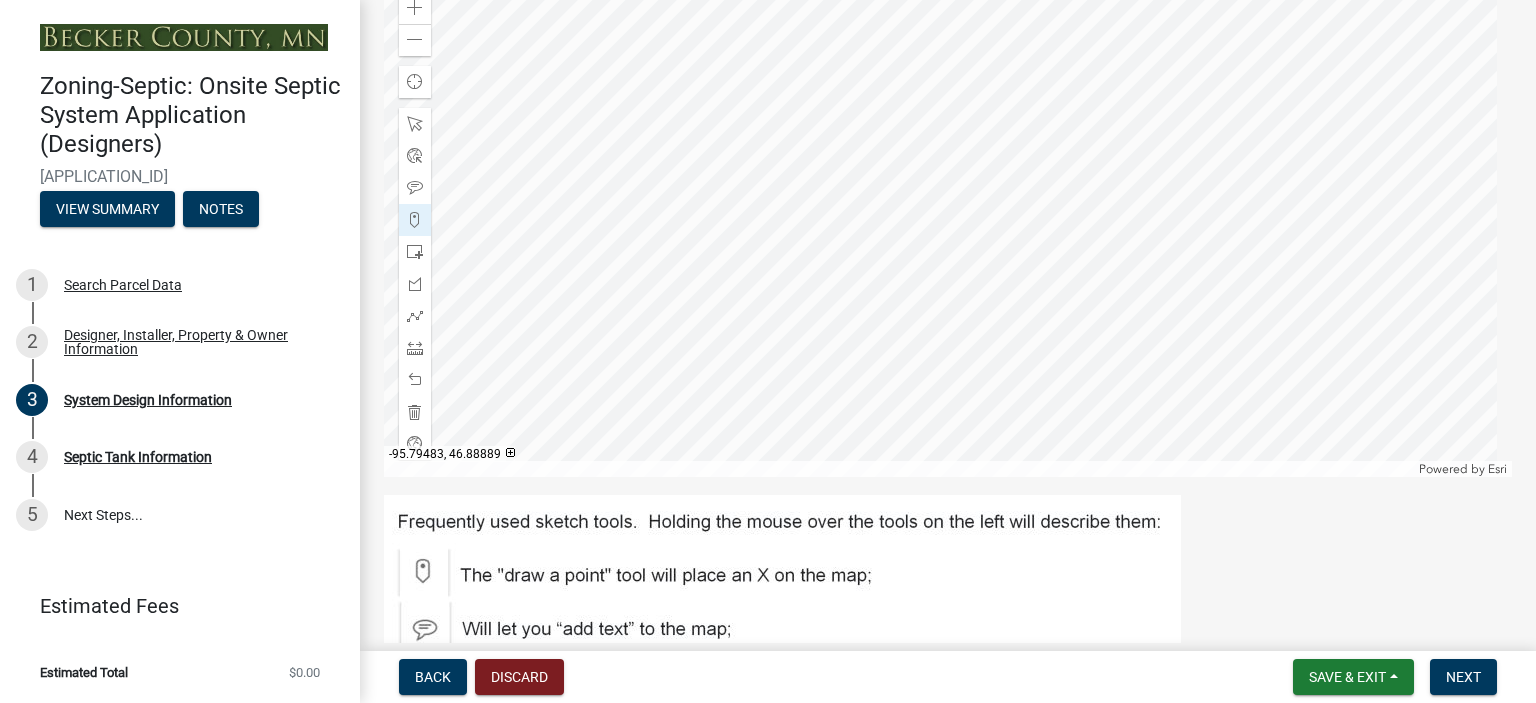 click 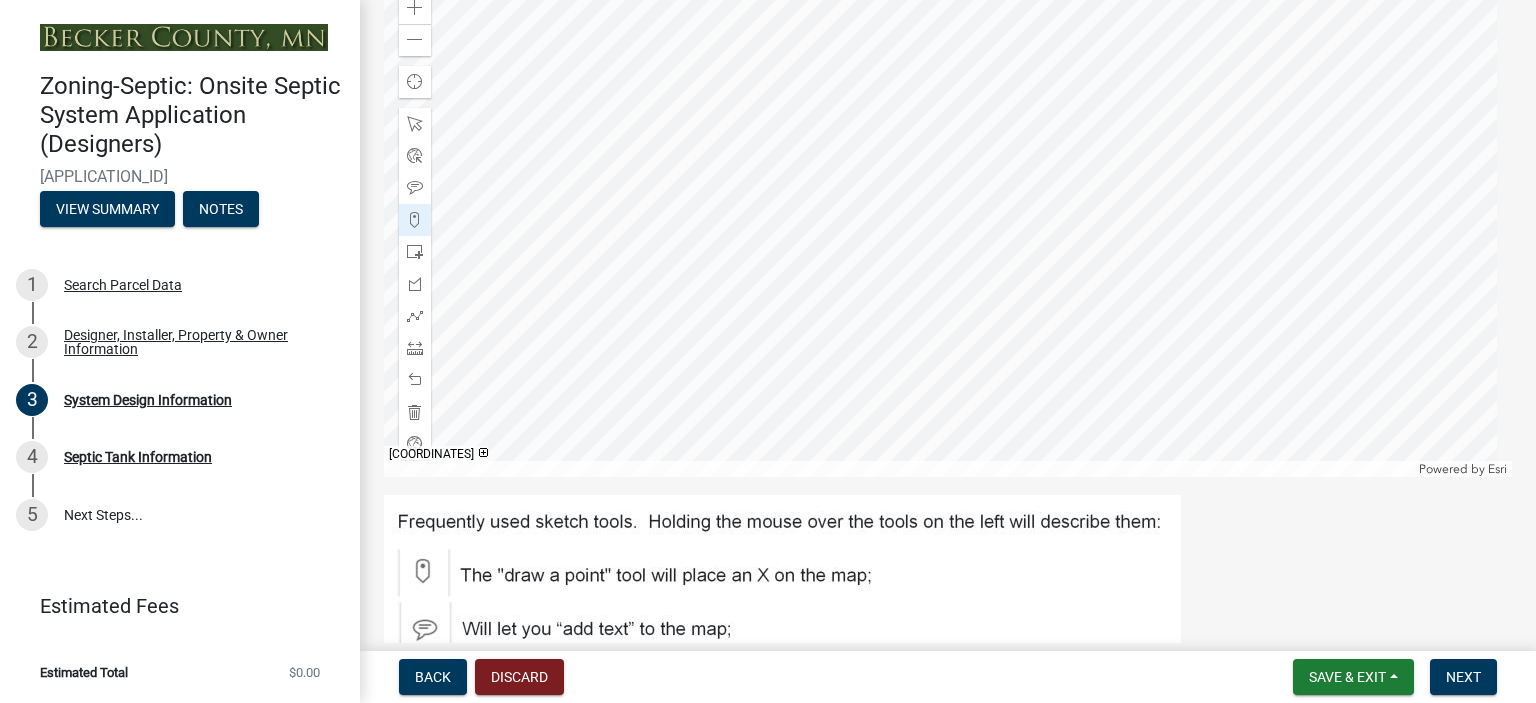 scroll, scrollTop: 2232, scrollLeft: 0, axis: vertical 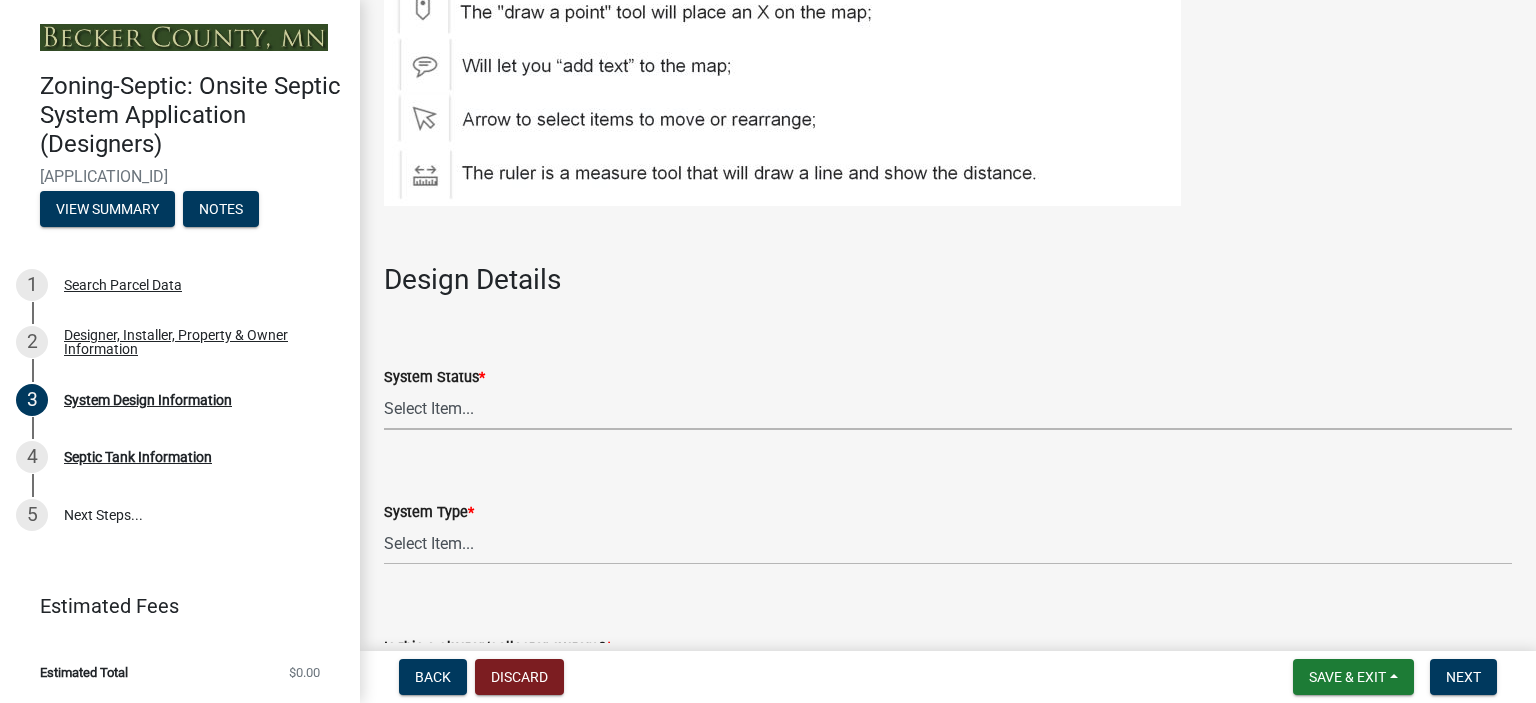 click on "Select Item...   No Existing System   Replacement System   Failing System (Cesspool, Seepage Pit, other)   Undersized System (proposed enlargement)   Repairs Needed to Existing   Additional system for property" at bounding box center [948, 409] 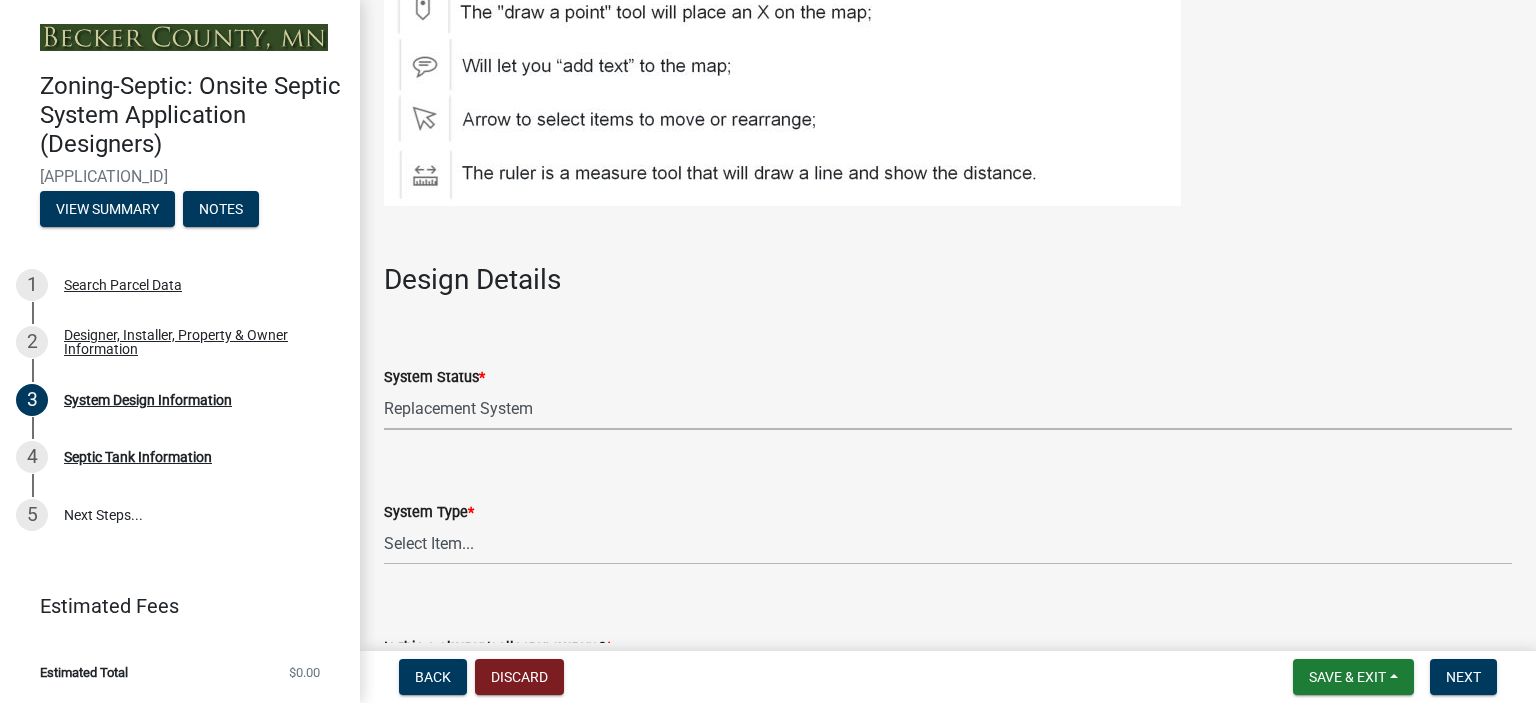 click on "Select Item...   No Existing System   Replacement System   Failing System (Cesspool, Seepage Pit, other)   Undersized System (proposed enlargement)   Repairs Needed to Existing   Additional system for property" at bounding box center [948, 409] 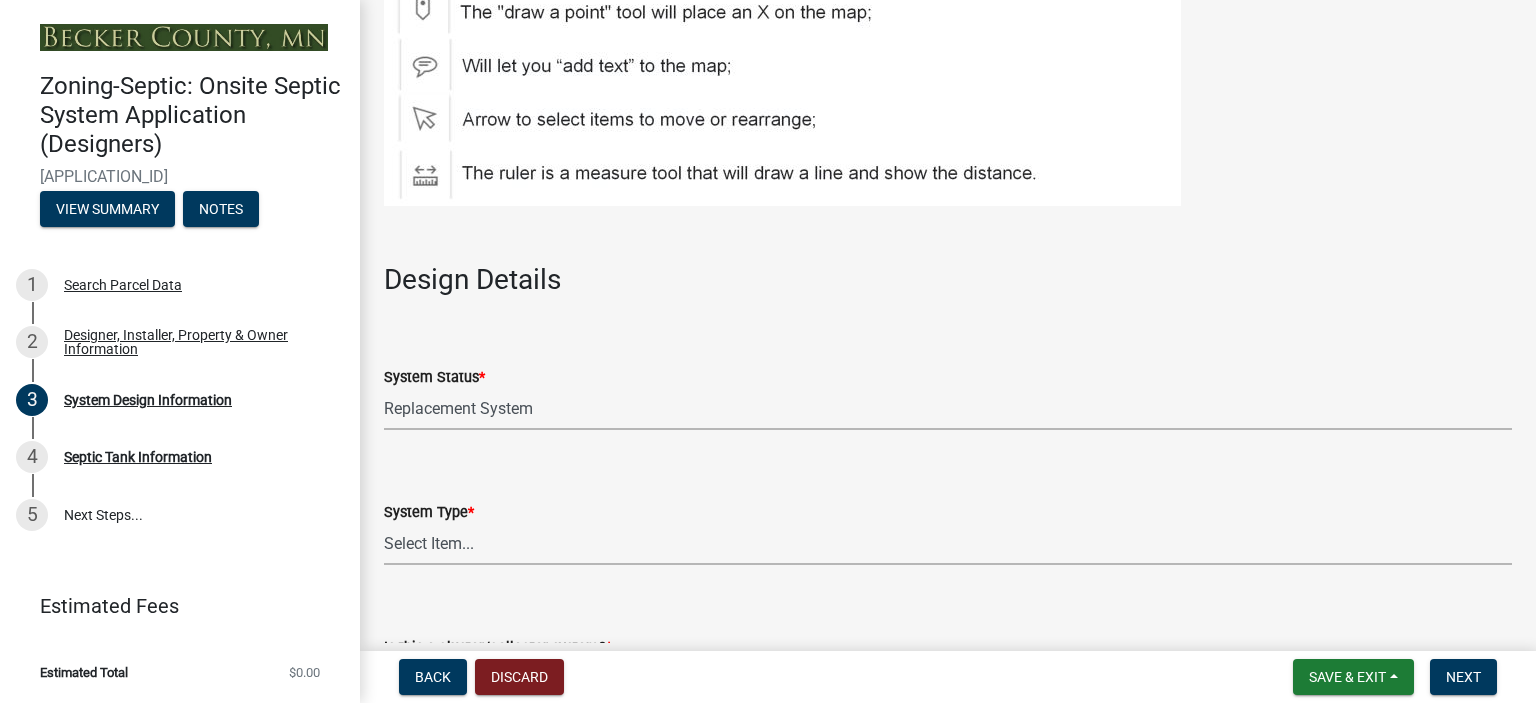 click on "Select Item...   Type I   Type II   Type III   Type IV   Type V" at bounding box center (948, 544) 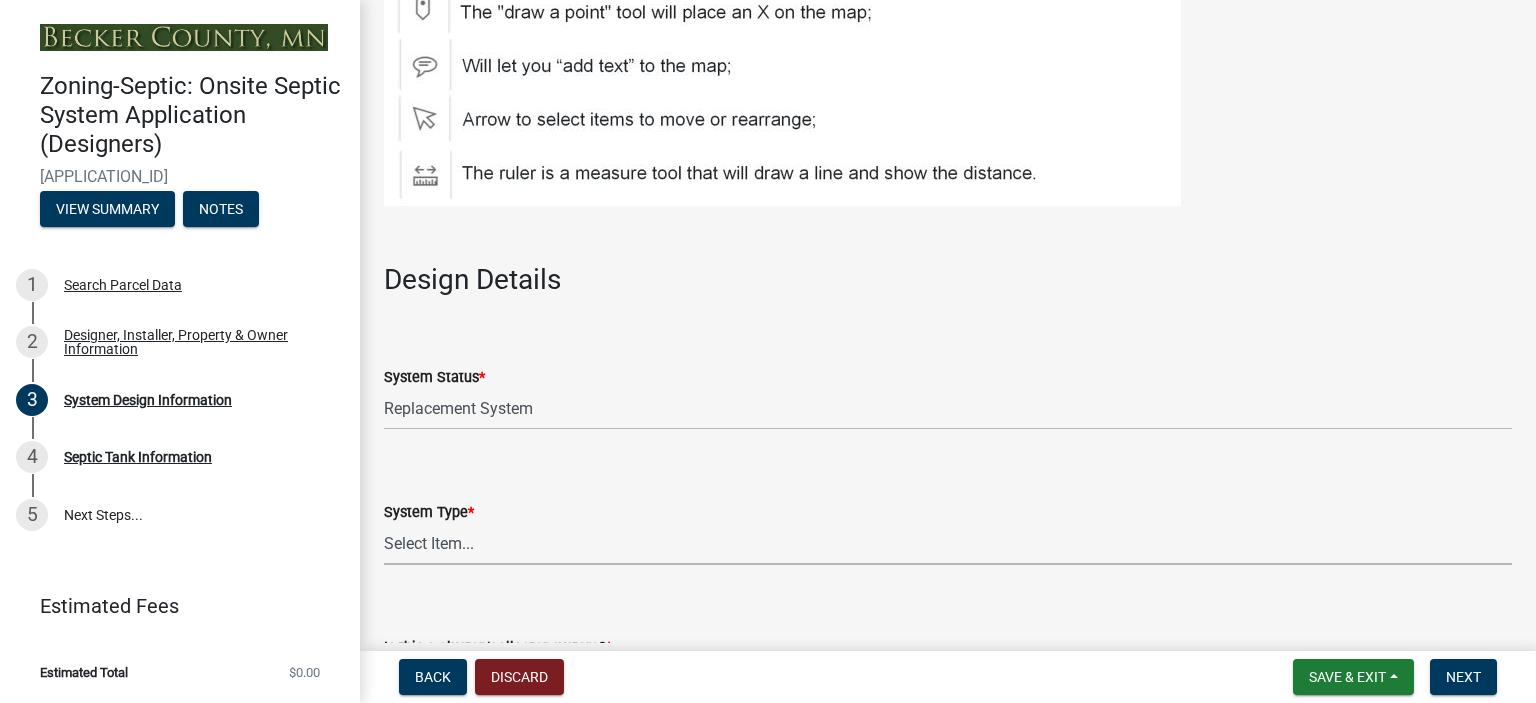 click on "Select Item...   Type I   Type II   Type III   Type IV   Type V" at bounding box center [948, 544] 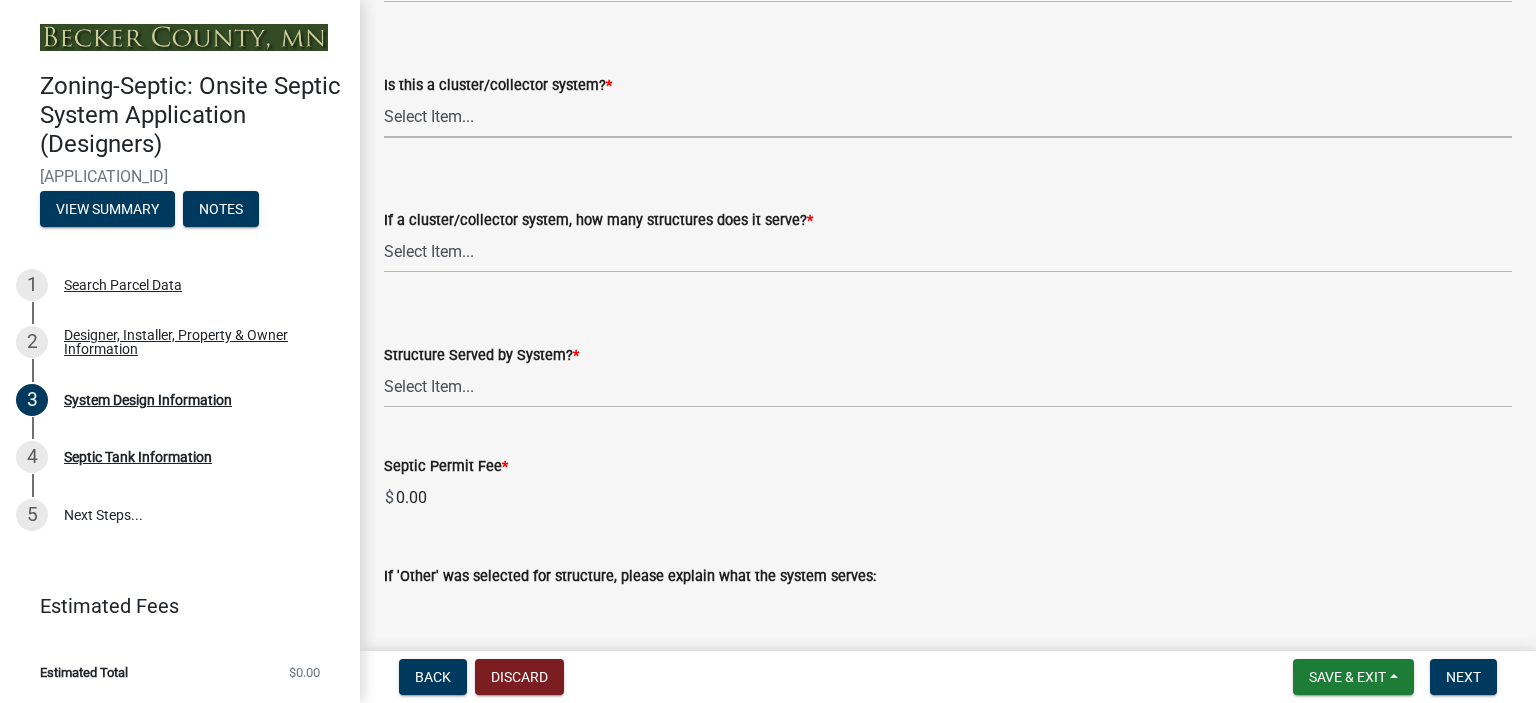 click on "Select Item...   Yes   No" at bounding box center (948, 117) 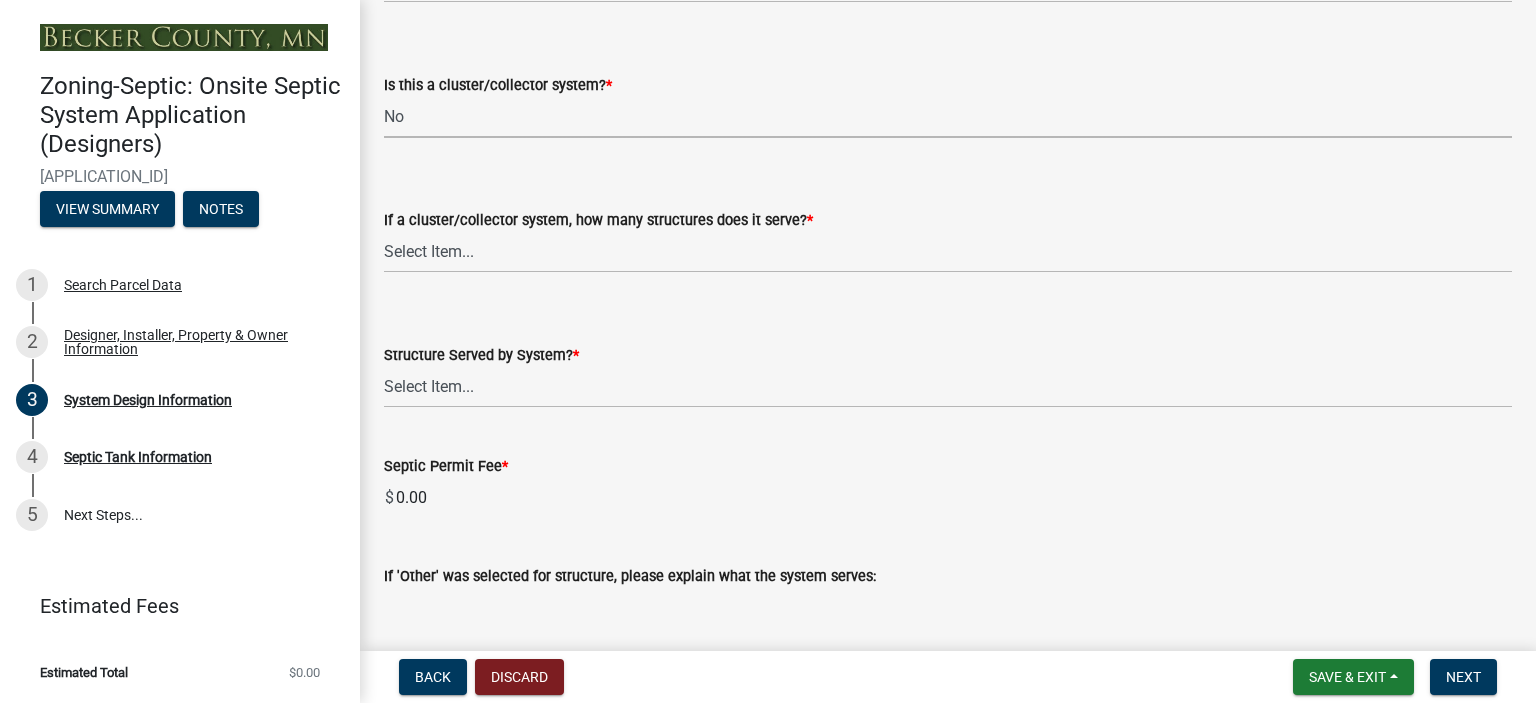 click on "Select Item...   Yes   No" at bounding box center (948, 117) 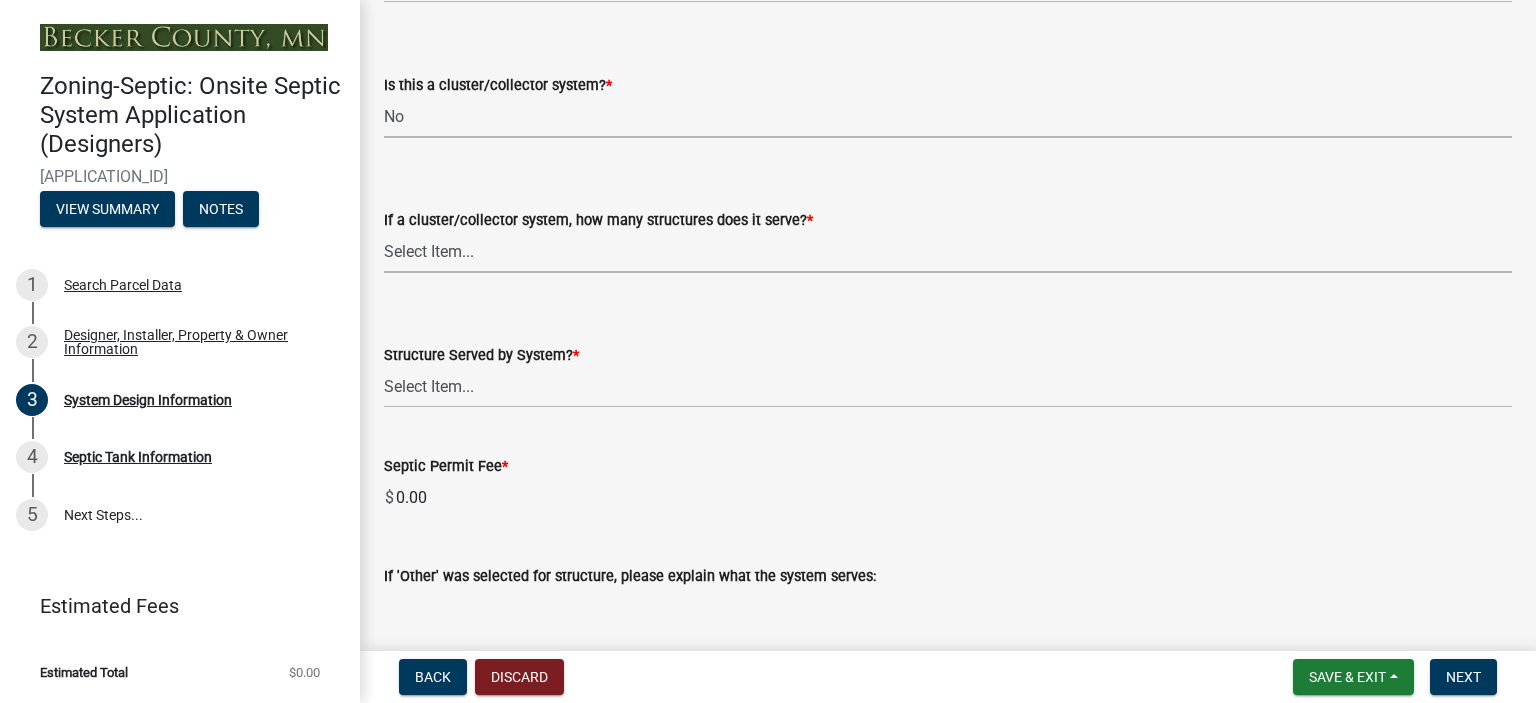 click on "Select Item...   Not a cluster/collector system   1   2   3   4   5   6   7   8   9   10" at bounding box center [948, 252] 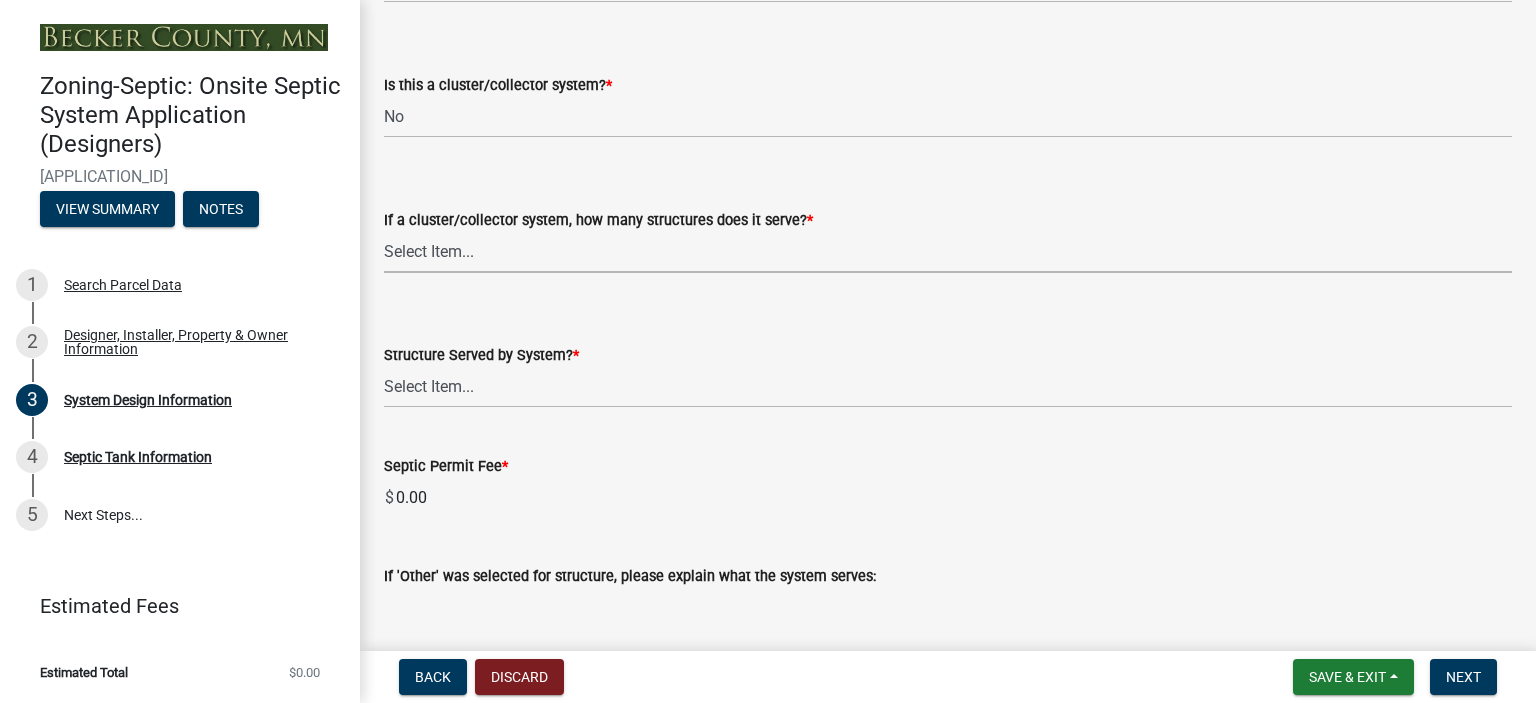 click on "Select Item...   Not a cluster/collector system   1   2   3   4   5   6   7   8   9   10" at bounding box center [948, 252] 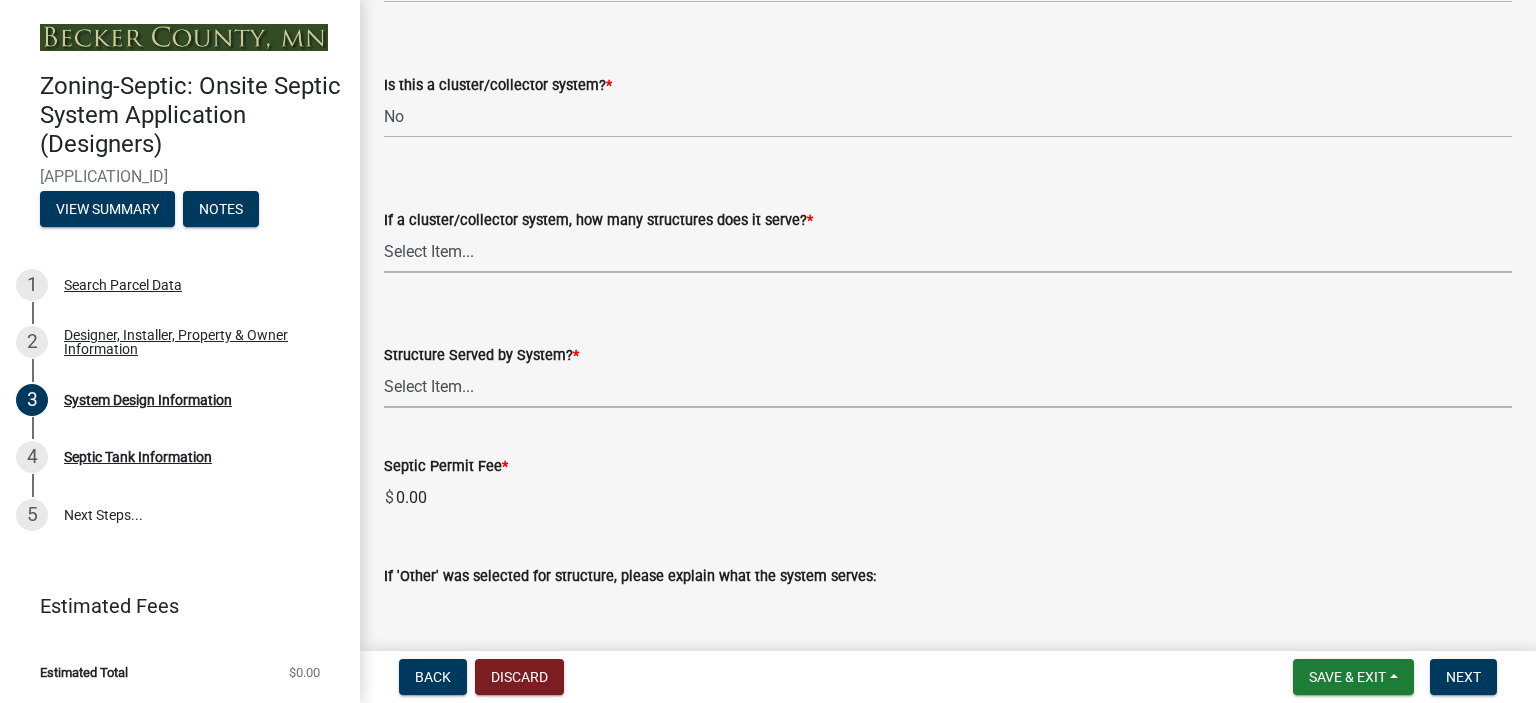 click on "Select Item...   Commercial Resort   Commercial - Non Resort   Other   Full-Time Dwelling   Seasonal Dwelling   Utility Structure   Cluster/Collector System   Other Establishment (commercial)" at bounding box center [948, 387] 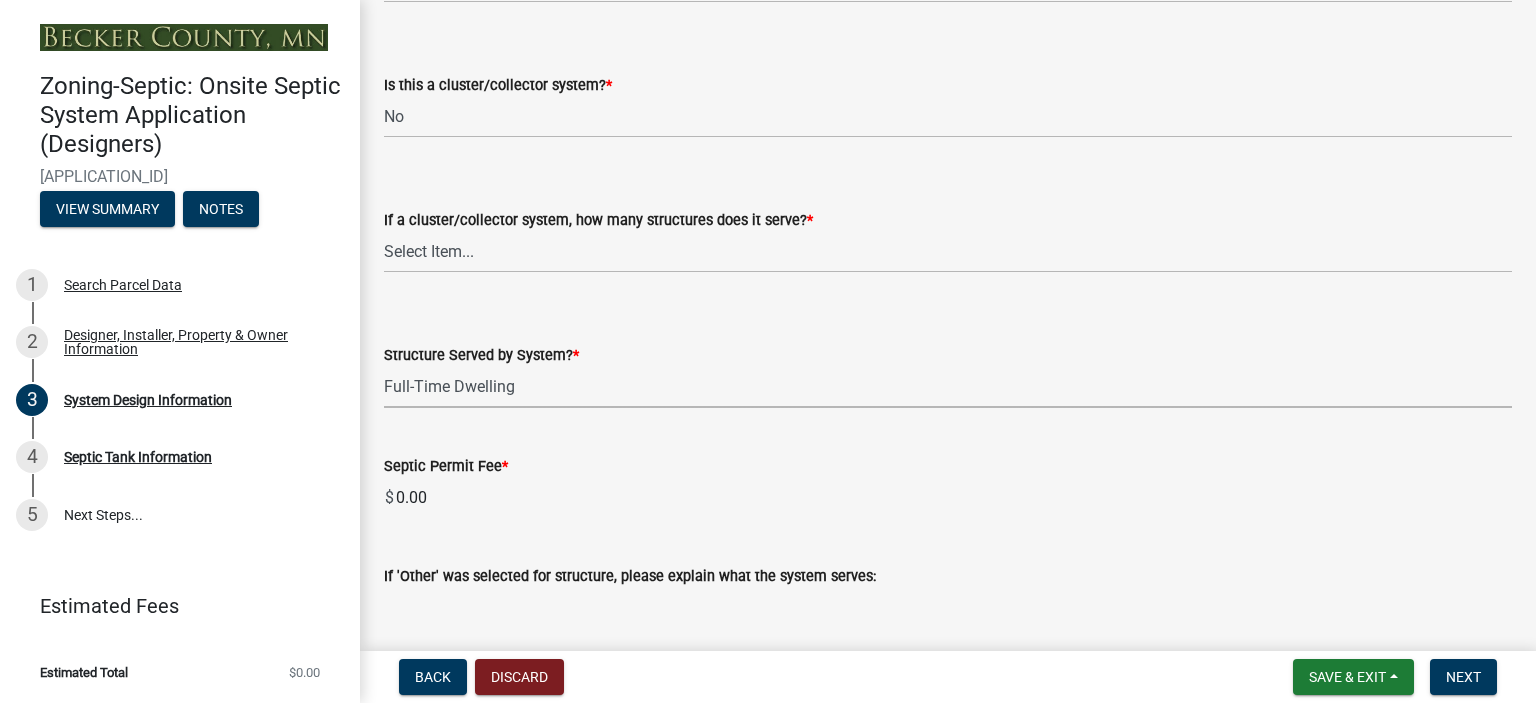 click on "Select Item...   Commercial Resort   Commercial - Non Resort   Other   Full-Time Dwelling   Seasonal Dwelling   Utility Structure   Cluster/Collector System   Other Establishment (commercial)" at bounding box center (948, 387) 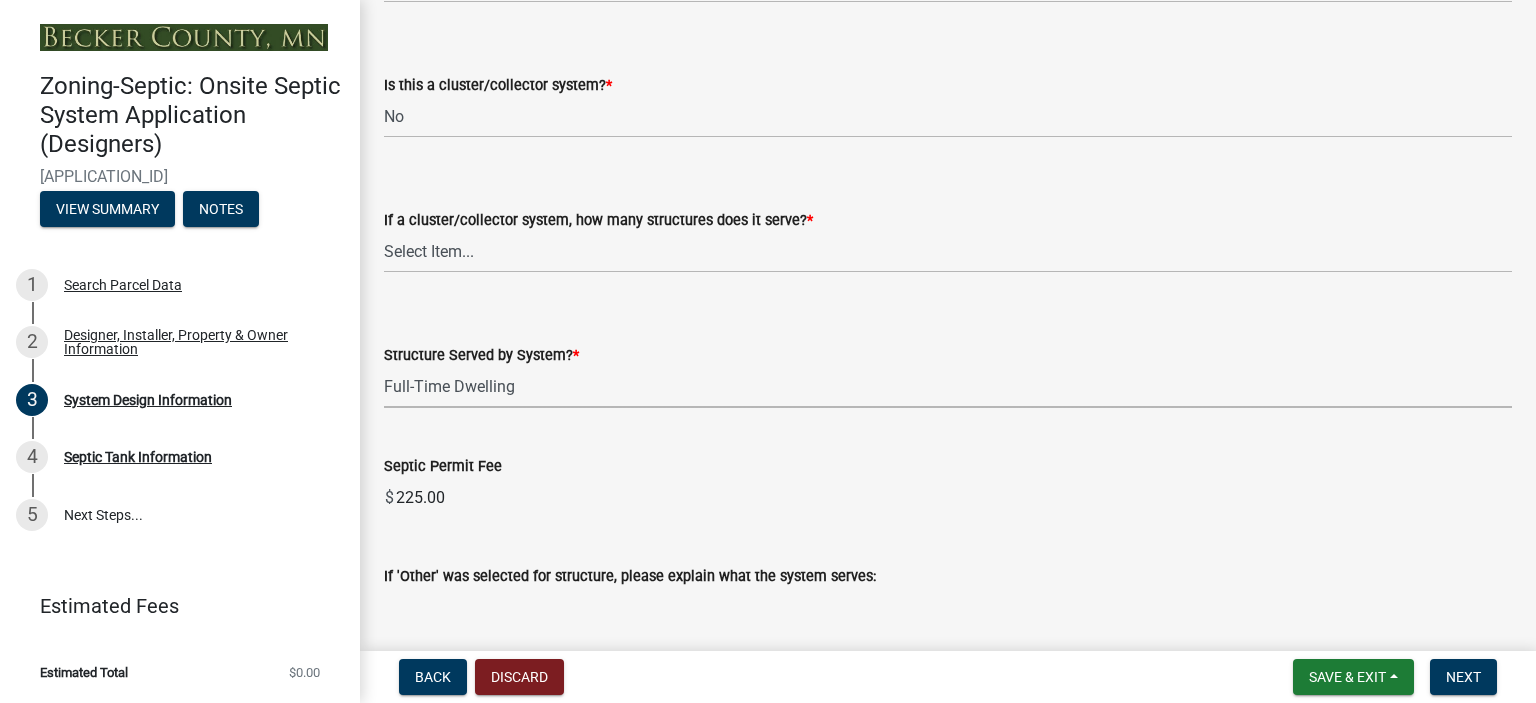 scroll, scrollTop: 3356, scrollLeft: 0, axis: vertical 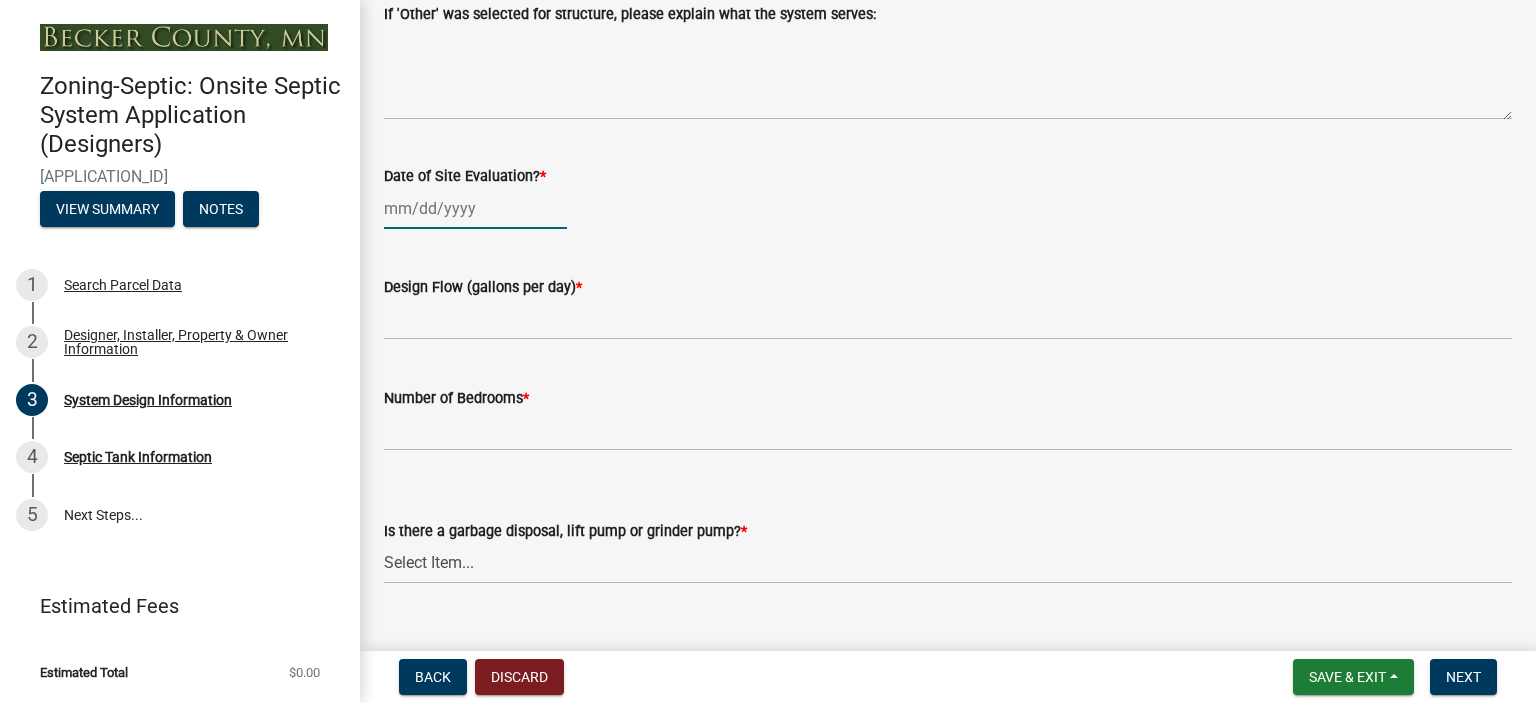 click 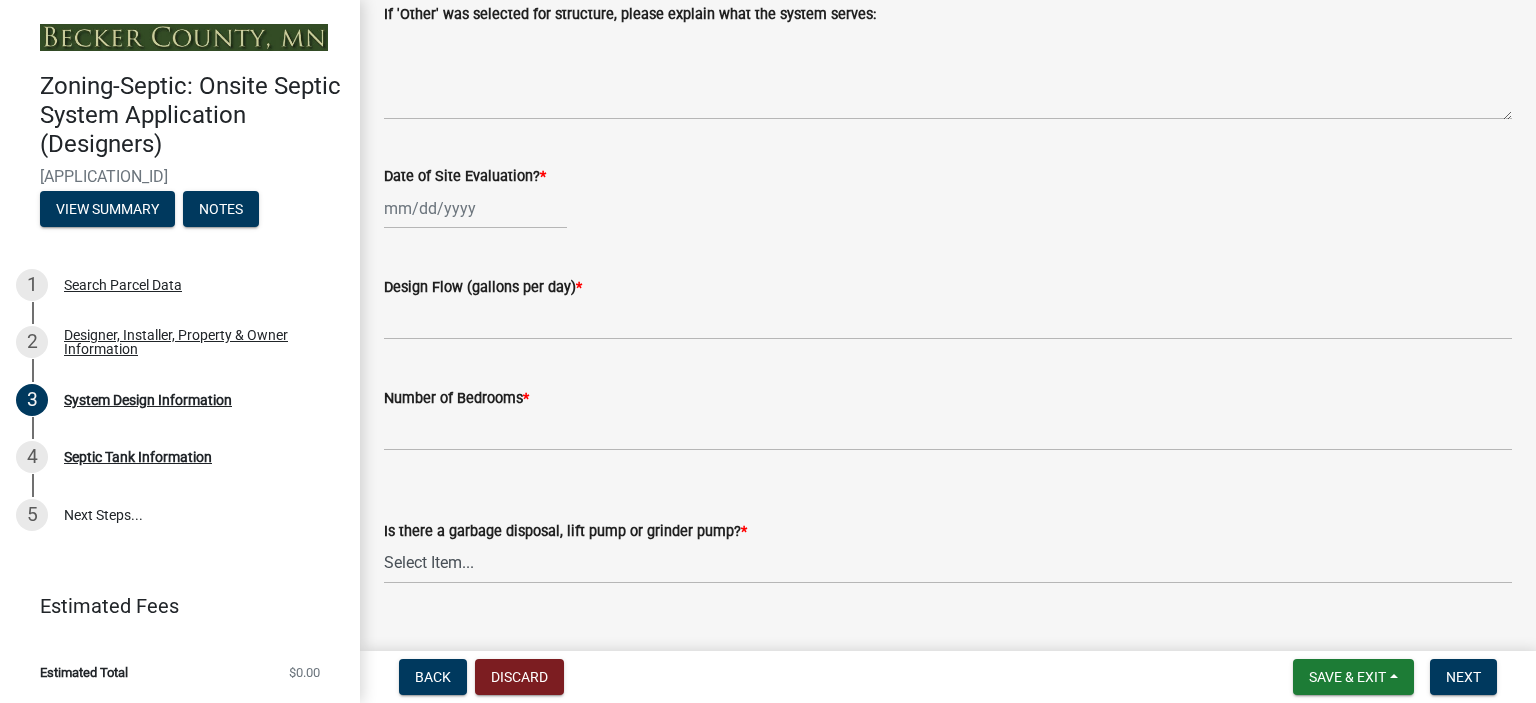 select on "8" 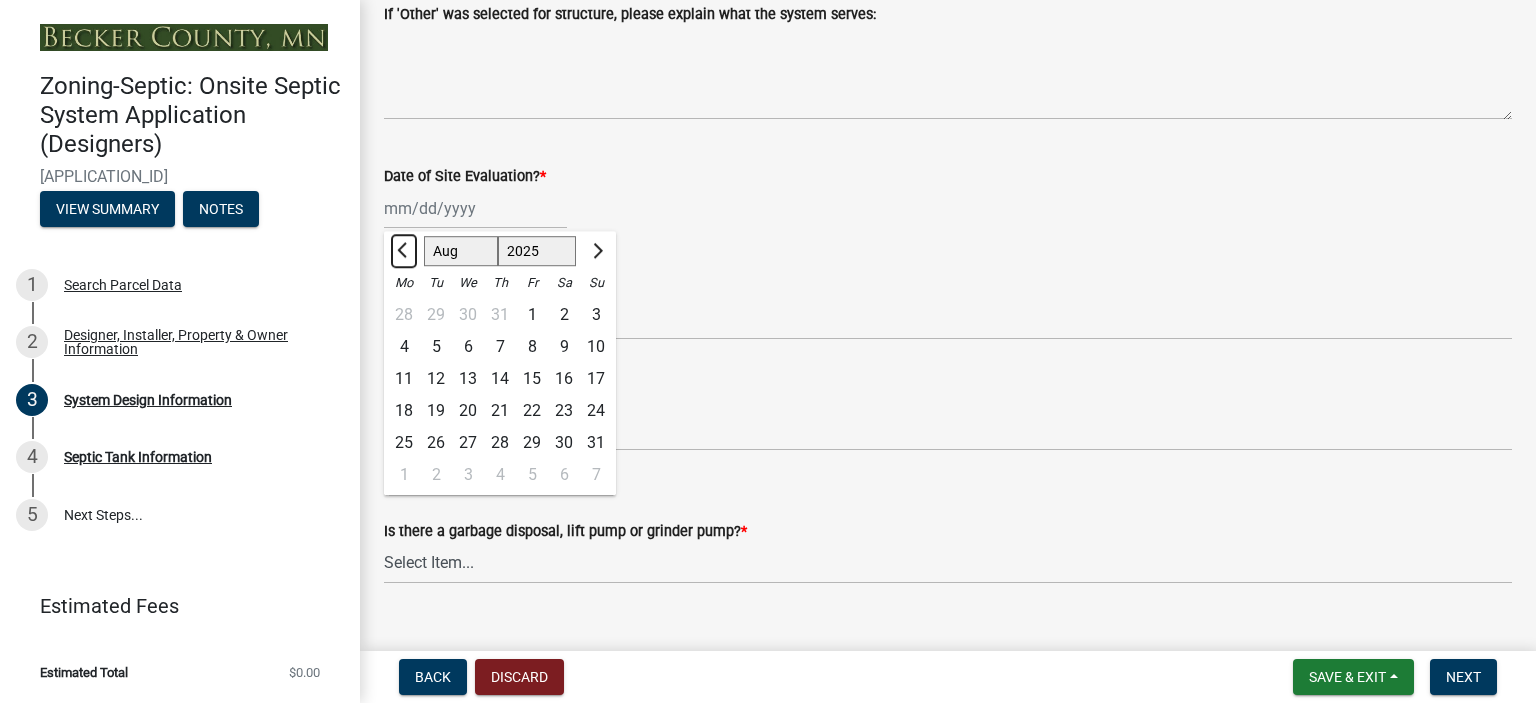click 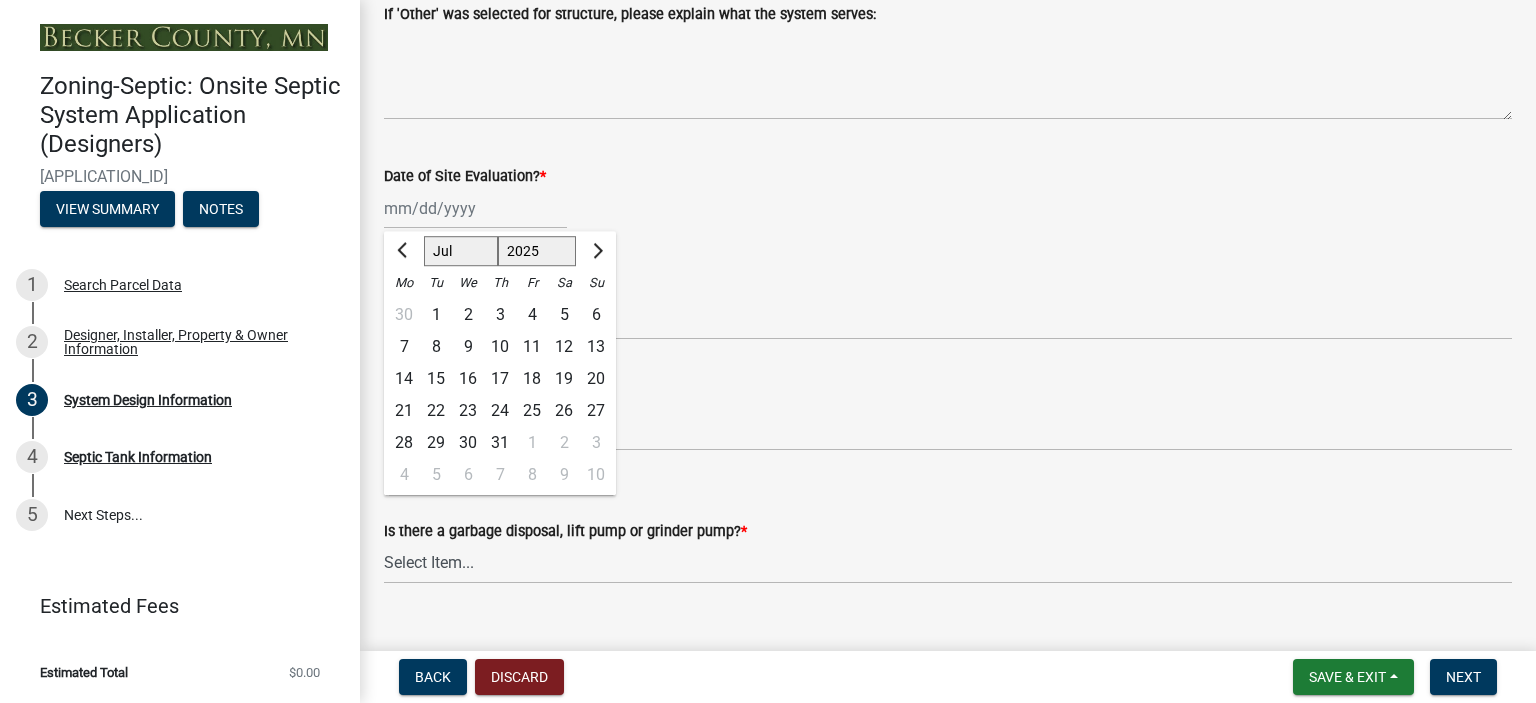 click on "1" 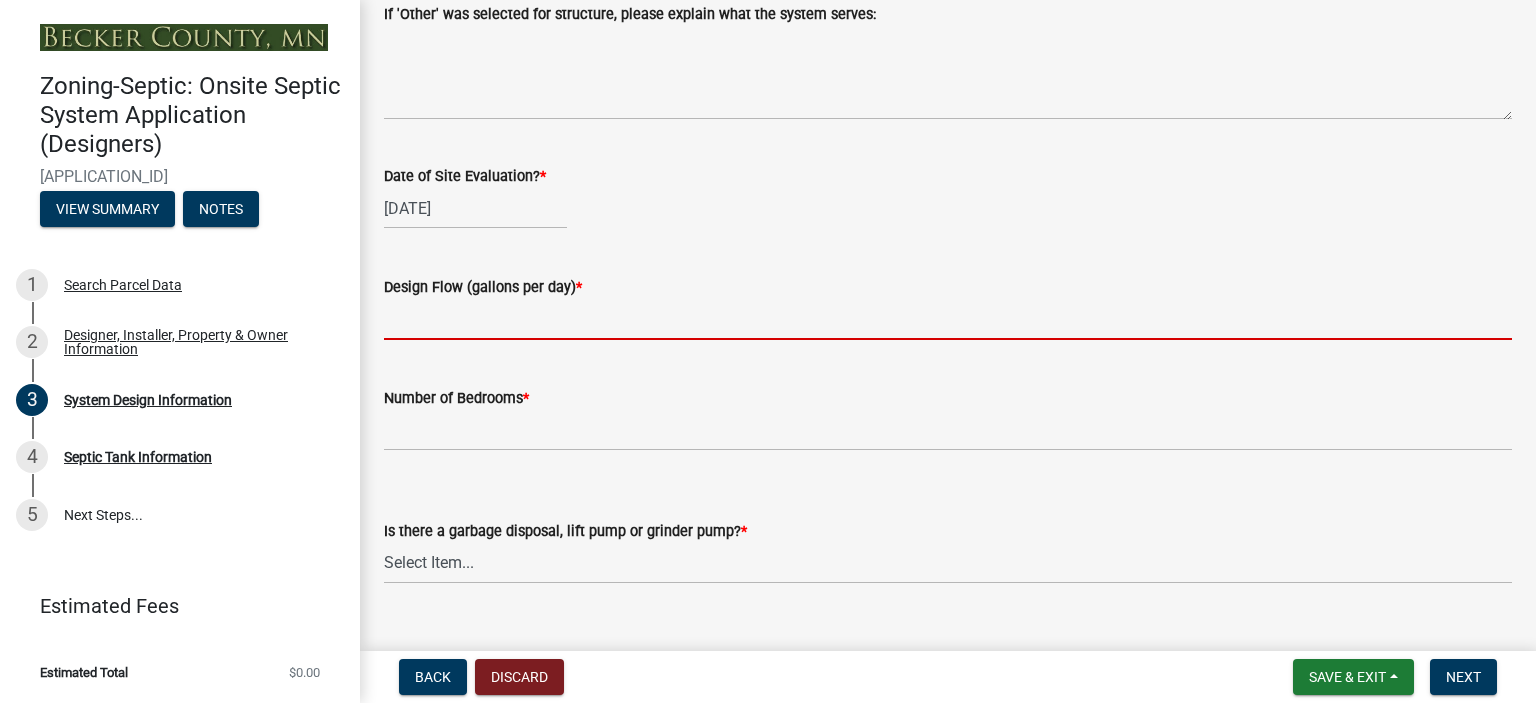 click 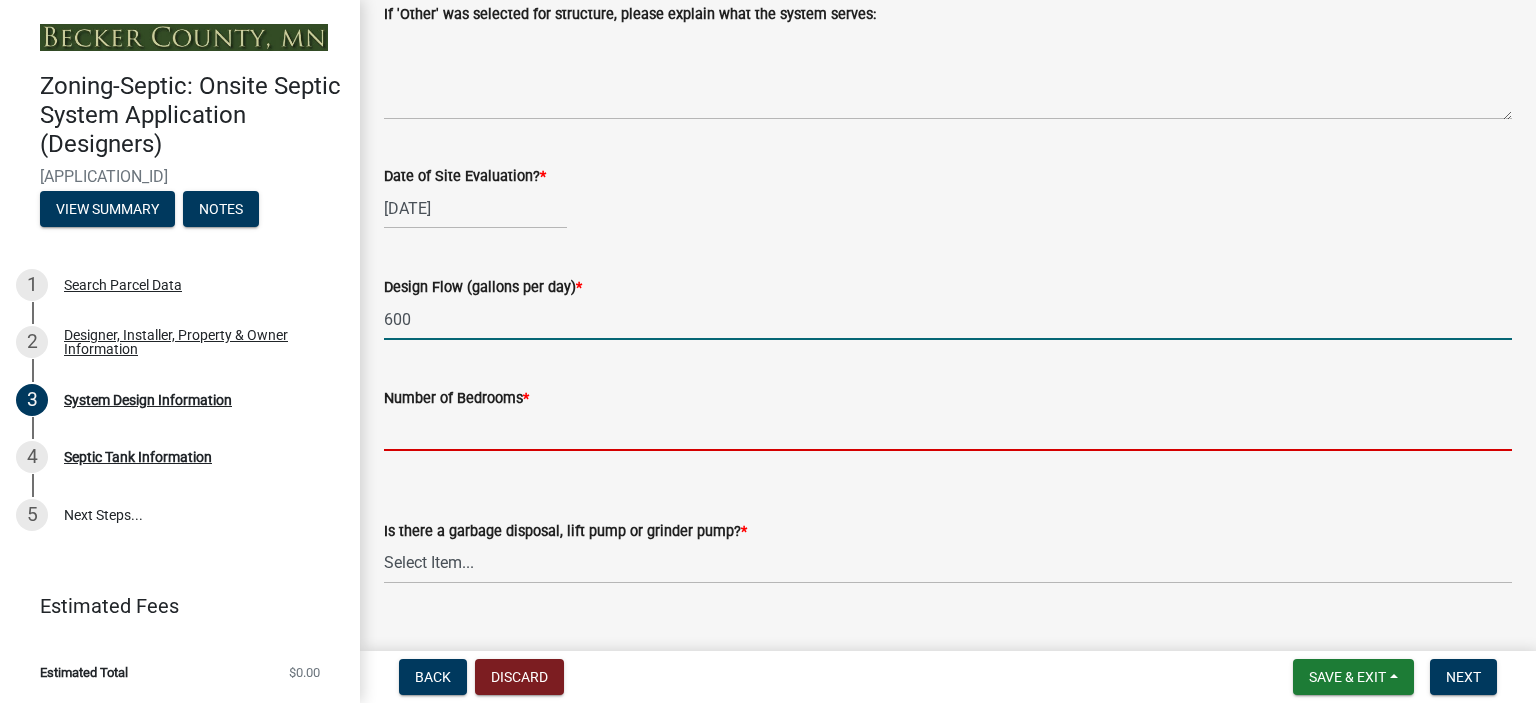click on "Number of Bedrooms  *" at bounding box center (948, 430) 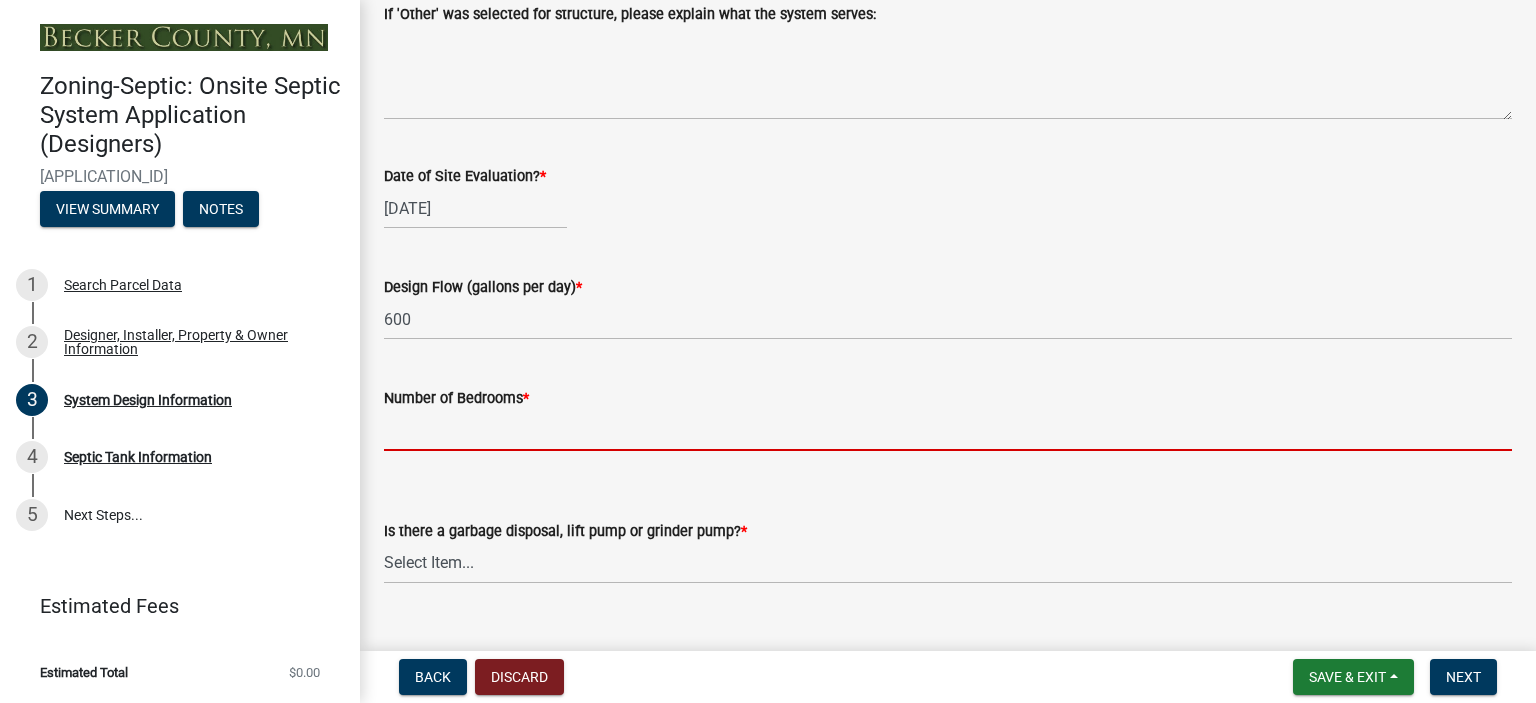 type on "4" 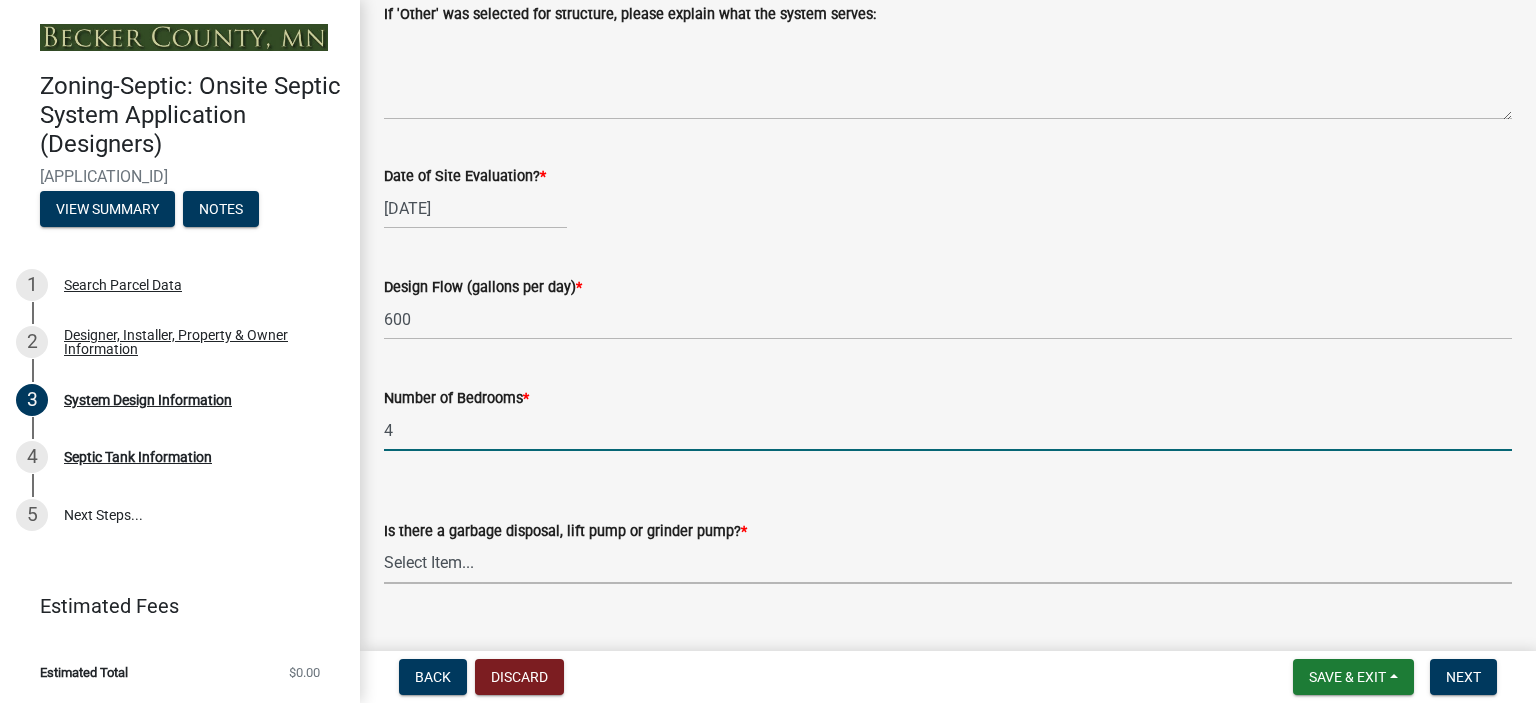 click on "Select Item...   Yes   No" at bounding box center (948, 563) 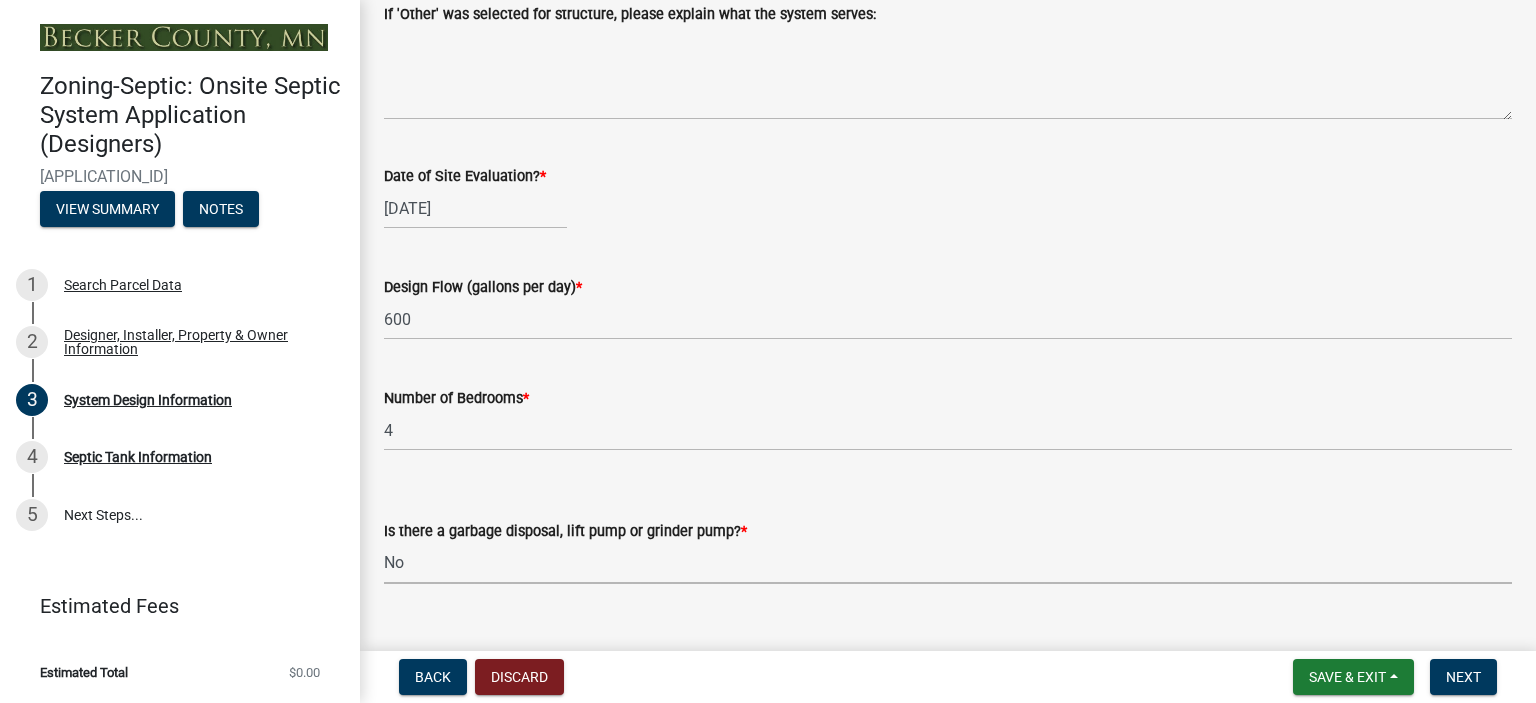 click on "Select Item...   Yes   No" at bounding box center (948, 563) 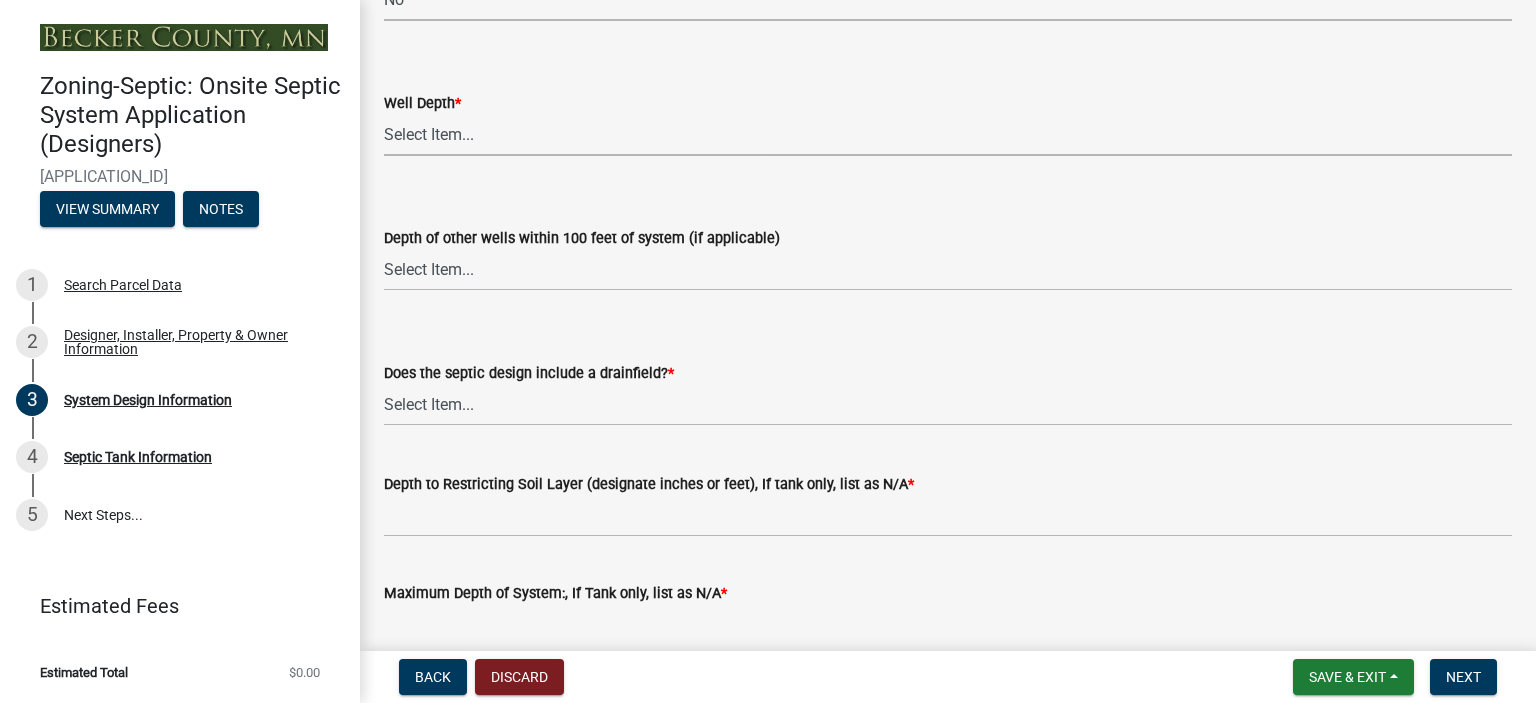 click on "Select Item...   Deep Well   Shallow Well   Well not yet installed - To be drilled   No Well - Connected or to be connected to City Water" at bounding box center [948, 135] 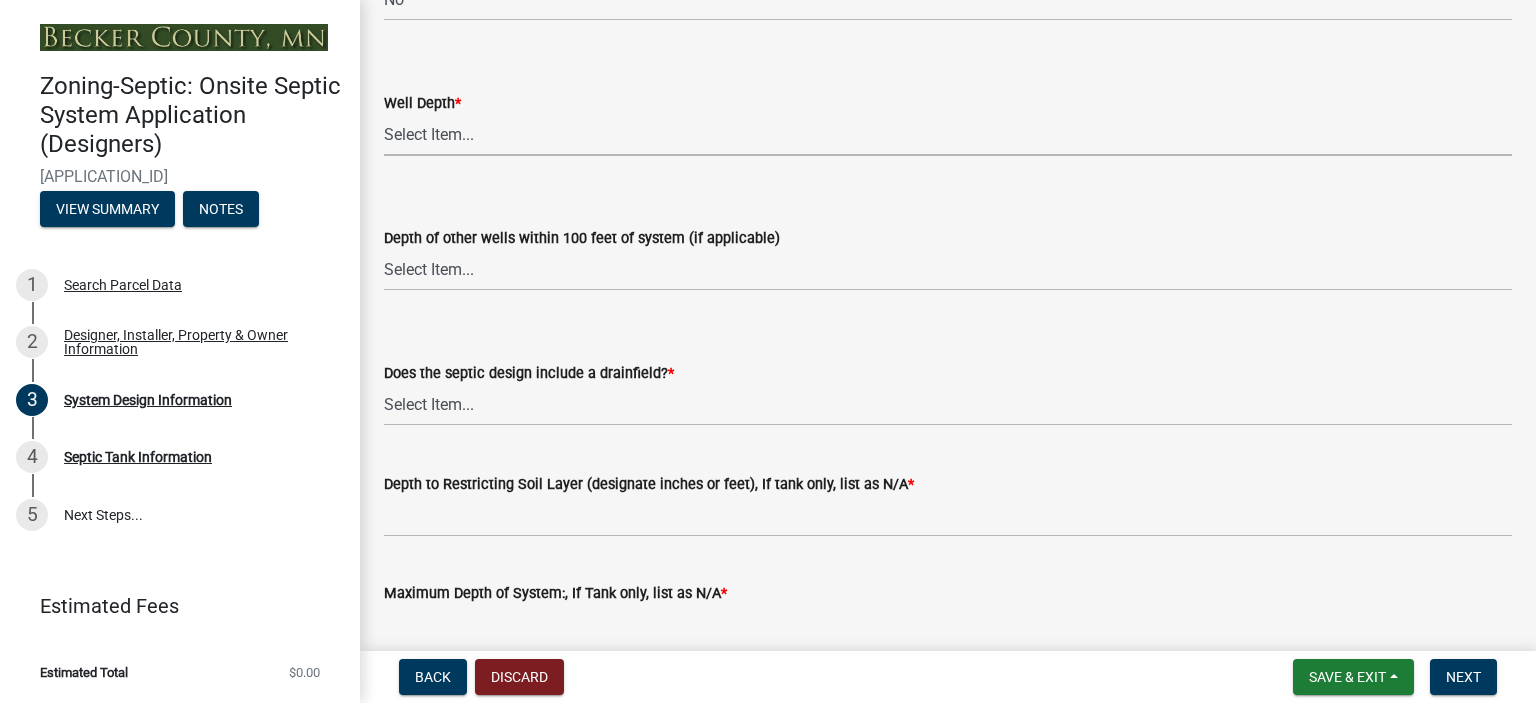 click on "Select Item...   Deep Well   Shallow Well   Well not yet installed - To be drilled   No Well - Connected or to be connected to City Water" at bounding box center [948, 135] 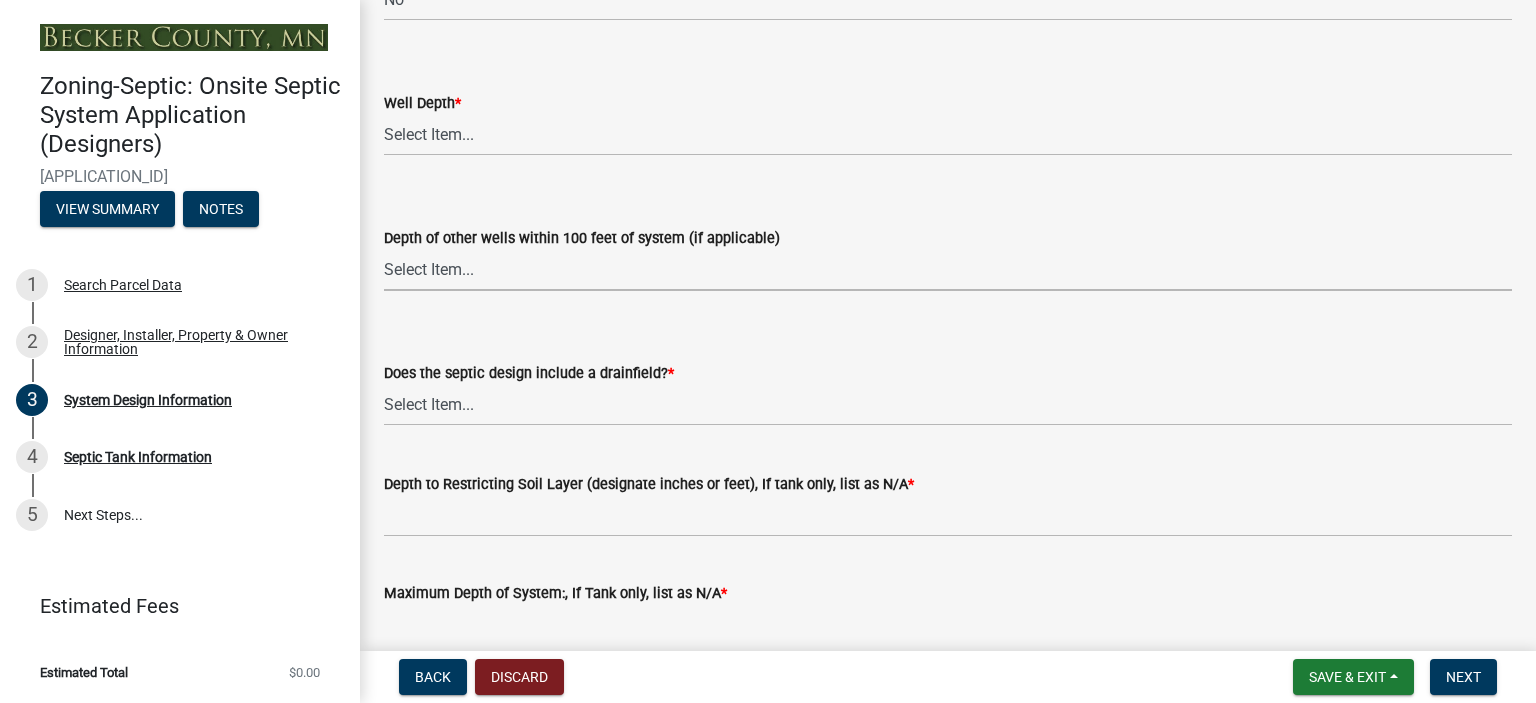 click on "Select Item...   Deep Well   Shallow Well   No other wells" at bounding box center (948, 270) 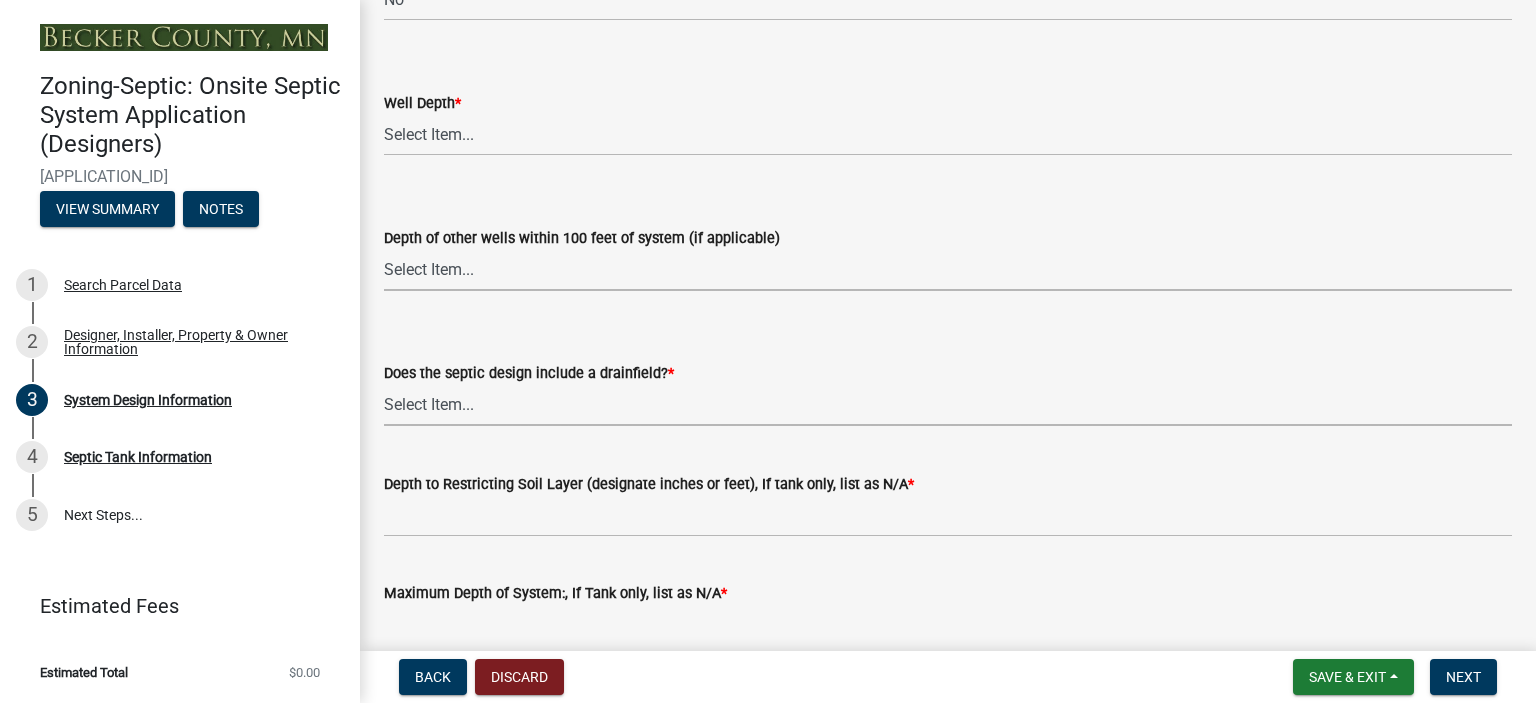 click on "Select Item...   Yes   No   Existing - COC must by submitted" at bounding box center [948, 405] 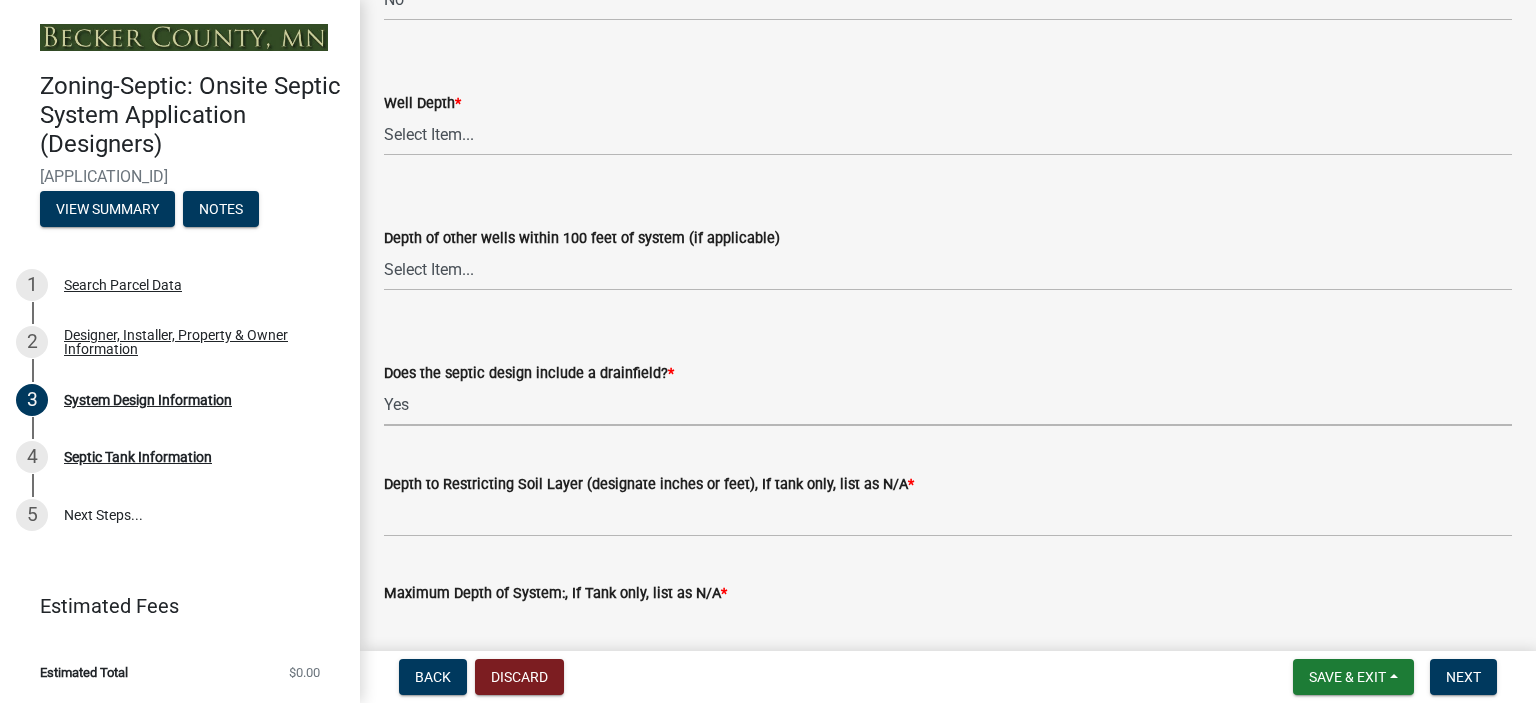 click on "Select Item...   Yes   No   Existing - COC must by submitted" at bounding box center [948, 405] 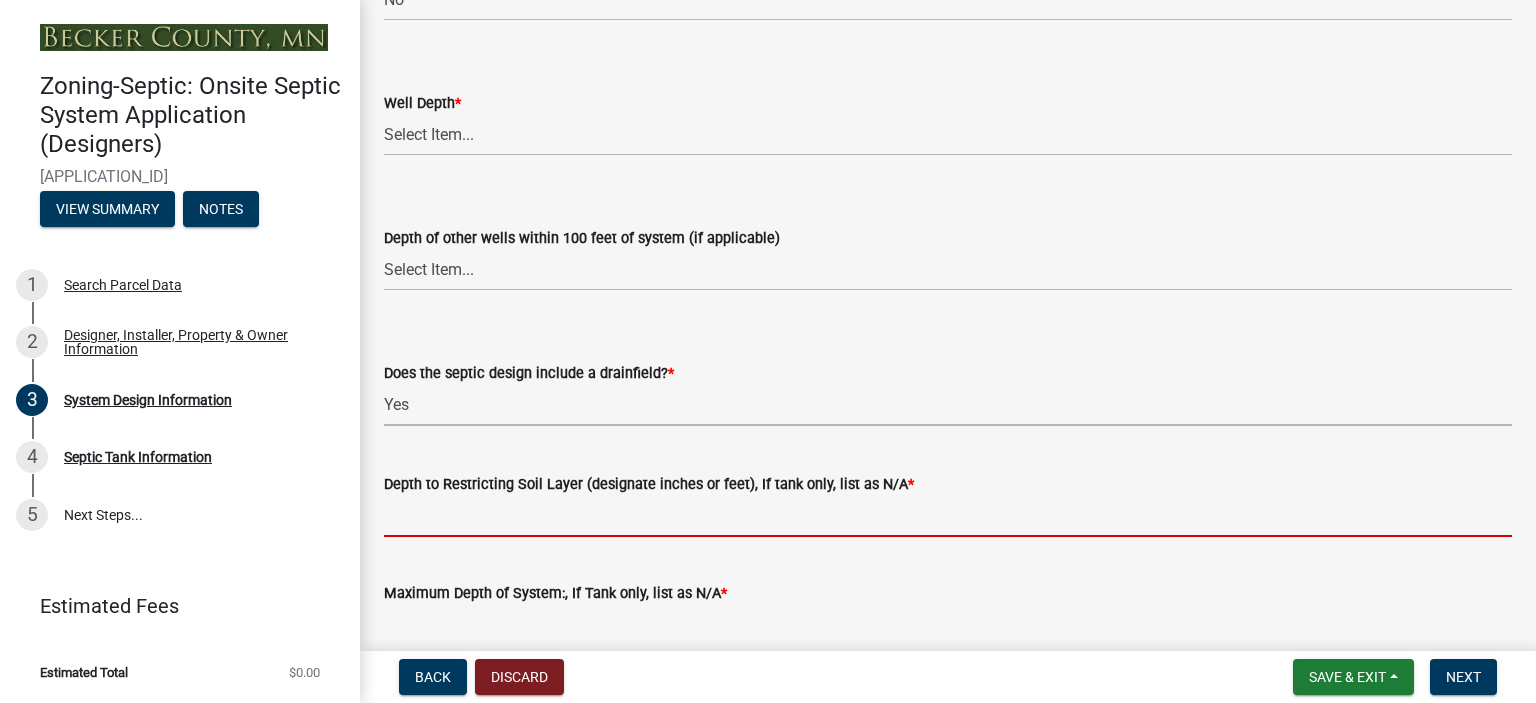click on "Depth to Restricting Soil Layer (designate inches or feet), If tank only, list as N/A  *" at bounding box center [948, 516] 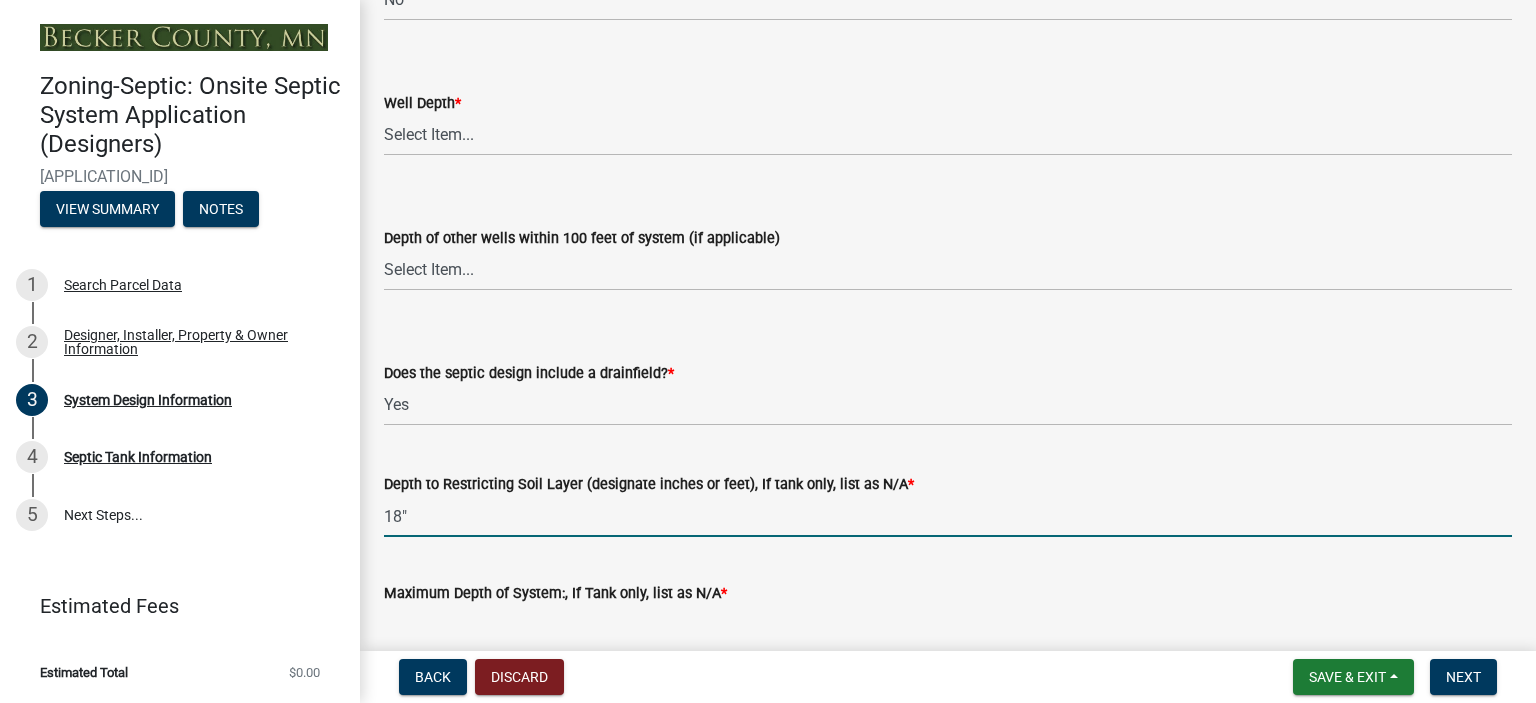 scroll, scrollTop: 4039, scrollLeft: 0, axis: vertical 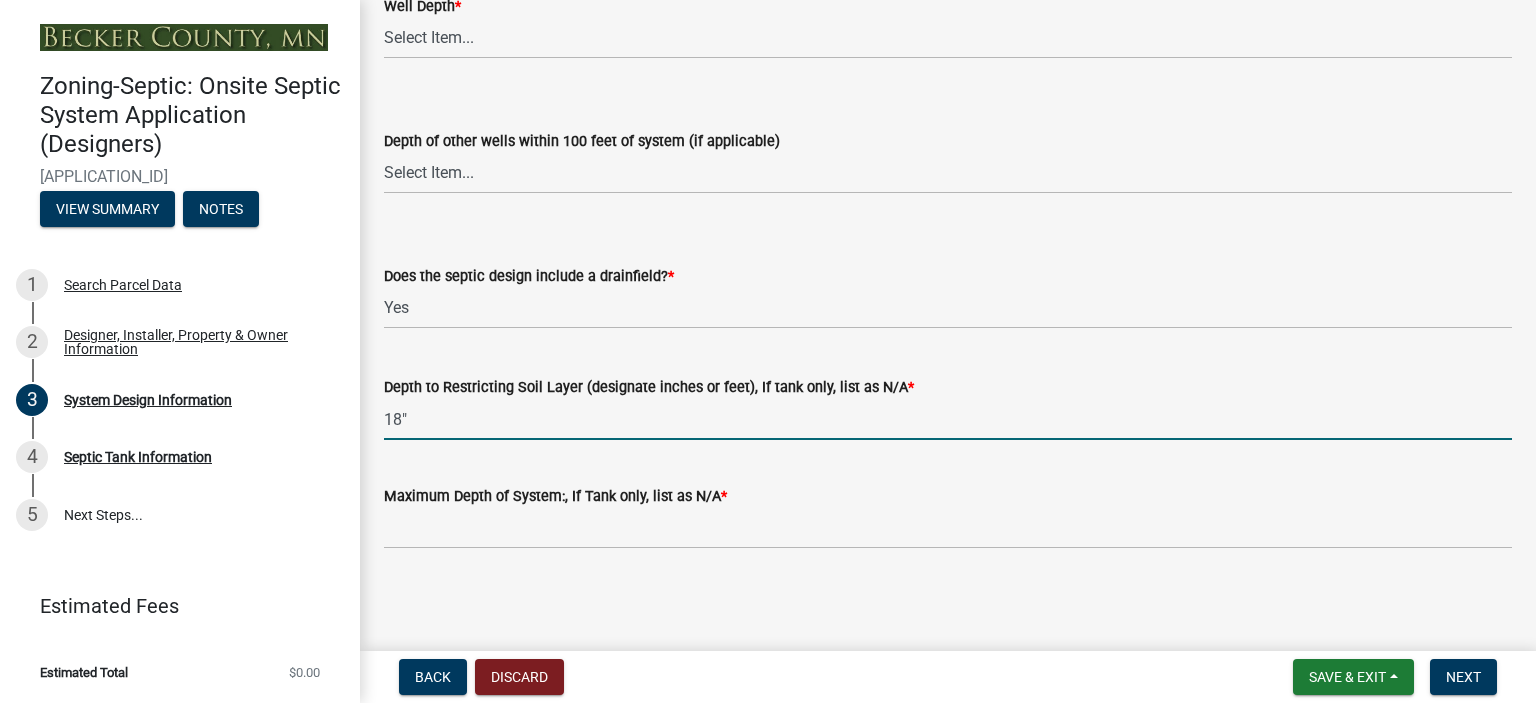 type on "18"" 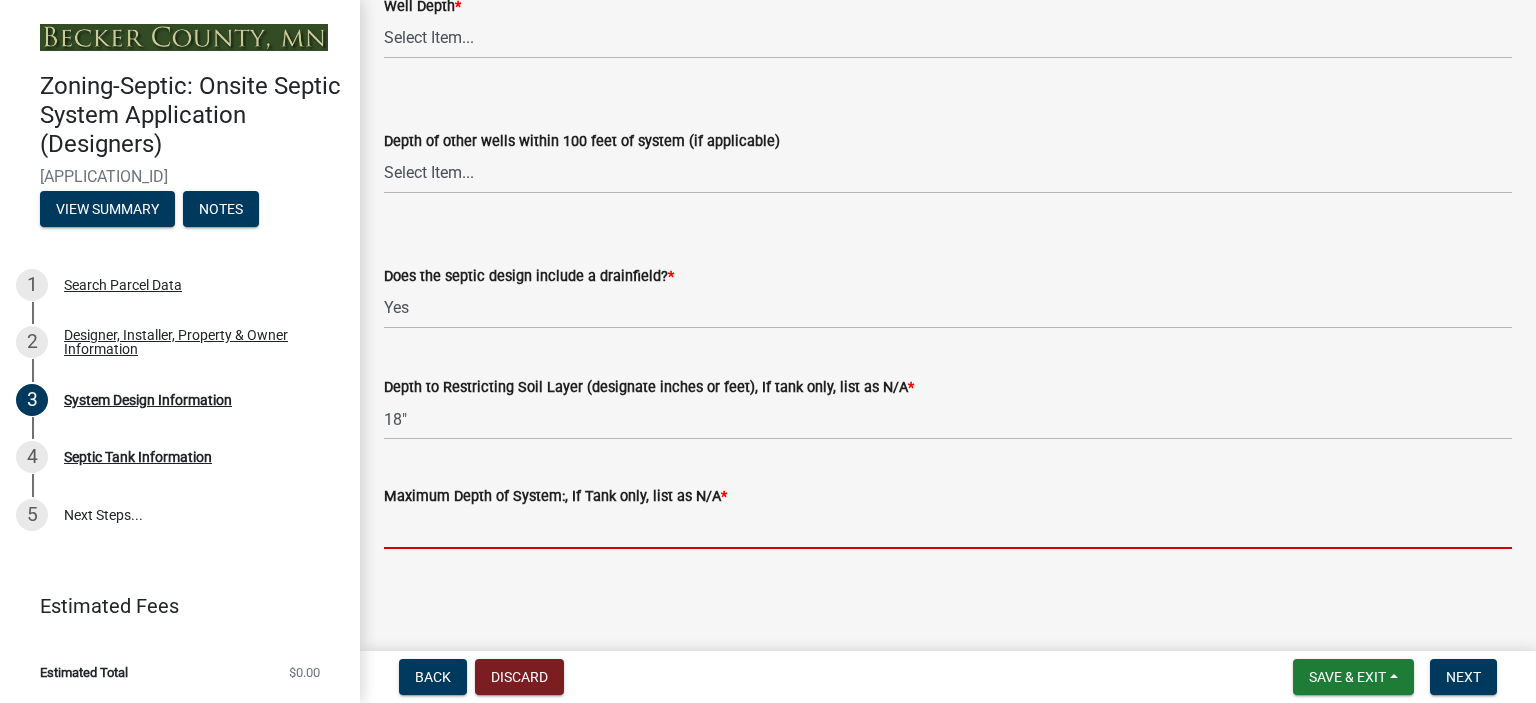 click on "Maximum Depth of System:, If Tank only, list as N/A  *" at bounding box center [948, 528] 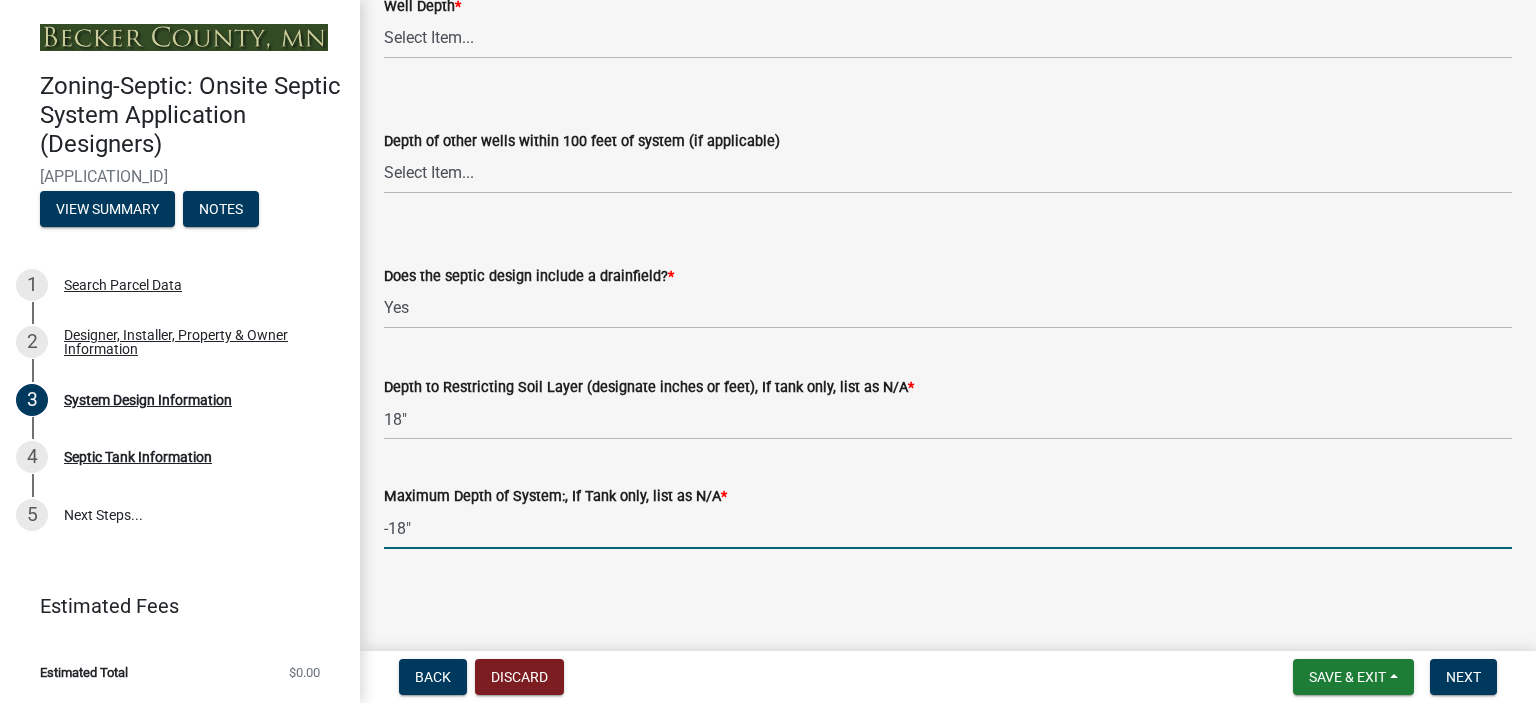 type on "-18"" 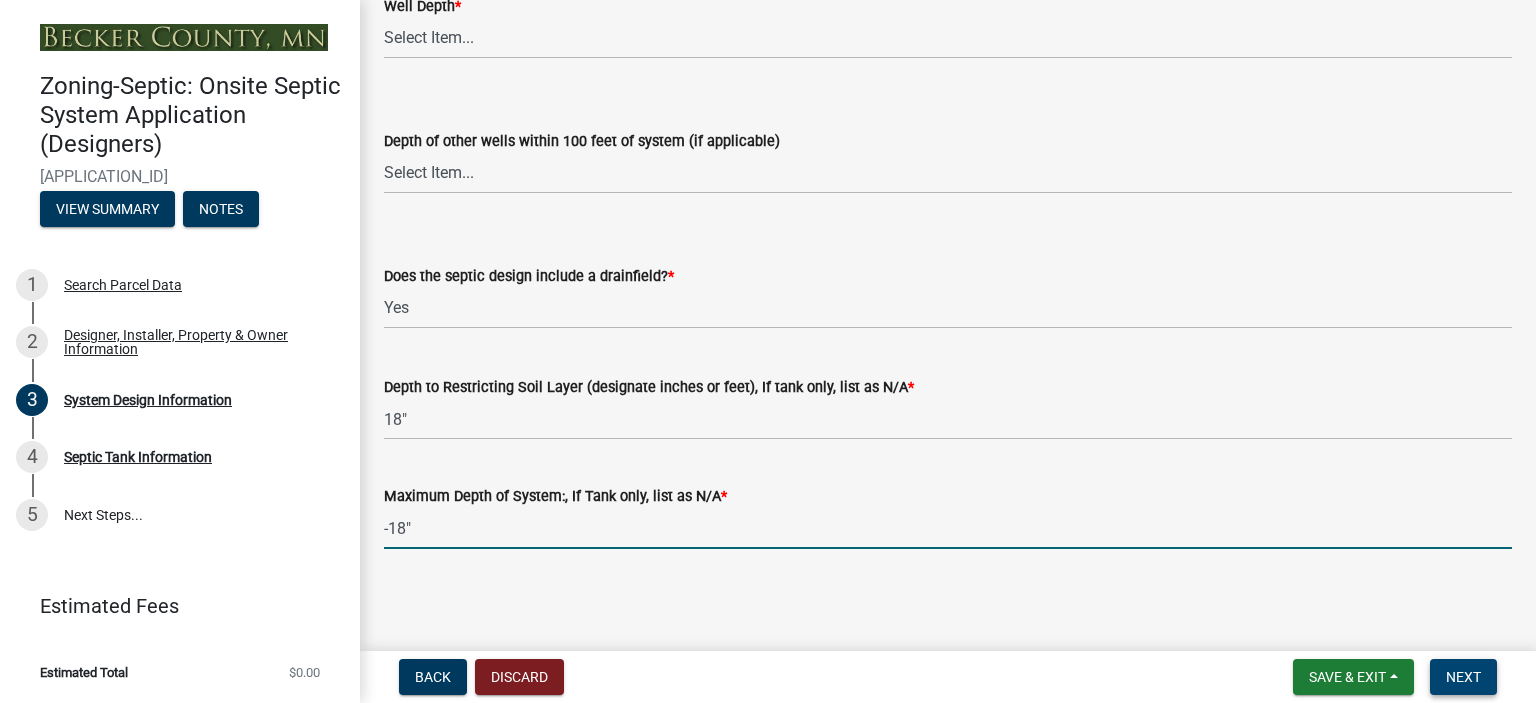 click on "Next" at bounding box center [1463, 677] 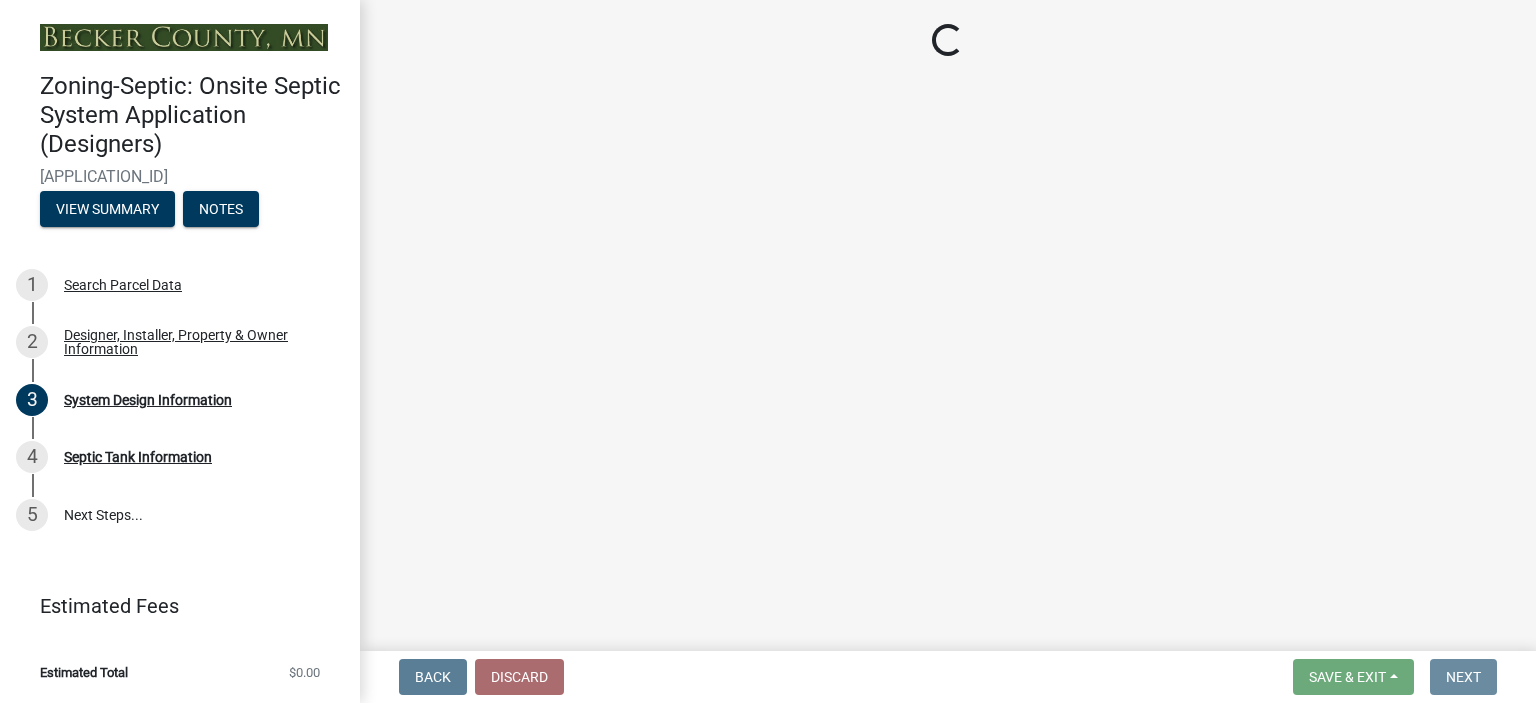 scroll, scrollTop: 0, scrollLeft: 0, axis: both 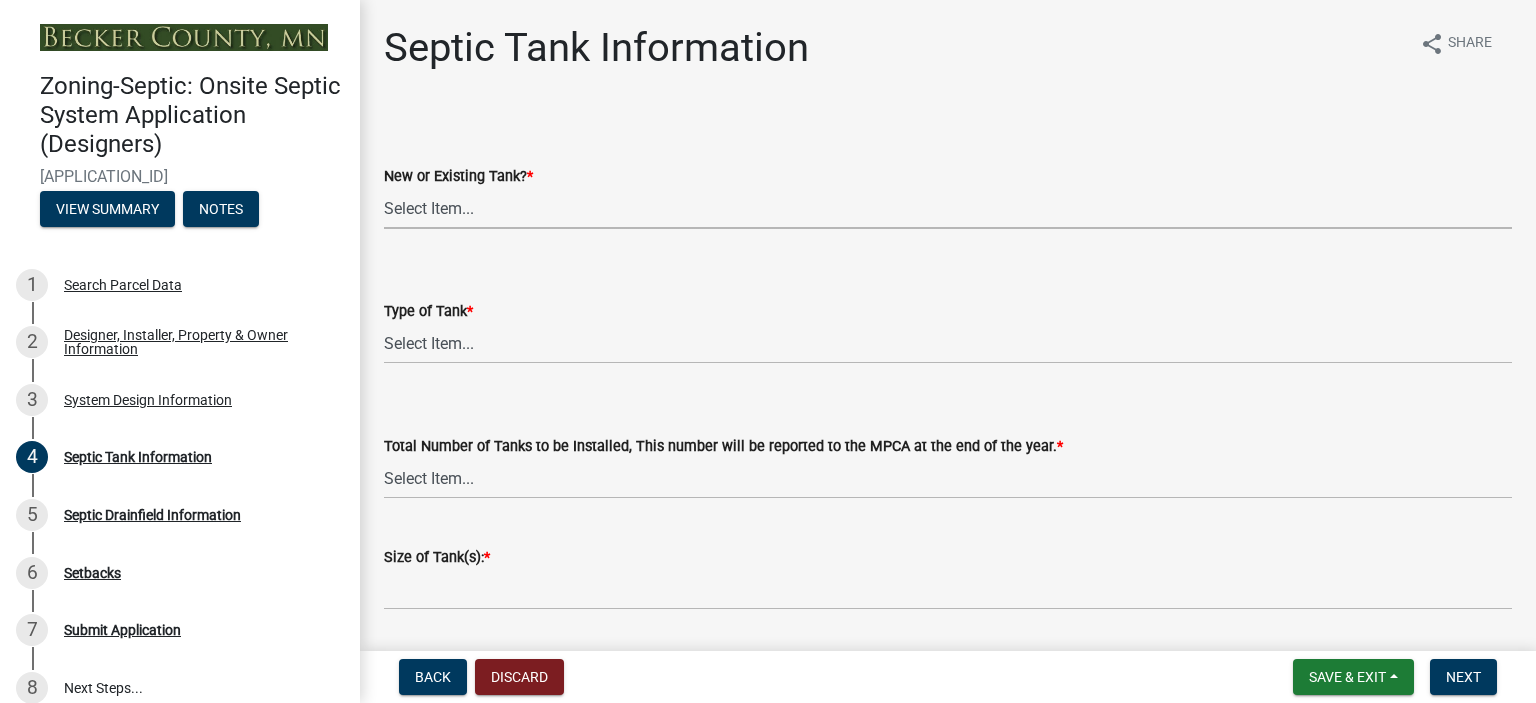 click on "Select Item...   New   Existing   Both -New and Existing Tank" at bounding box center (948, 208) 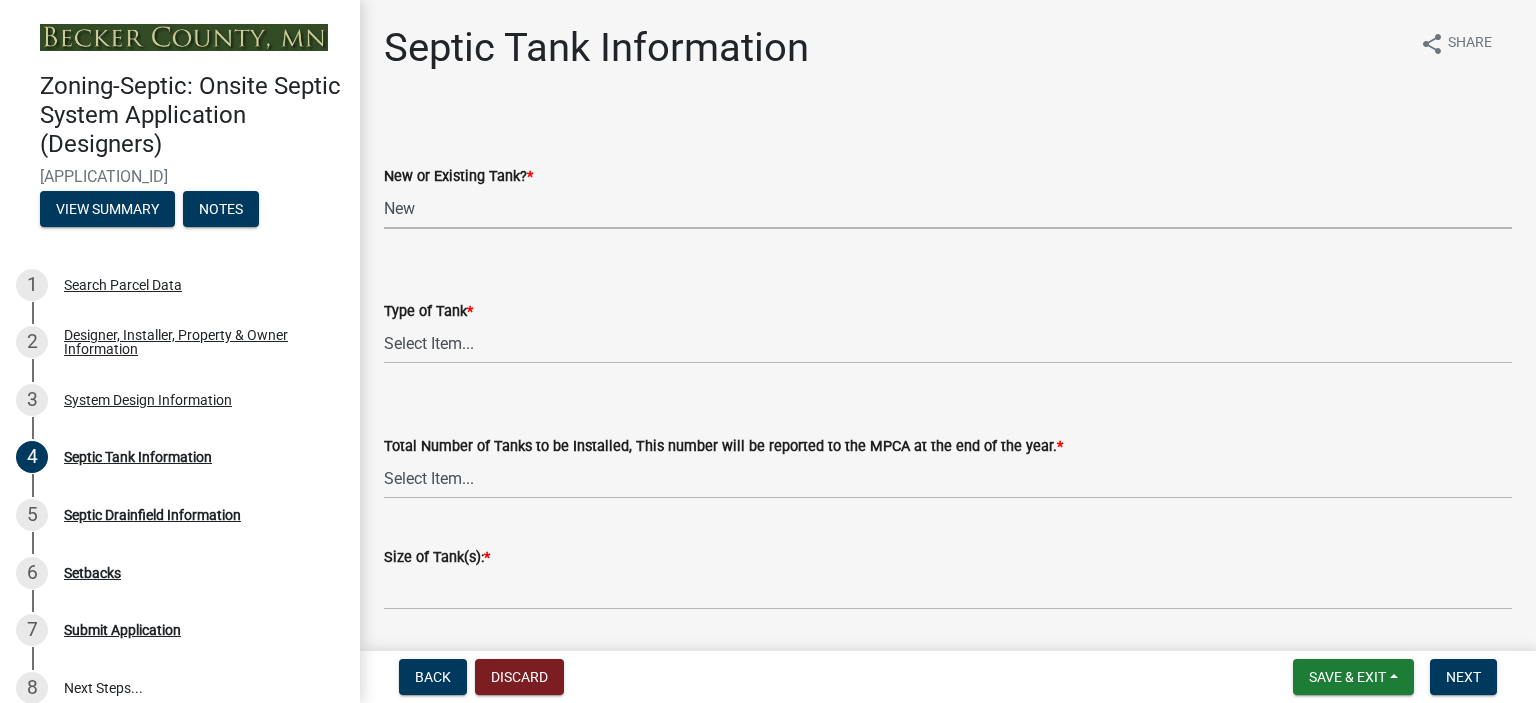 click on "Select Item...   New   Existing   Both -New and Existing Tank" at bounding box center [948, 208] 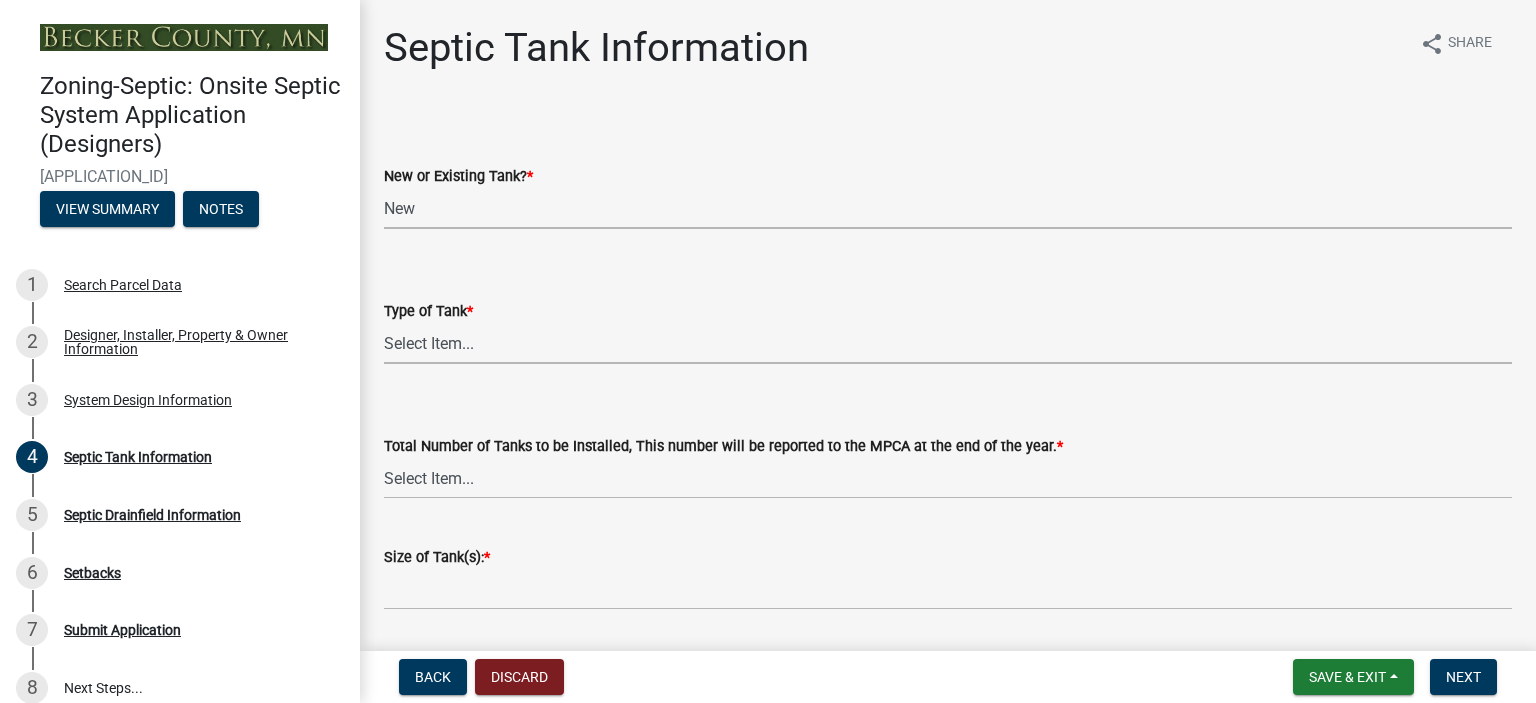 click on "Select Item...   Single Septic Tank   Compartmented Tank   Single Tank plus Compartmented Tank   Pit Privy   Holding Tank   Existing Tank   Existing Tank with New Additional Tank   Existing Tank with New Lift Station   Holding Tank with Privy" at bounding box center (948, 343) 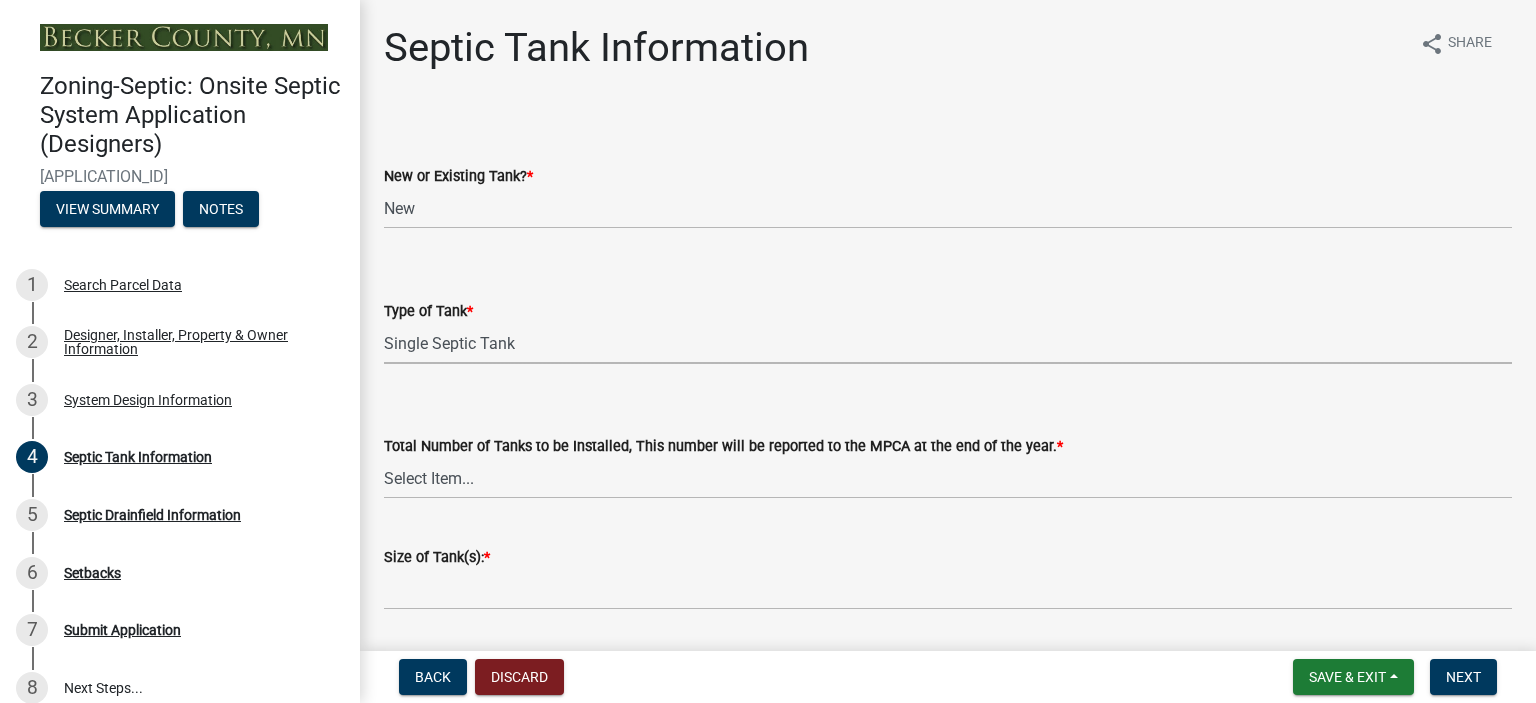 click on "Select Item...   Single Septic Tank   Compartmented Tank   Single Tank plus Compartmented Tank   Pit Privy   Holding Tank   Existing Tank   Existing Tank with New Additional Tank   Existing Tank with New Lift Station   Holding Tank with Privy" at bounding box center [948, 343] 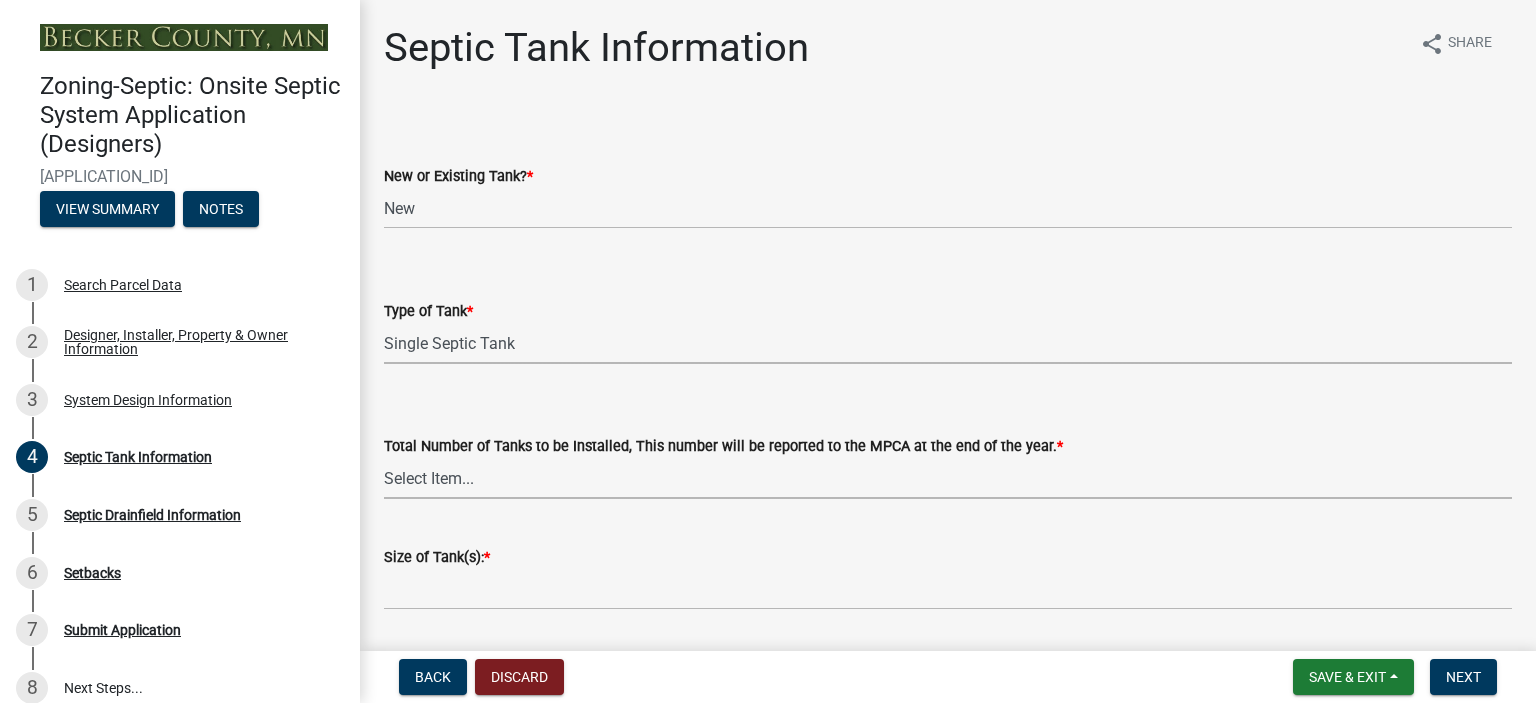 click on "Select Item...   0   1   2   3   4" at bounding box center (948, 478) 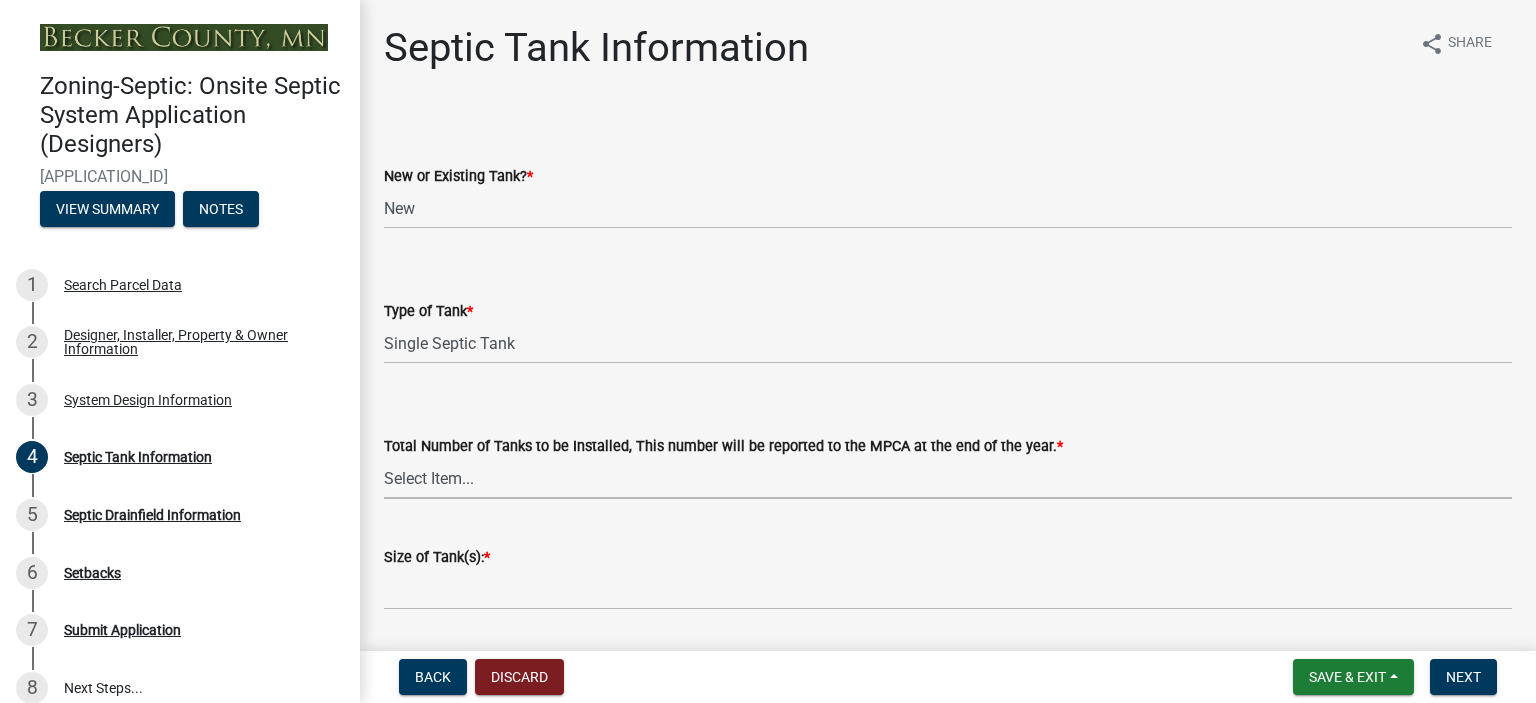 click on "Select Item...   0   1   2   3   4" at bounding box center [948, 478] 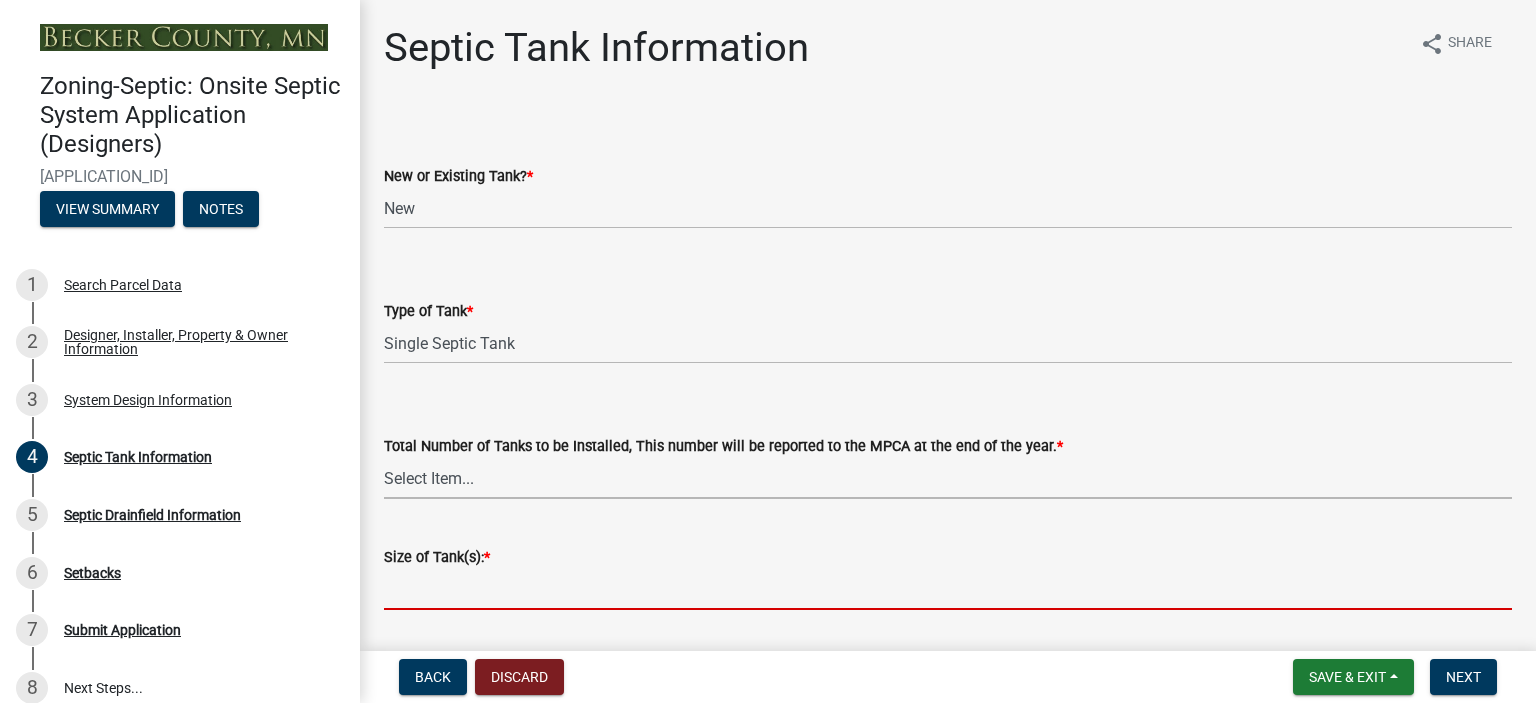 click on "Size of Tank(s):  *" at bounding box center [948, 589] 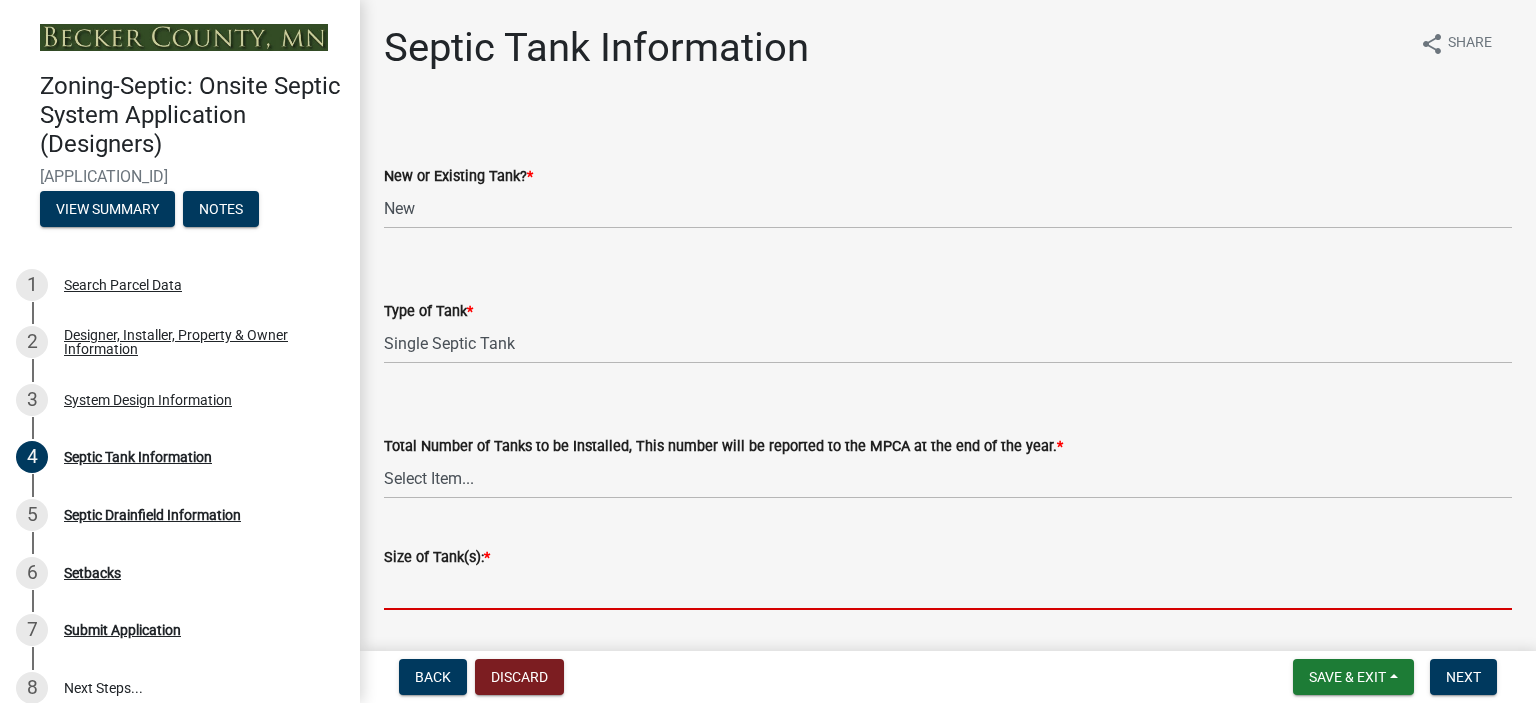type on "1500, 625" 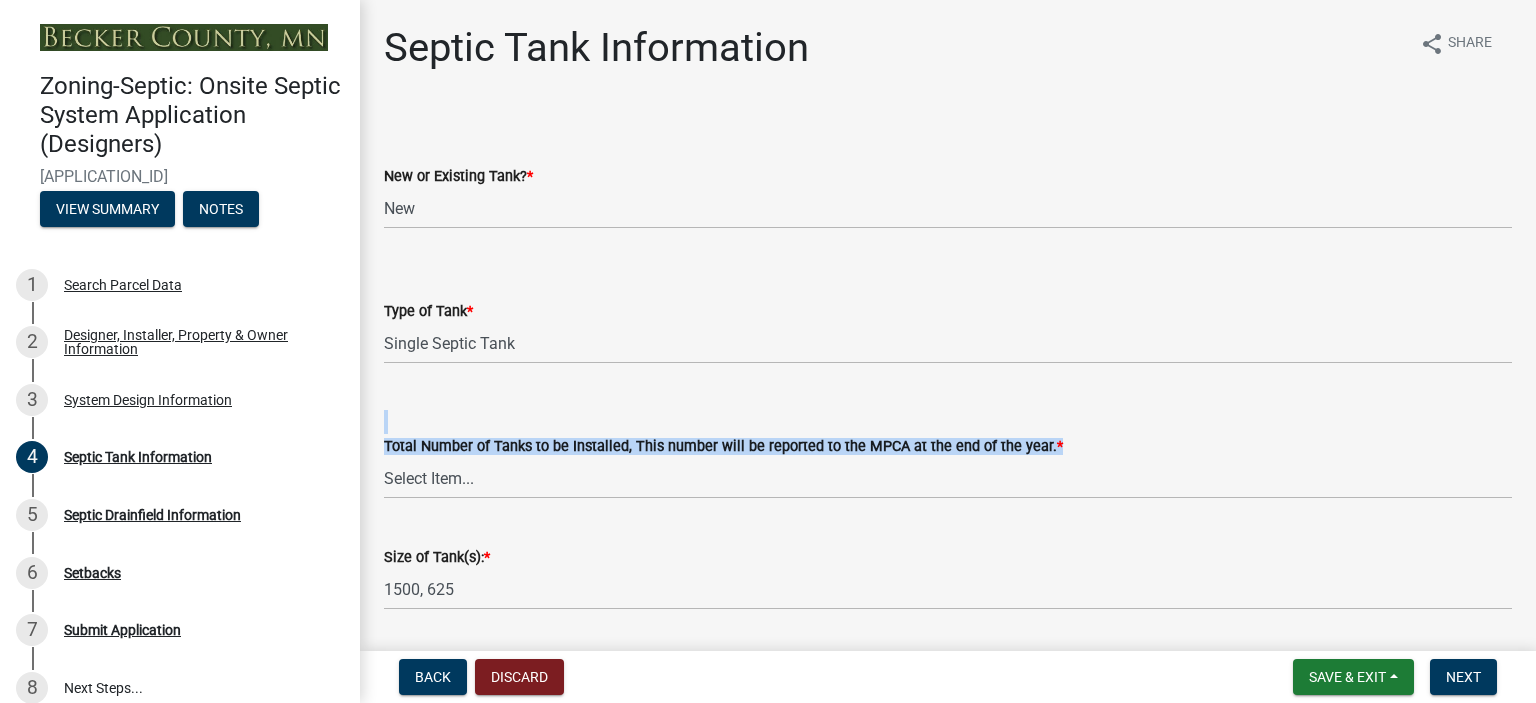 drag, startPoint x: 1496, startPoint y: 416, endPoint x: 1526, endPoint y: 435, distance: 35.510563 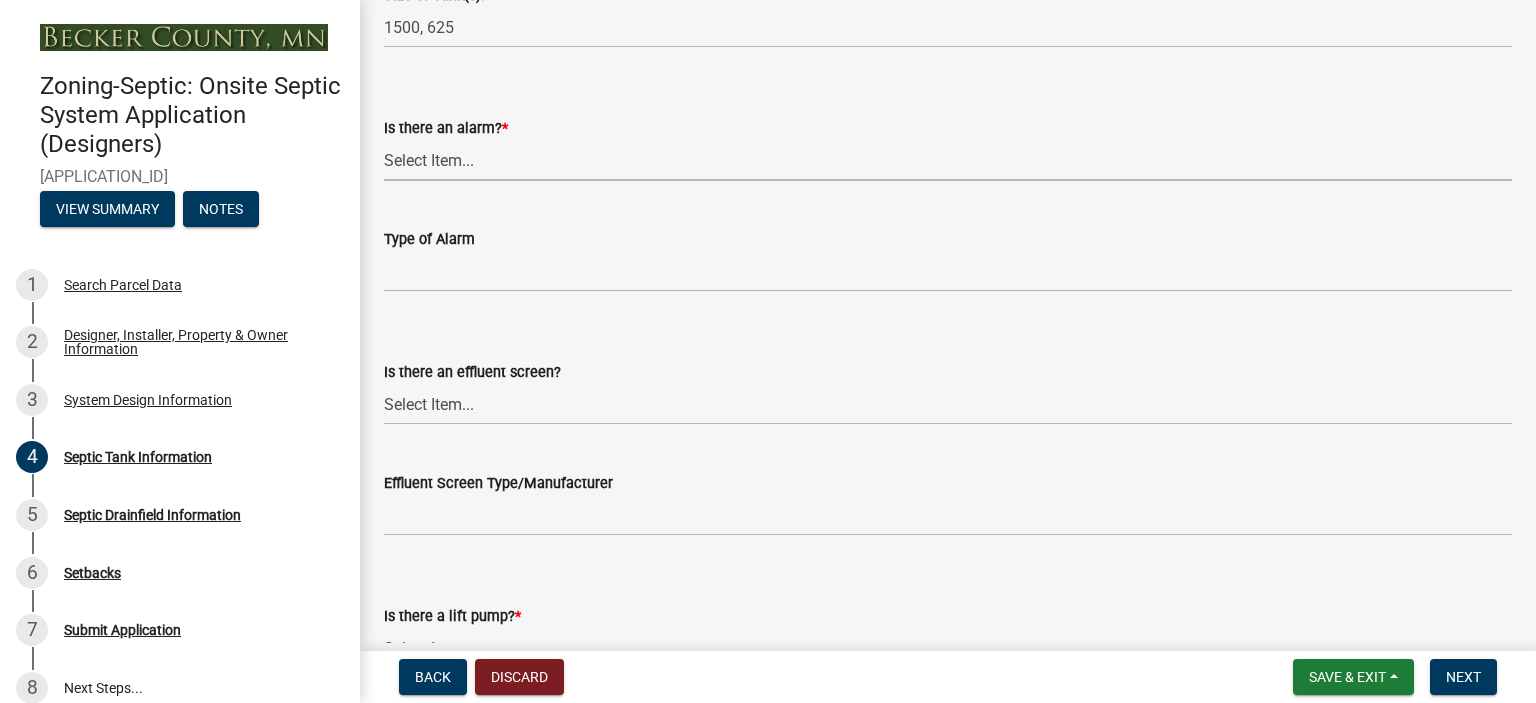 click on "Select Item...   Yes   No" at bounding box center [948, 160] 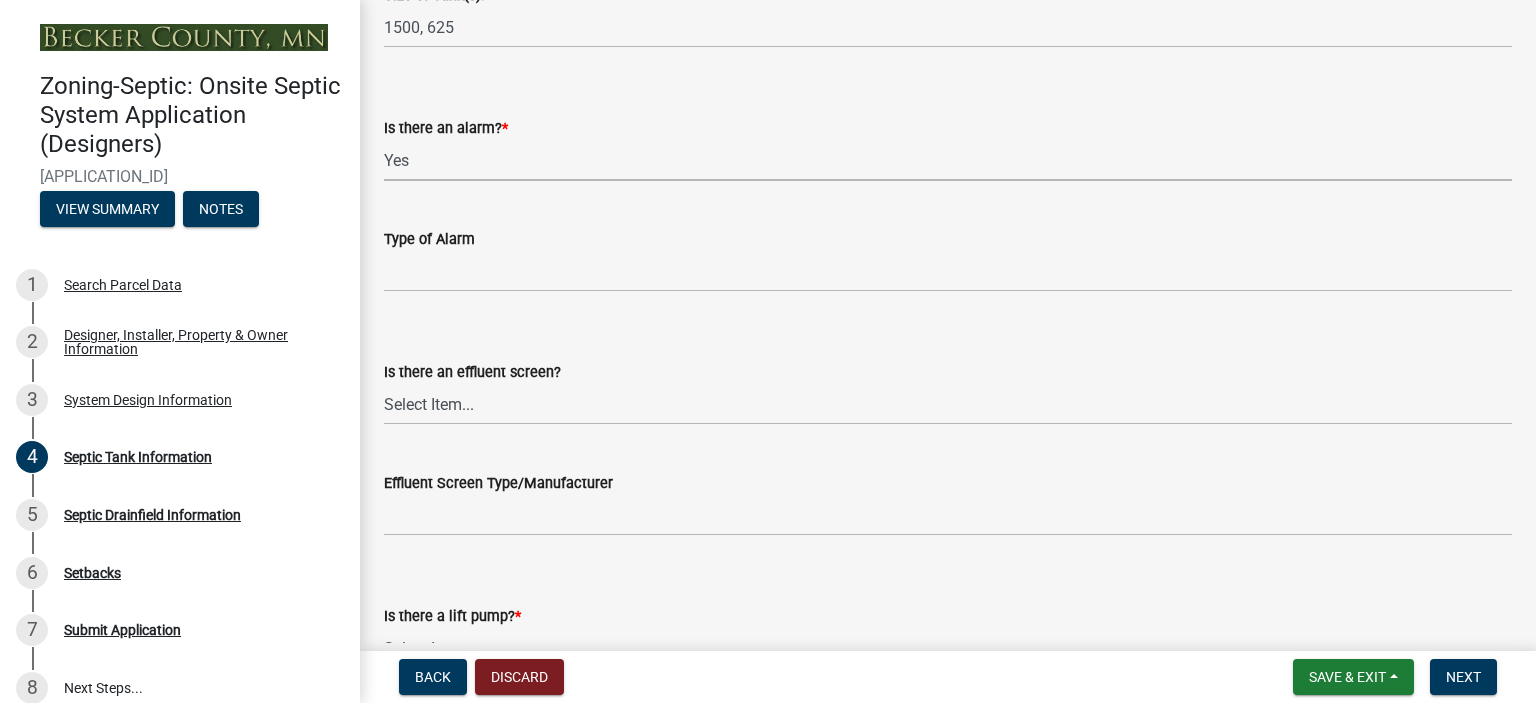 click on "Select Item...   Yes   No" at bounding box center (948, 160) 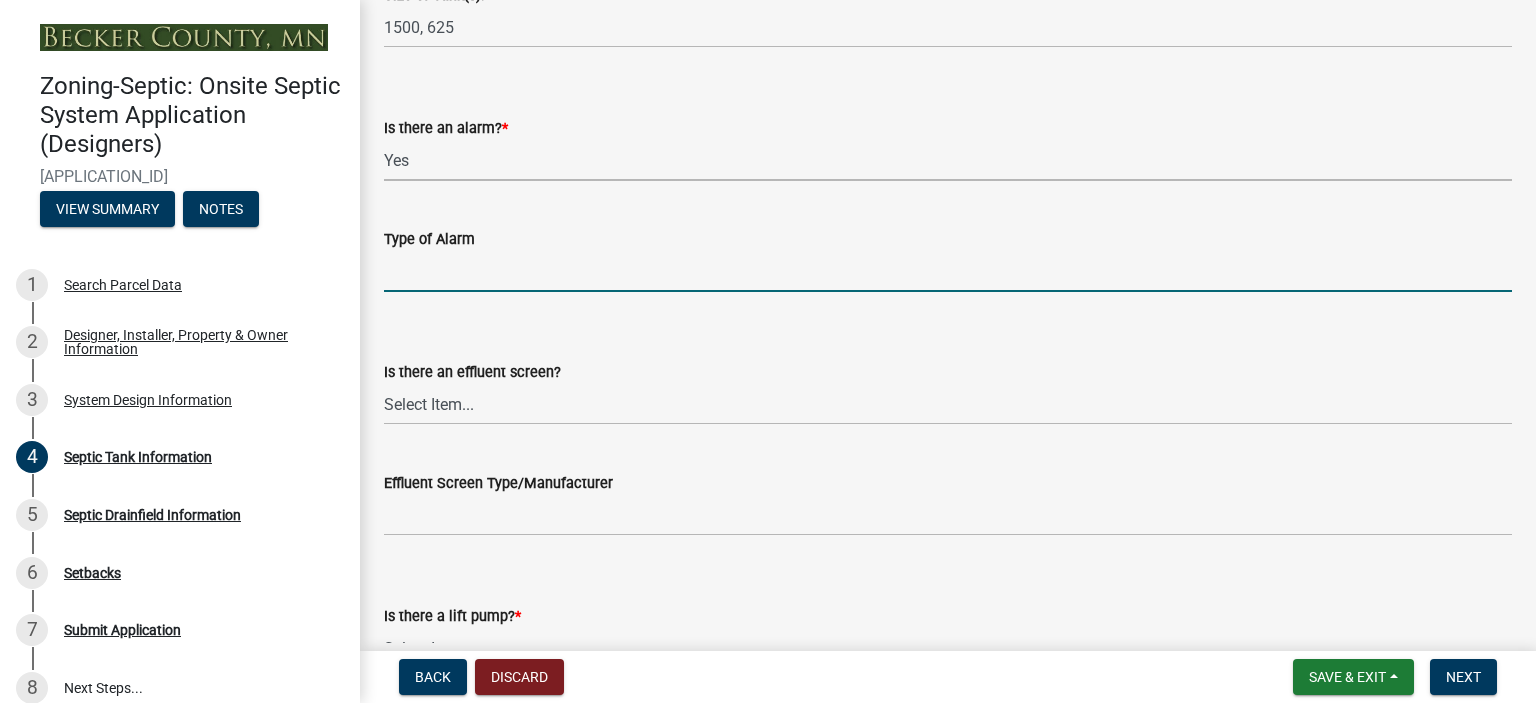 click on "Type of Alarm" at bounding box center [948, 271] 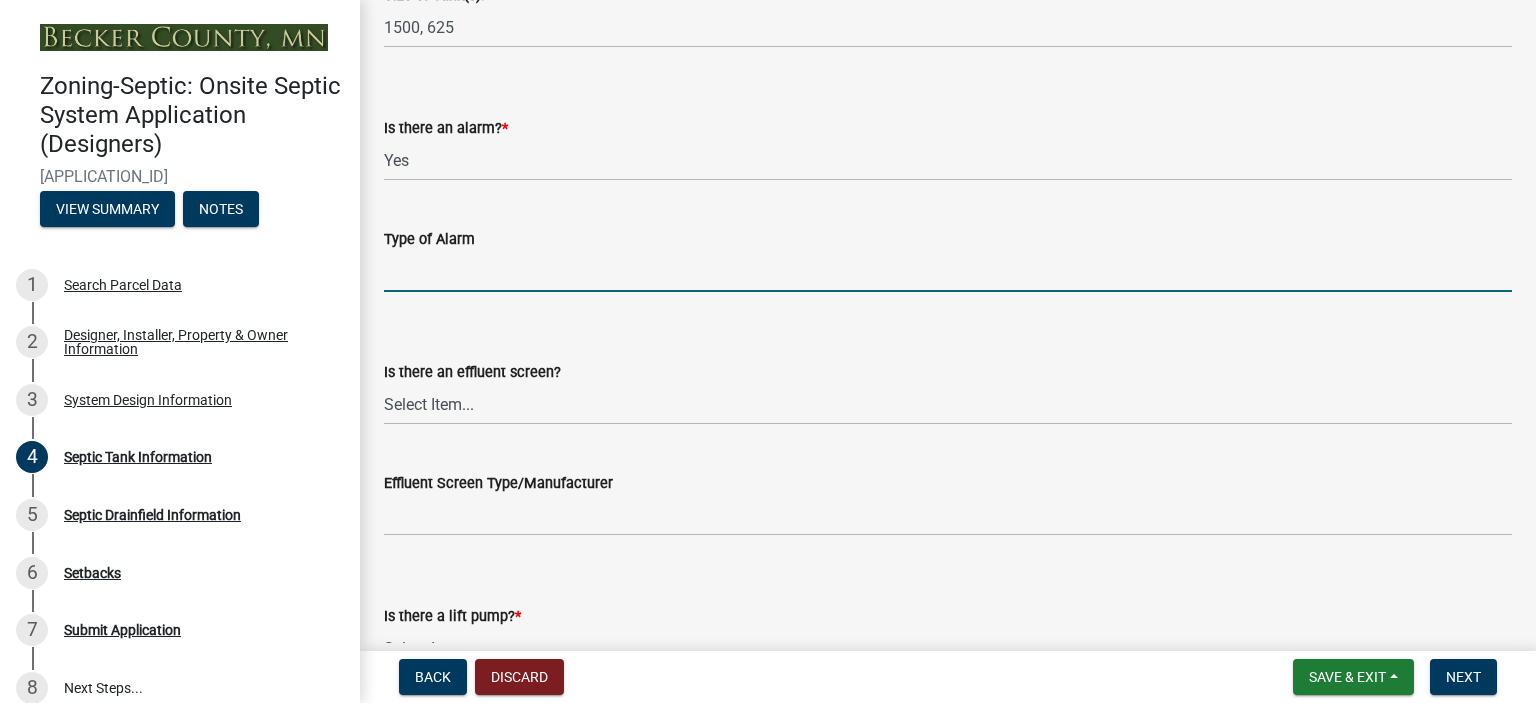 type on "ELECTRIC" 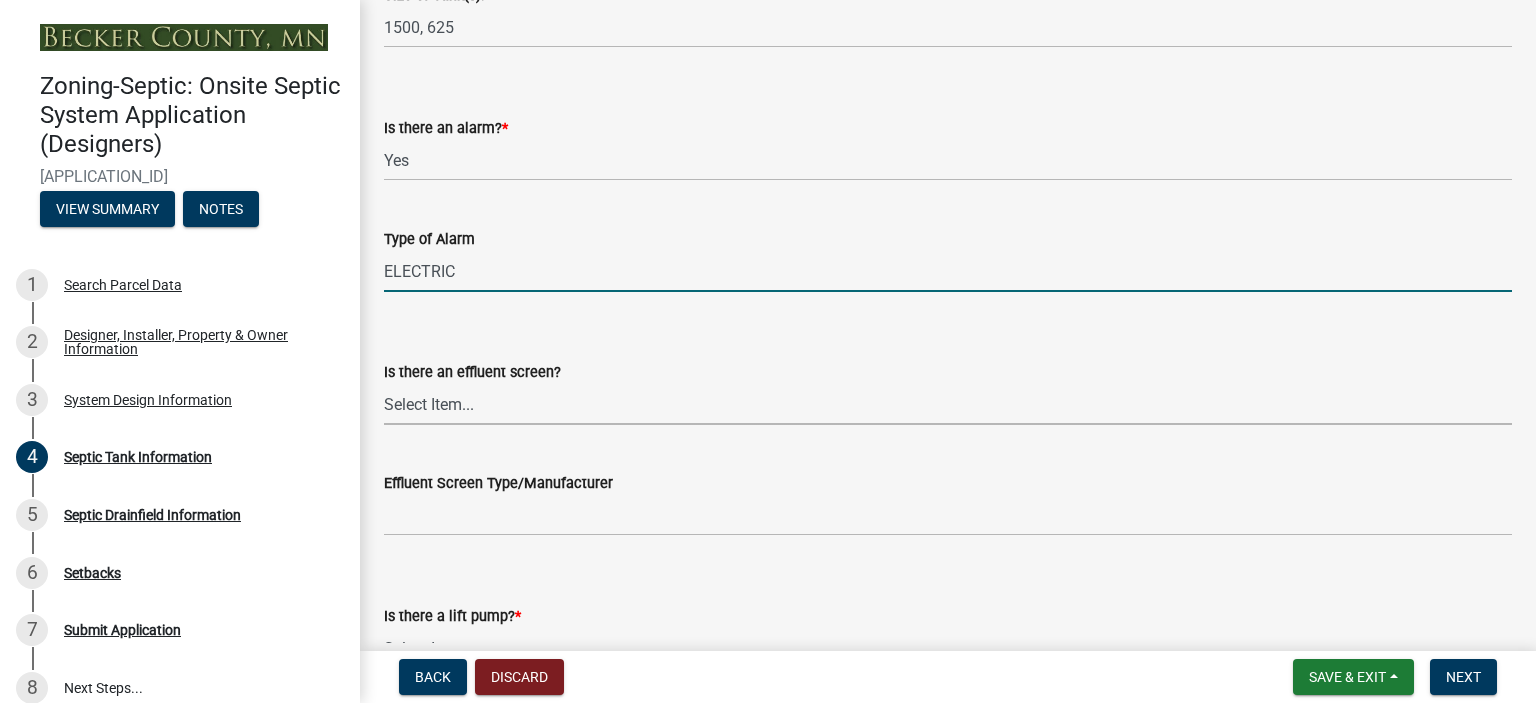 click on "Select Item...   Yes   No" at bounding box center [948, 404] 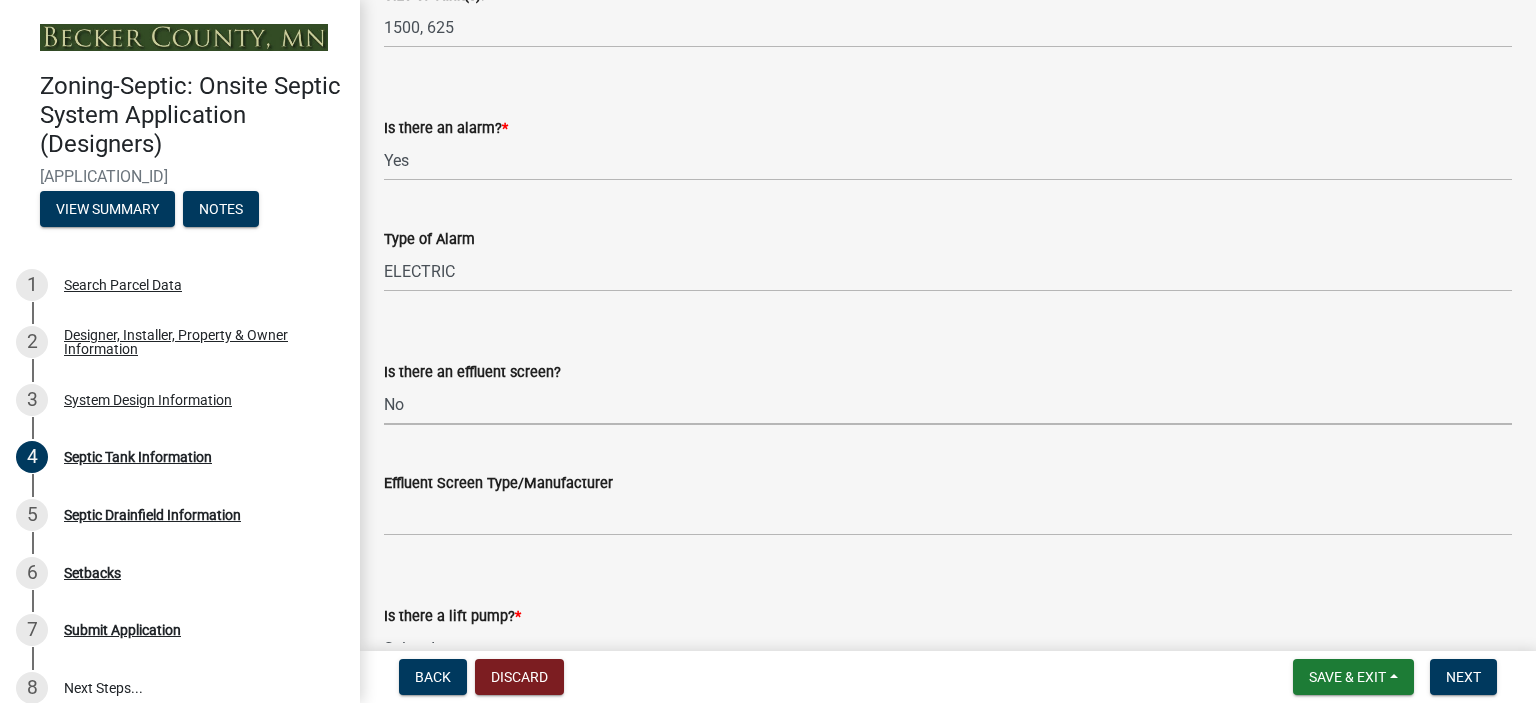 click on "Select Item...   Yes   No" at bounding box center (948, 404) 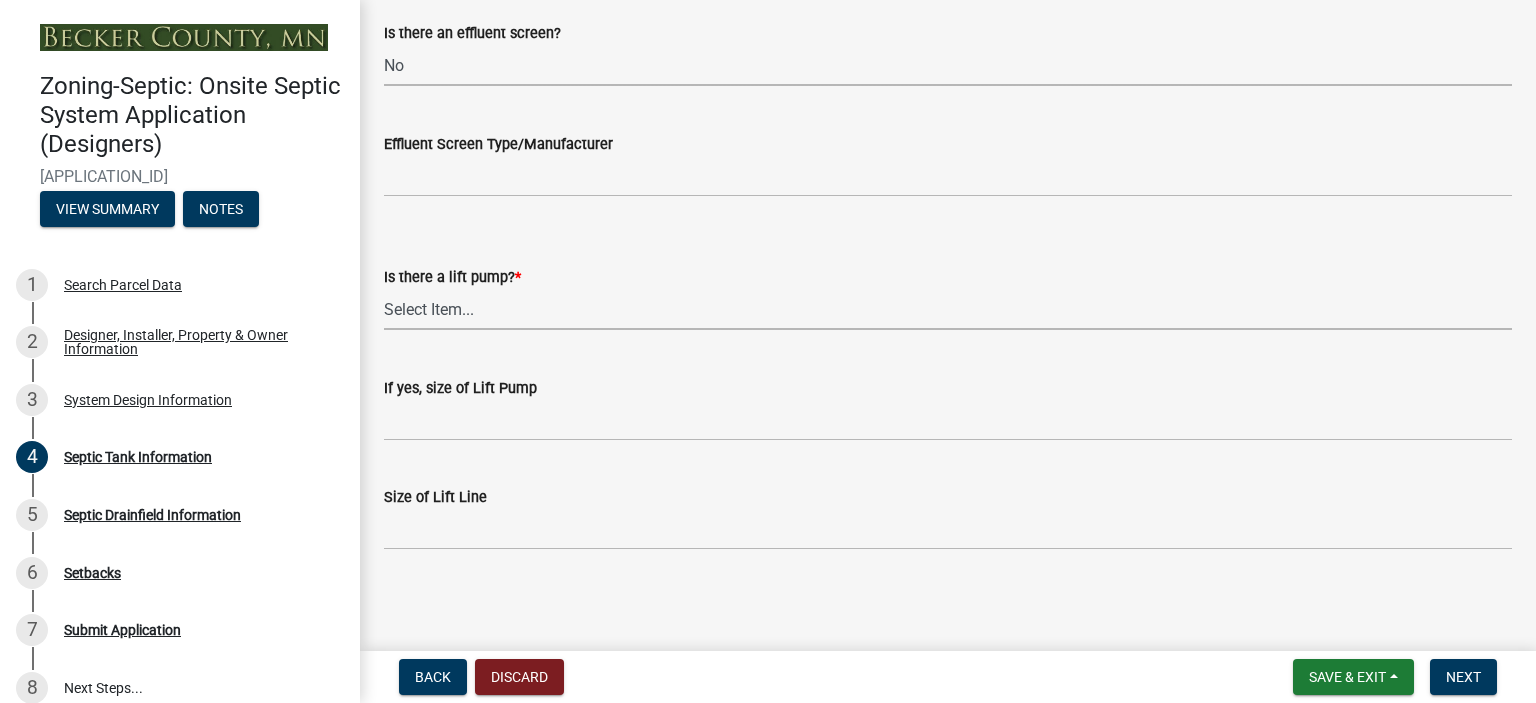 click on "Select Item...   Yes   No" at bounding box center (948, 309) 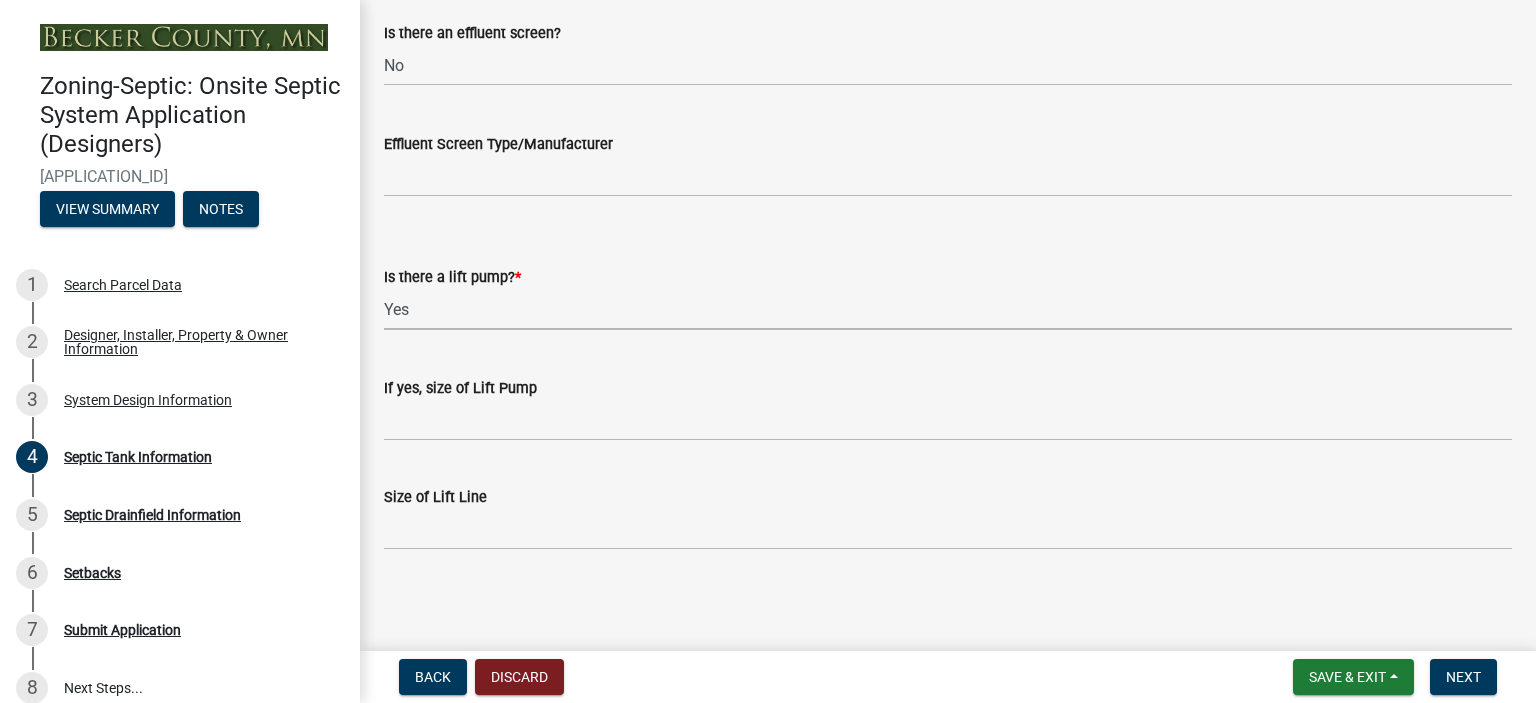 click on "Select Item...   Yes   No" at bounding box center [948, 309] 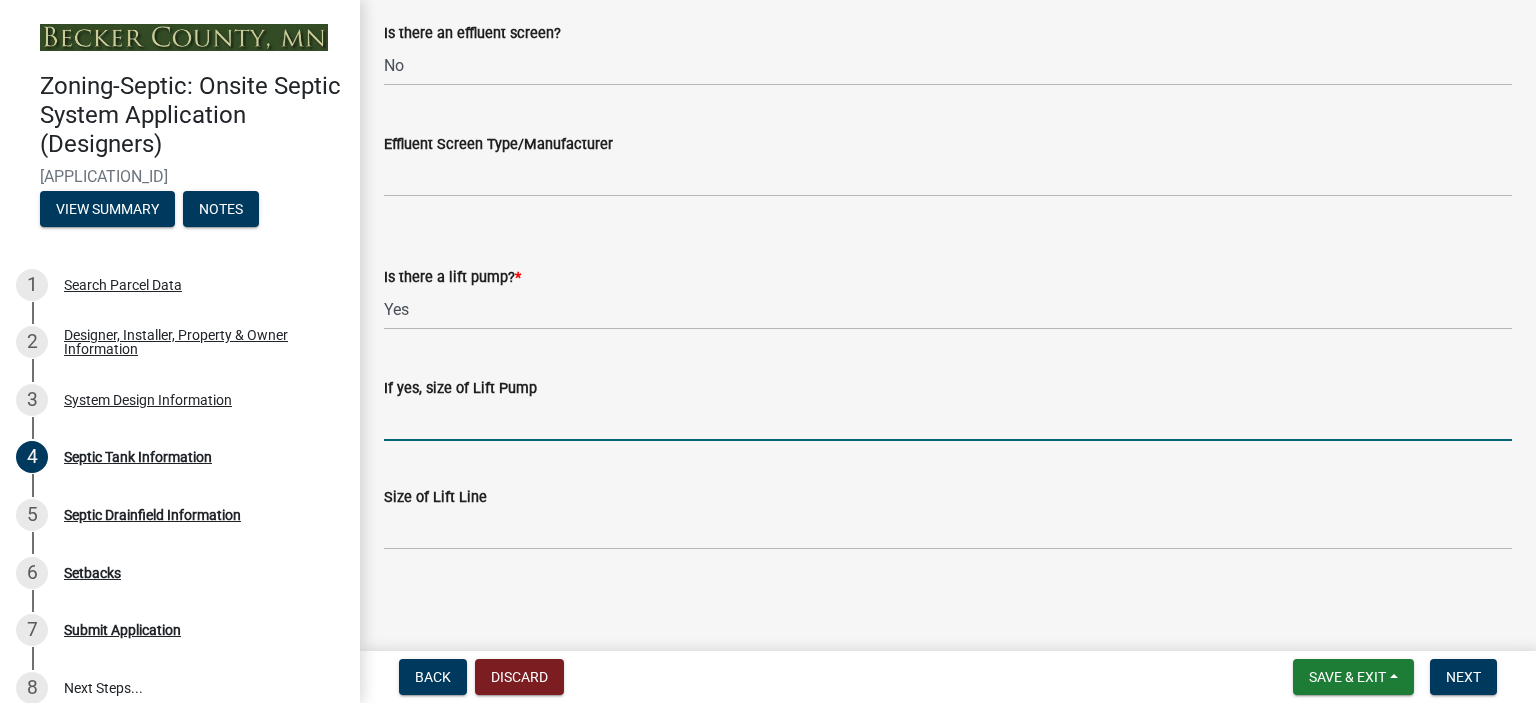 click on "If yes, size of Lift Pump" at bounding box center [948, 420] 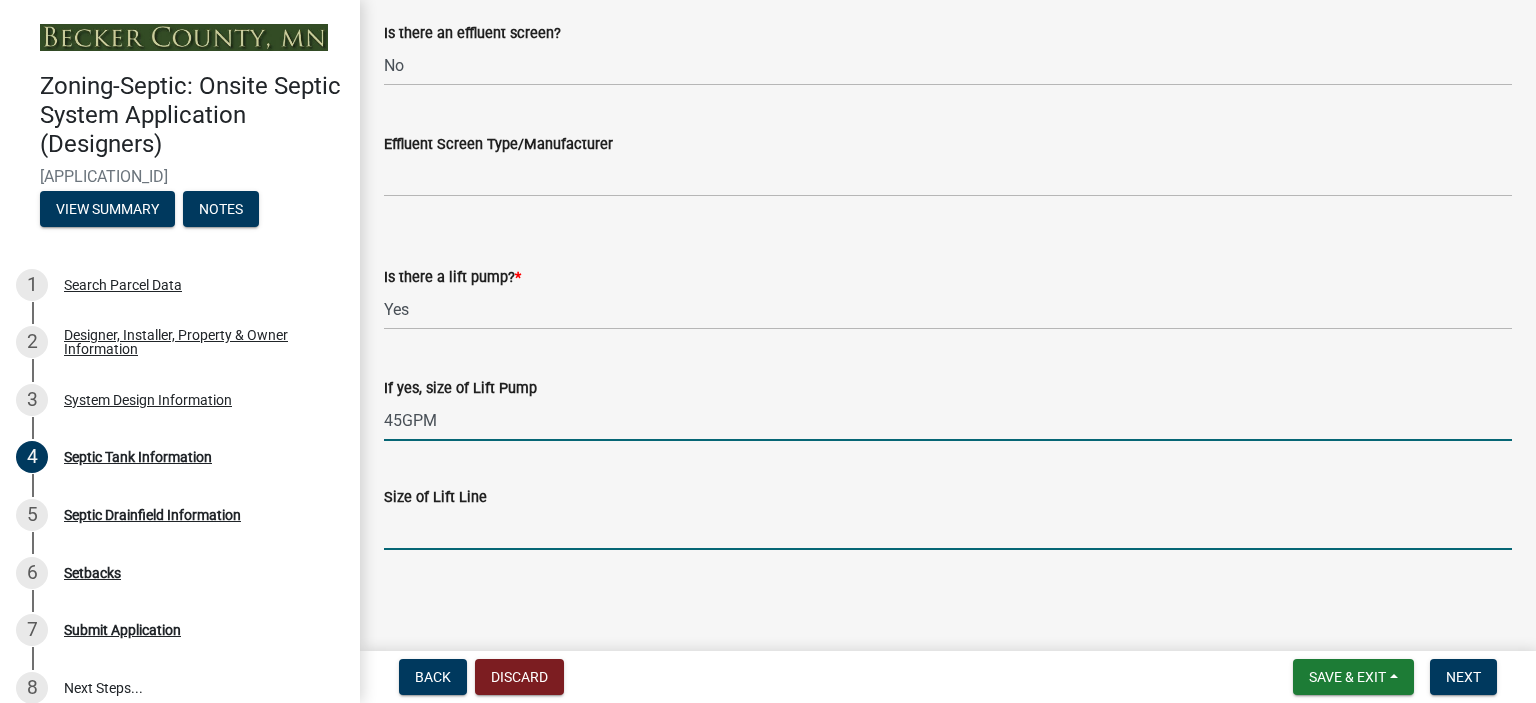 click on "Size of Lift Line" at bounding box center [948, 529] 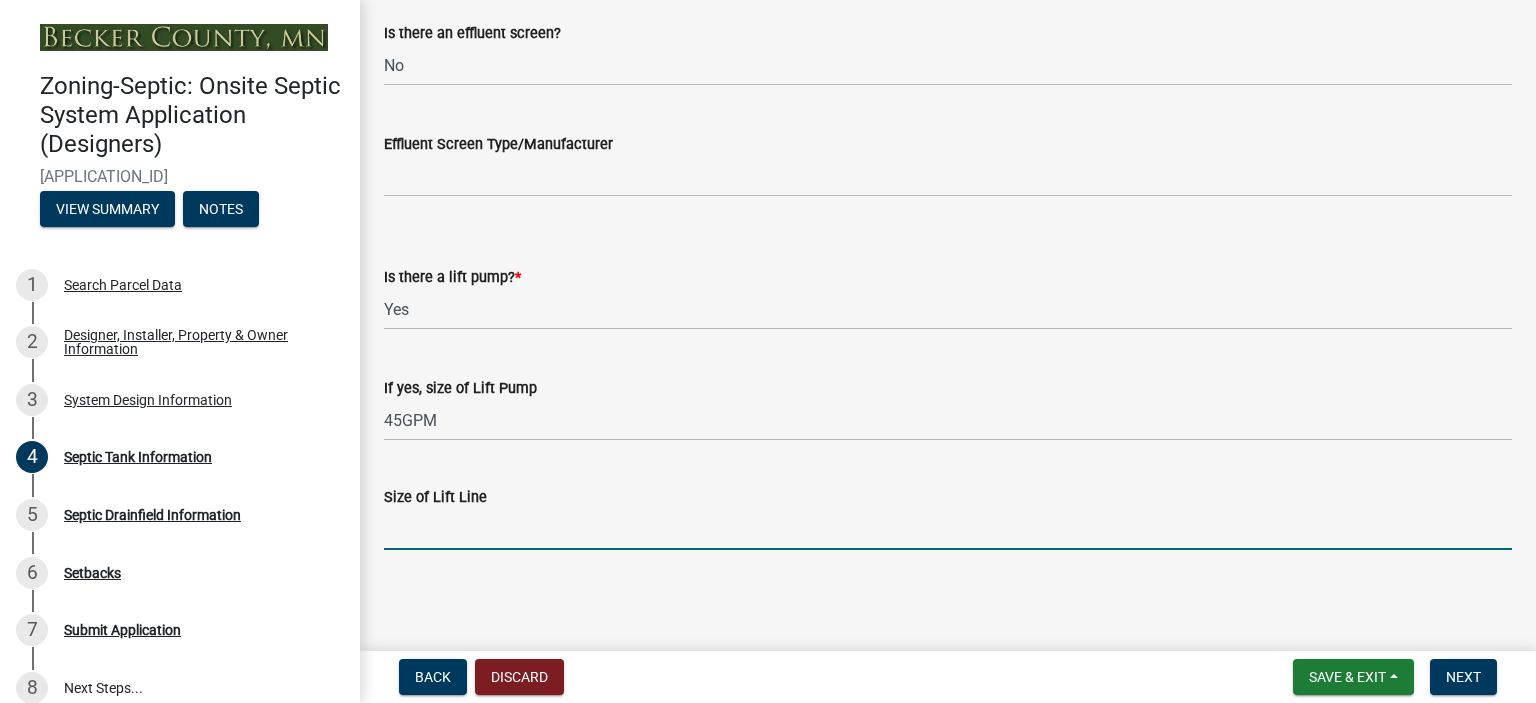 type on "2"" 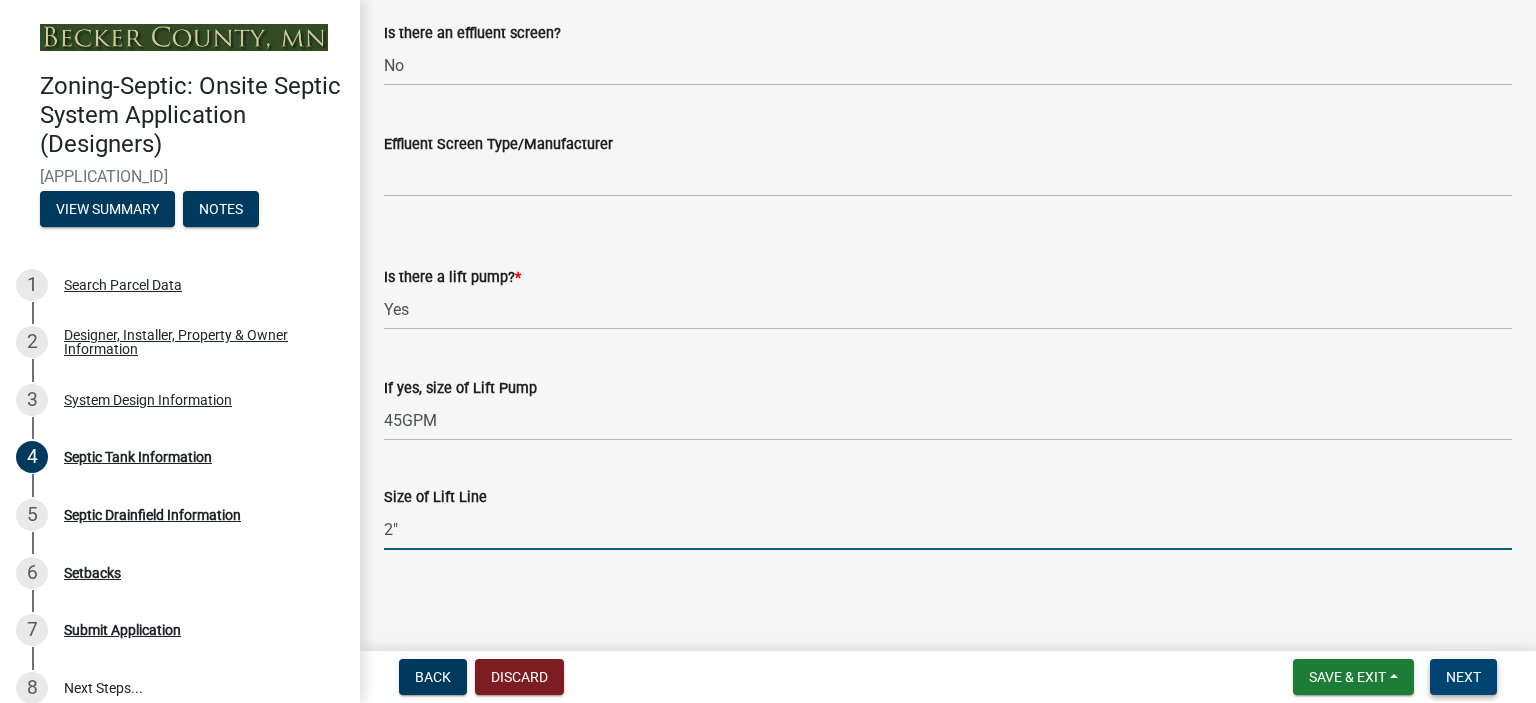 click on "Next" at bounding box center (1463, 677) 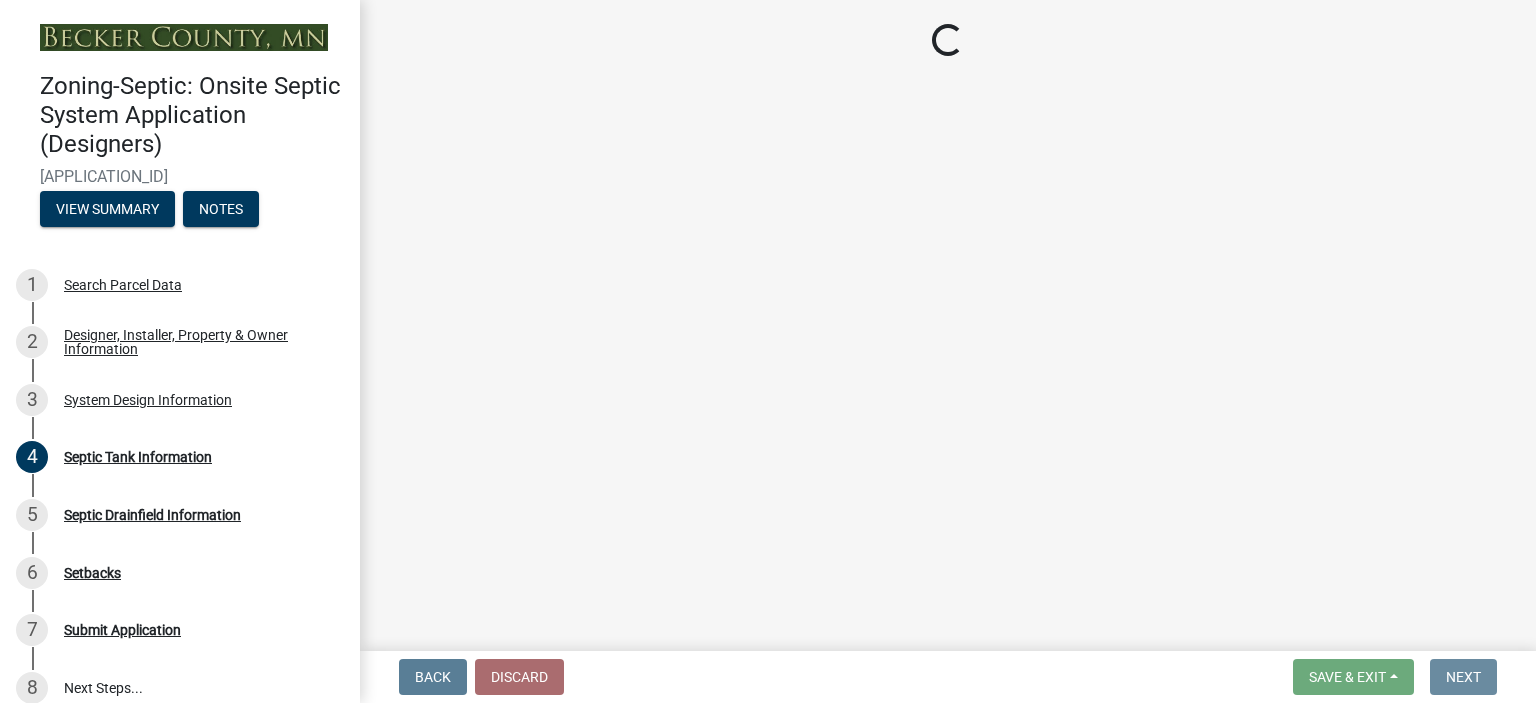 scroll, scrollTop: 0, scrollLeft: 0, axis: both 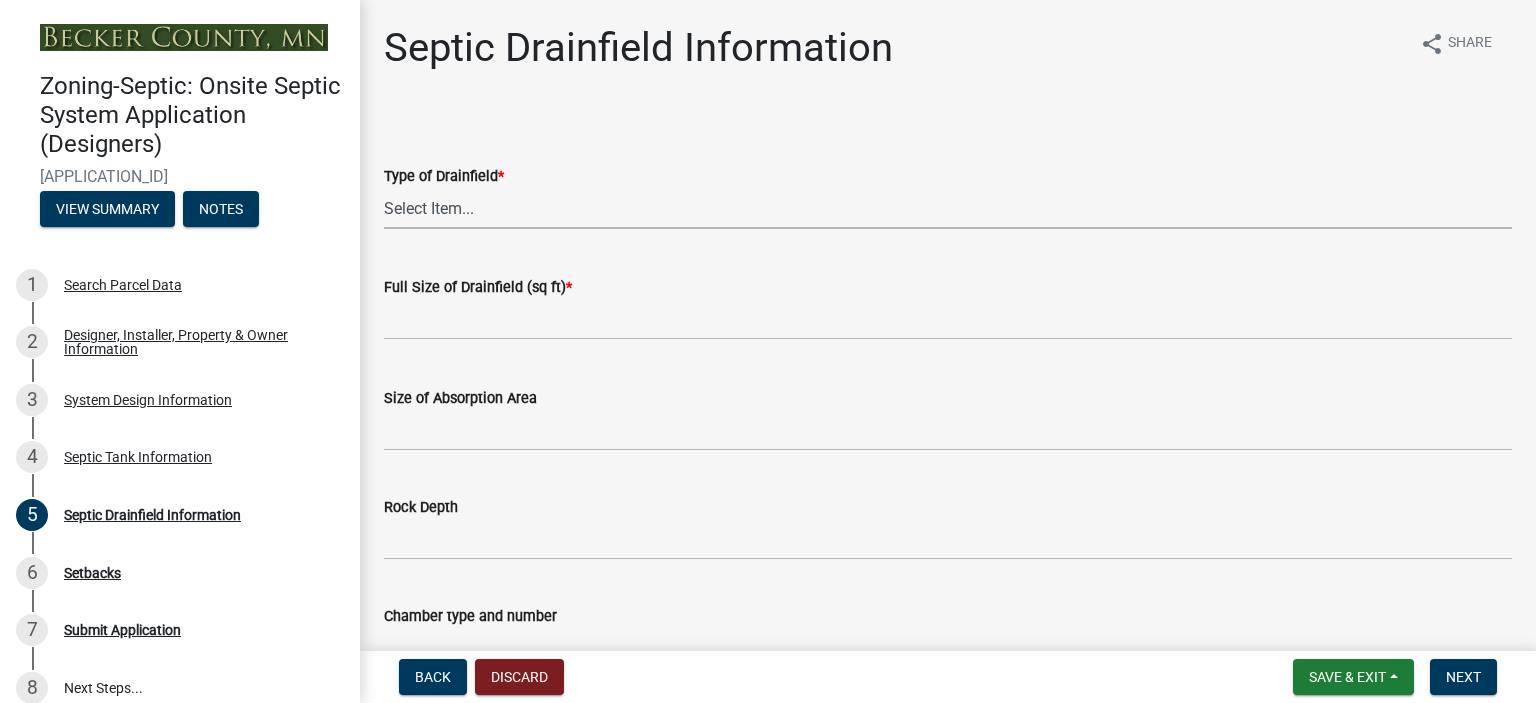 click on "Select Item...   Chamber Trench   Rock Trench   Gravelless   Mound   Pressure Bed   Seepage Bed   At-Grade   Alternative / Performance" at bounding box center (948, 208) 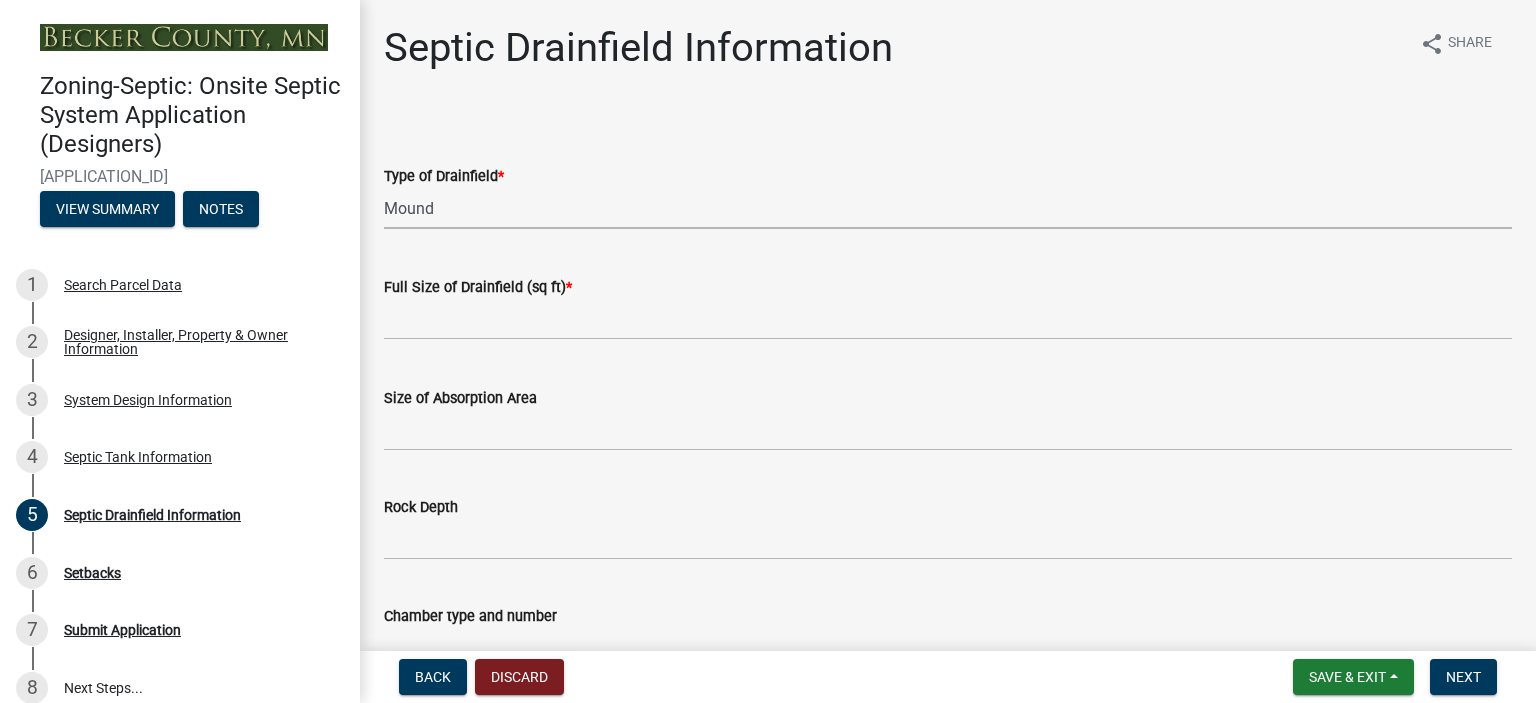 click on "Select Item...   Chamber Trench   Rock Trench   Gravelless   Mound   Pressure Bed   Seepage Bed   At-Grade   Alternative / Performance" at bounding box center [948, 208] 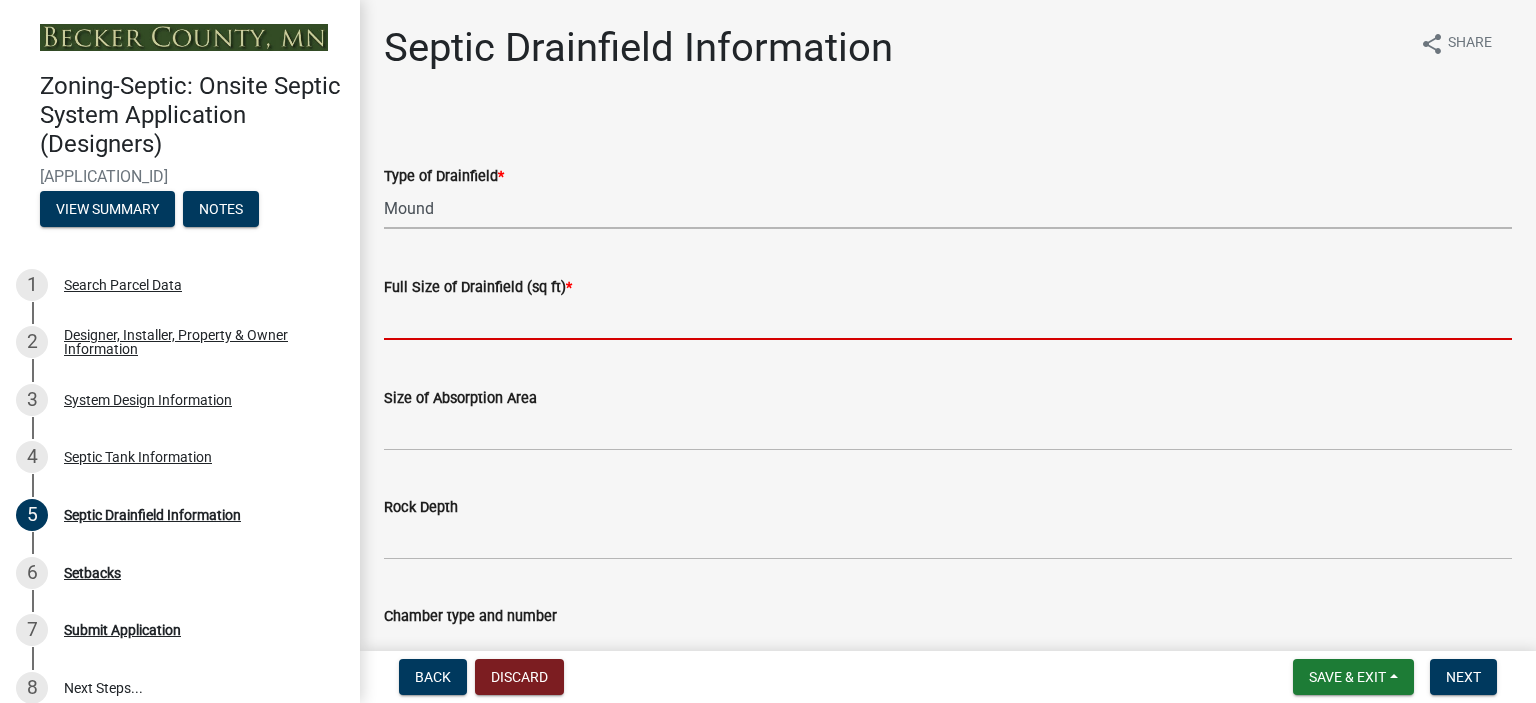 click 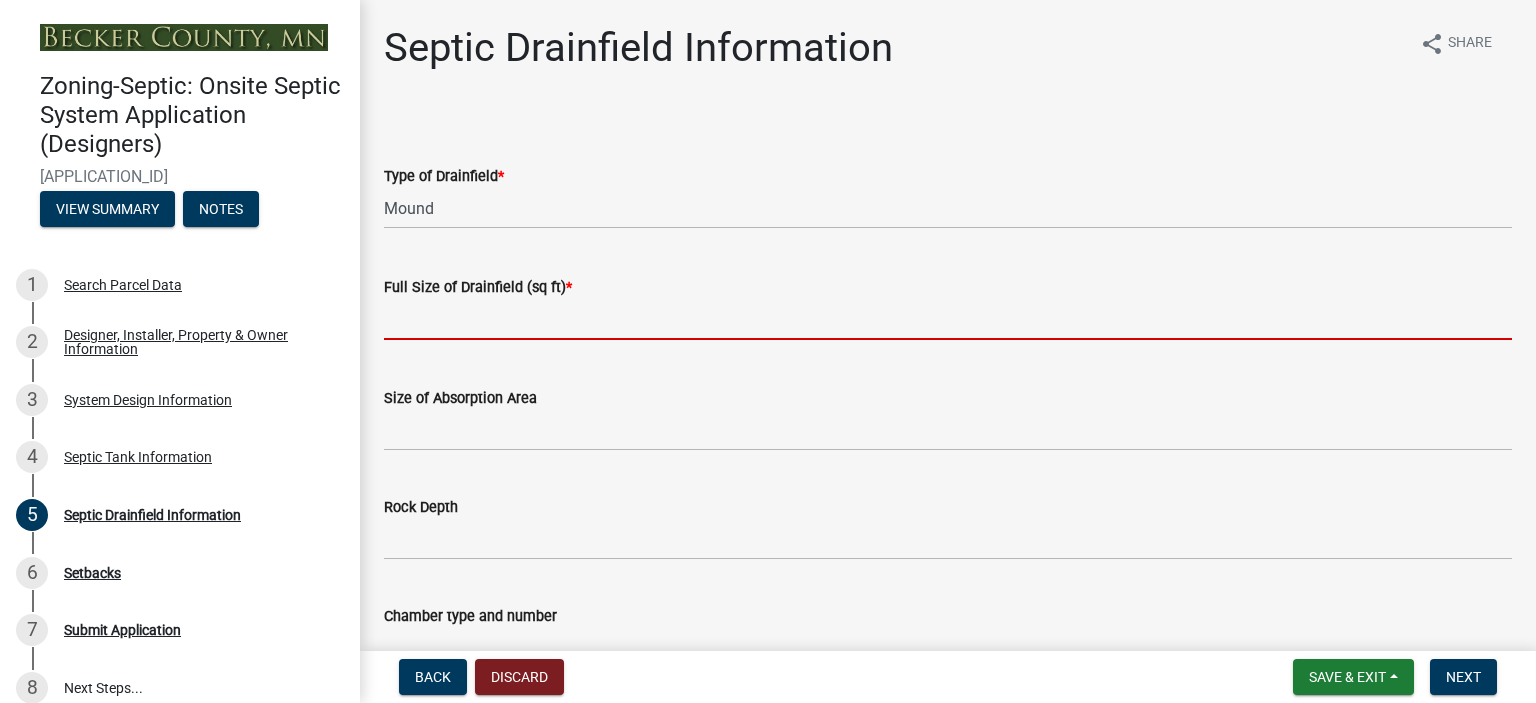 type on "500" 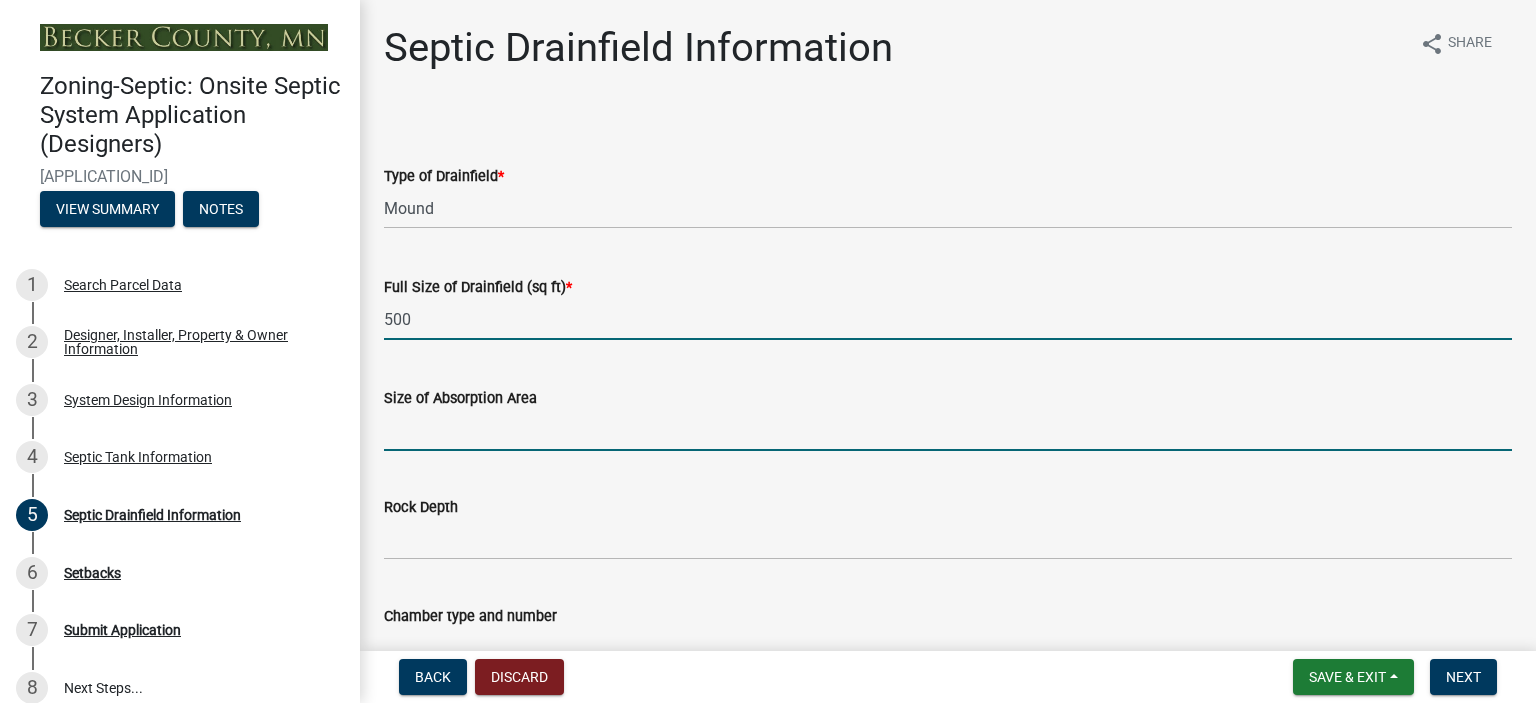 click on "Size of Absorption Area" at bounding box center [948, 430] 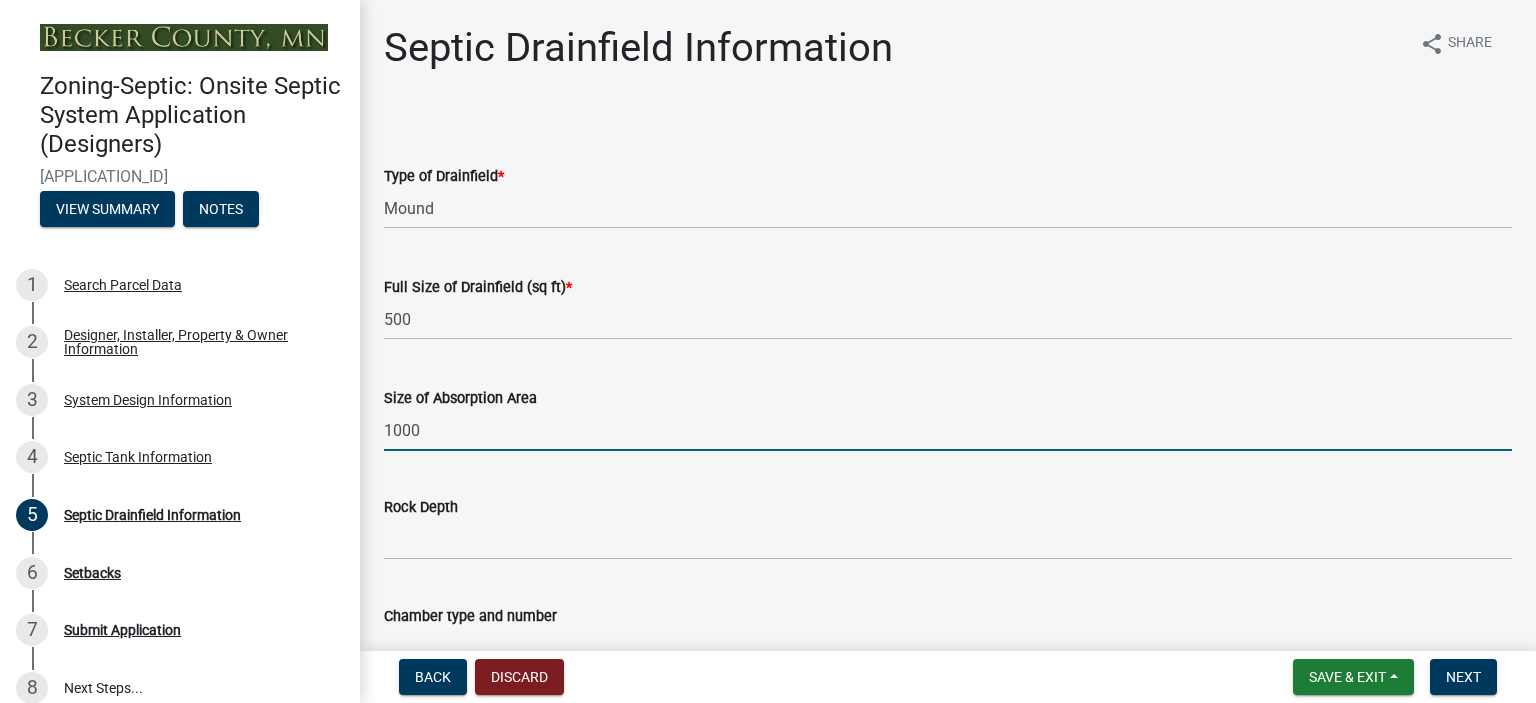 type on "1000" 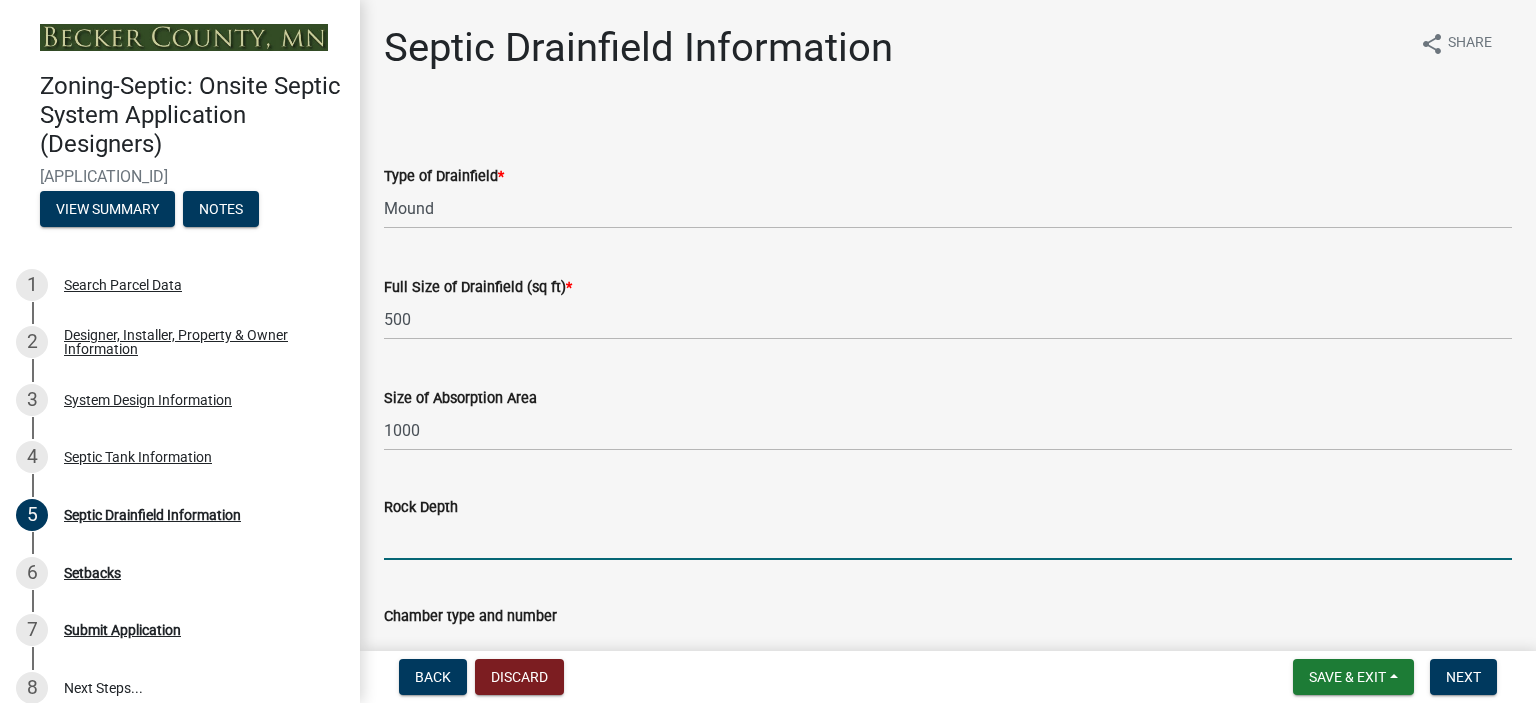 click on "Rock Depth" at bounding box center (948, 539) 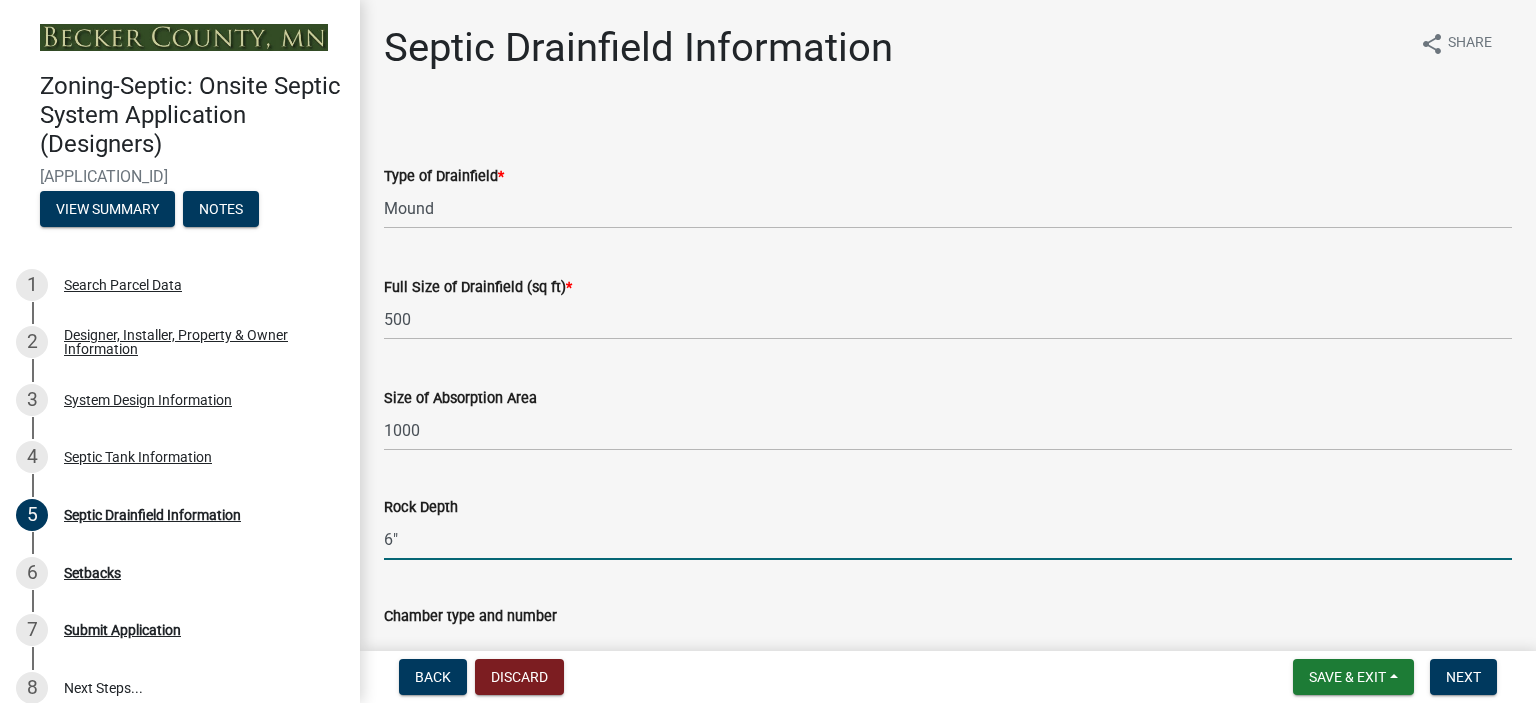 scroll, scrollTop: 562, scrollLeft: 0, axis: vertical 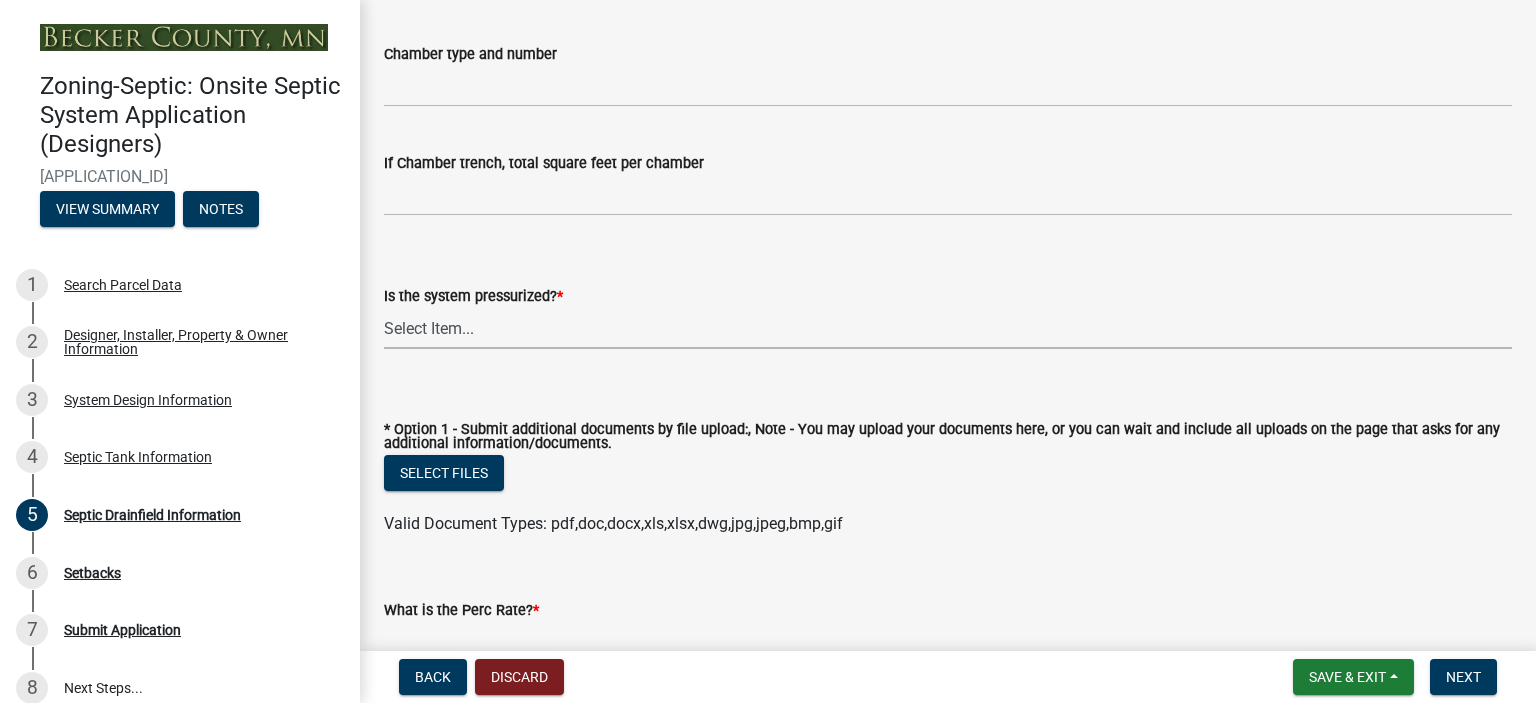 click on "Select Item...   Yes   No" at bounding box center (948, 328) 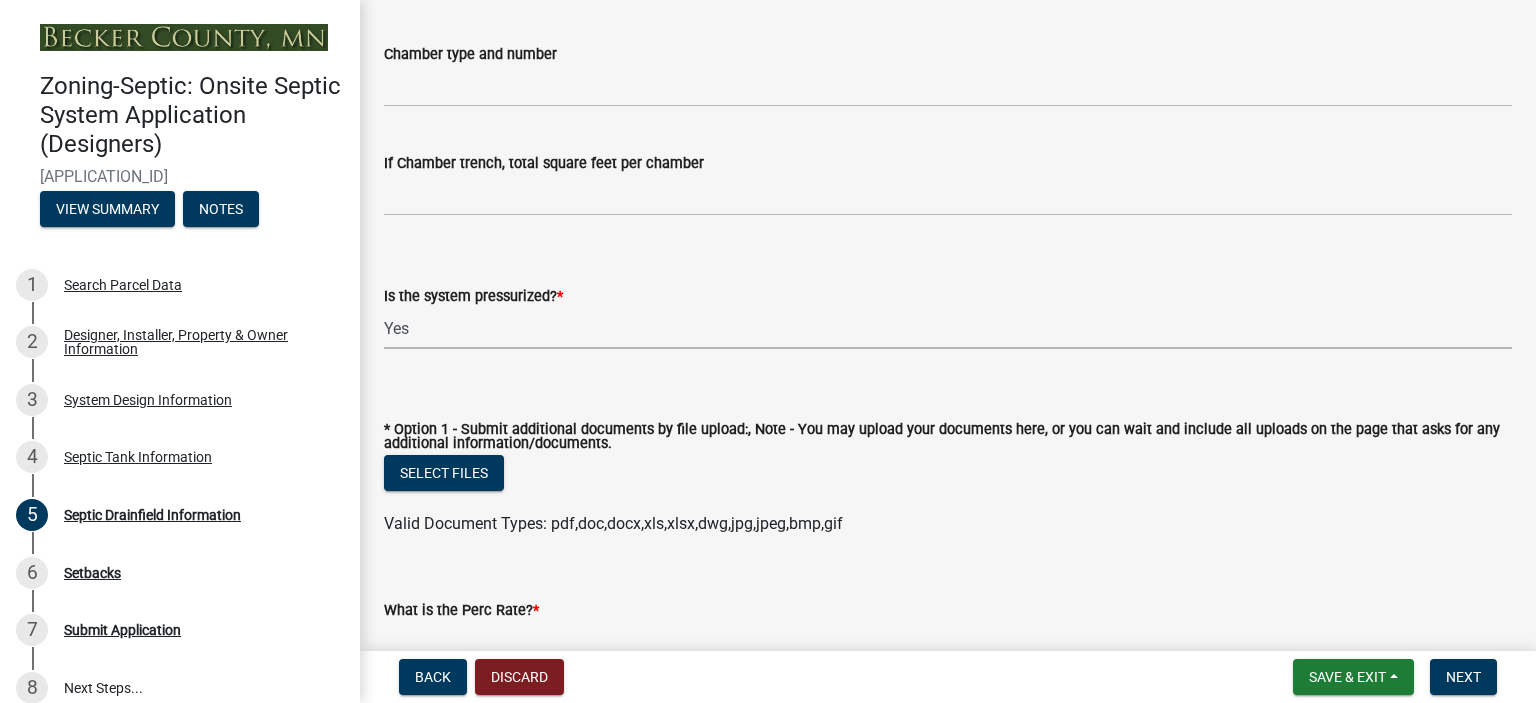 click on "Select Item...   Yes   No" at bounding box center [948, 328] 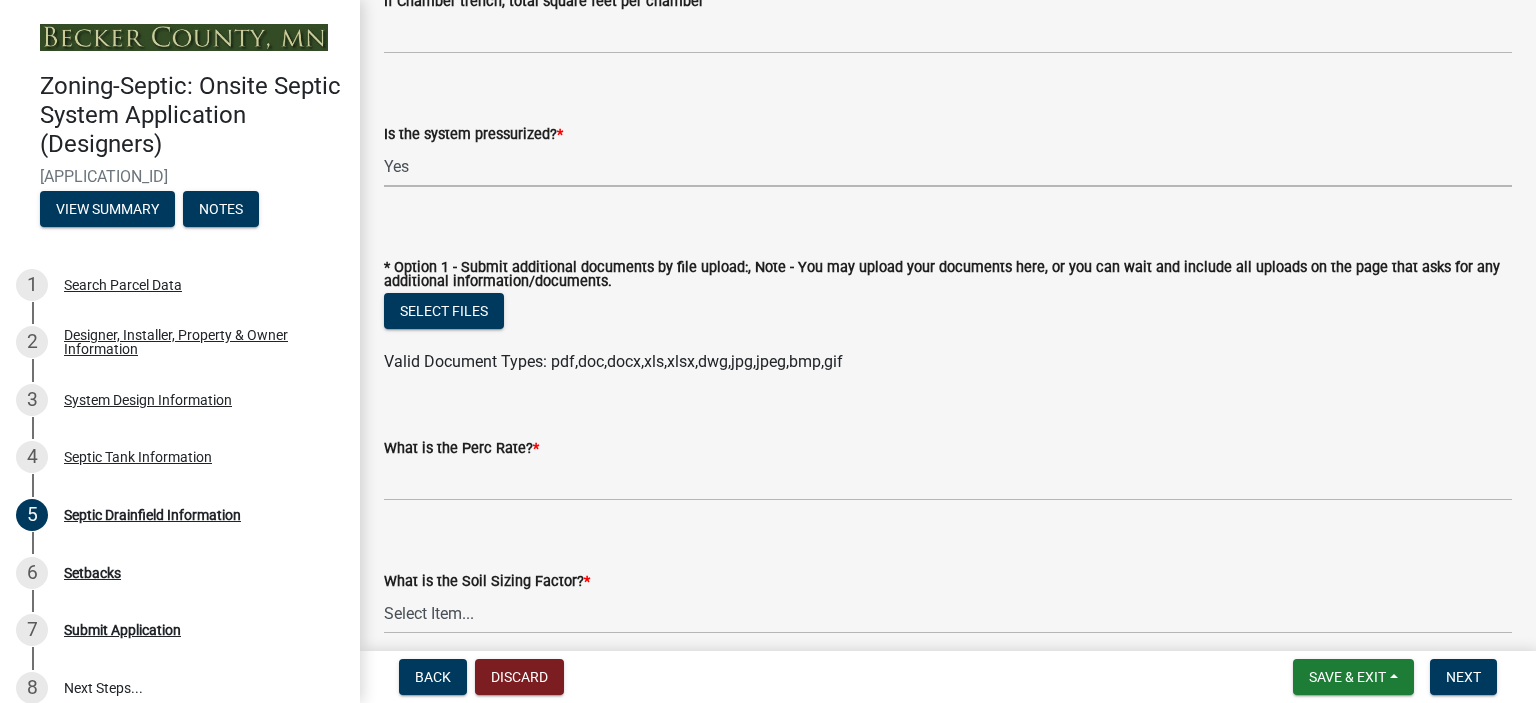 scroll, scrollTop: 726, scrollLeft: 0, axis: vertical 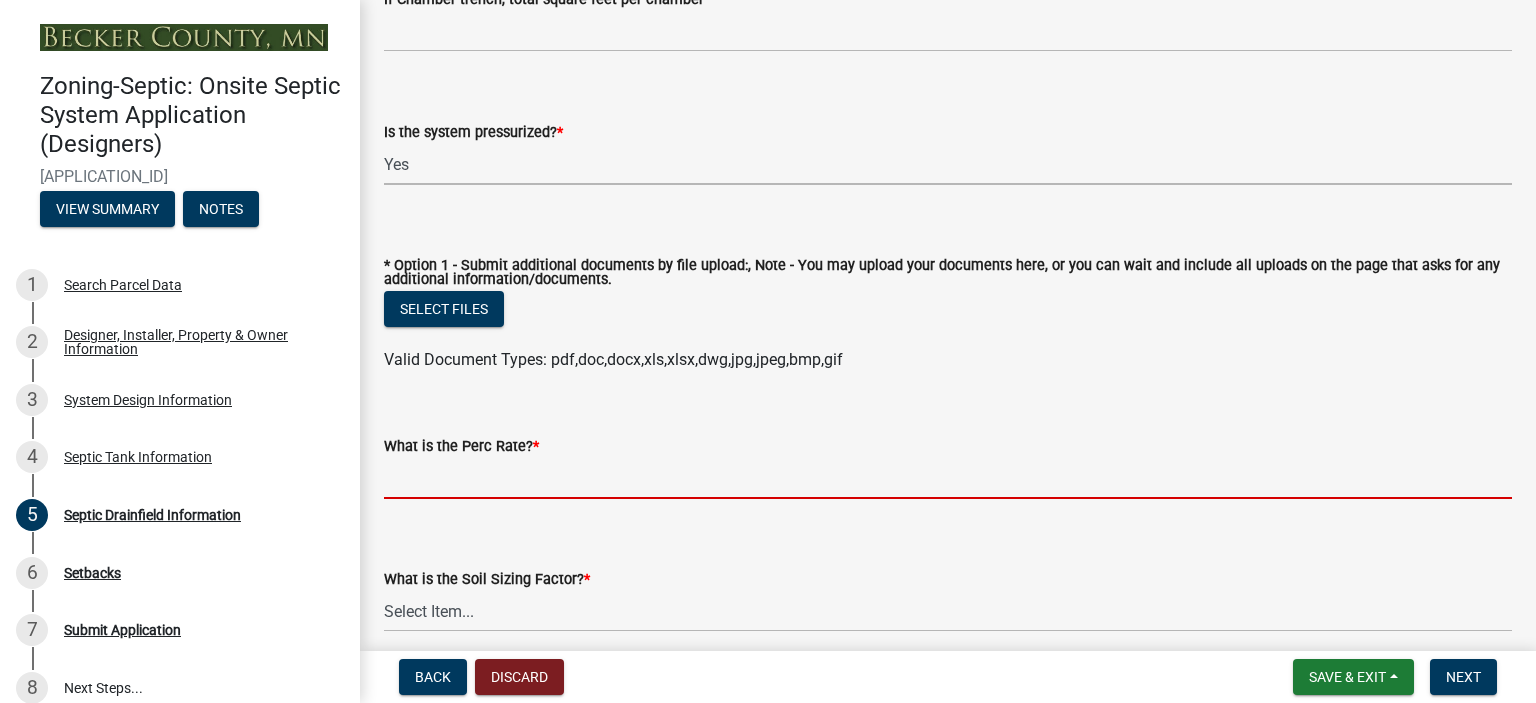 click on "What is the Perc Rate?  *" at bounding box center (948, 478) 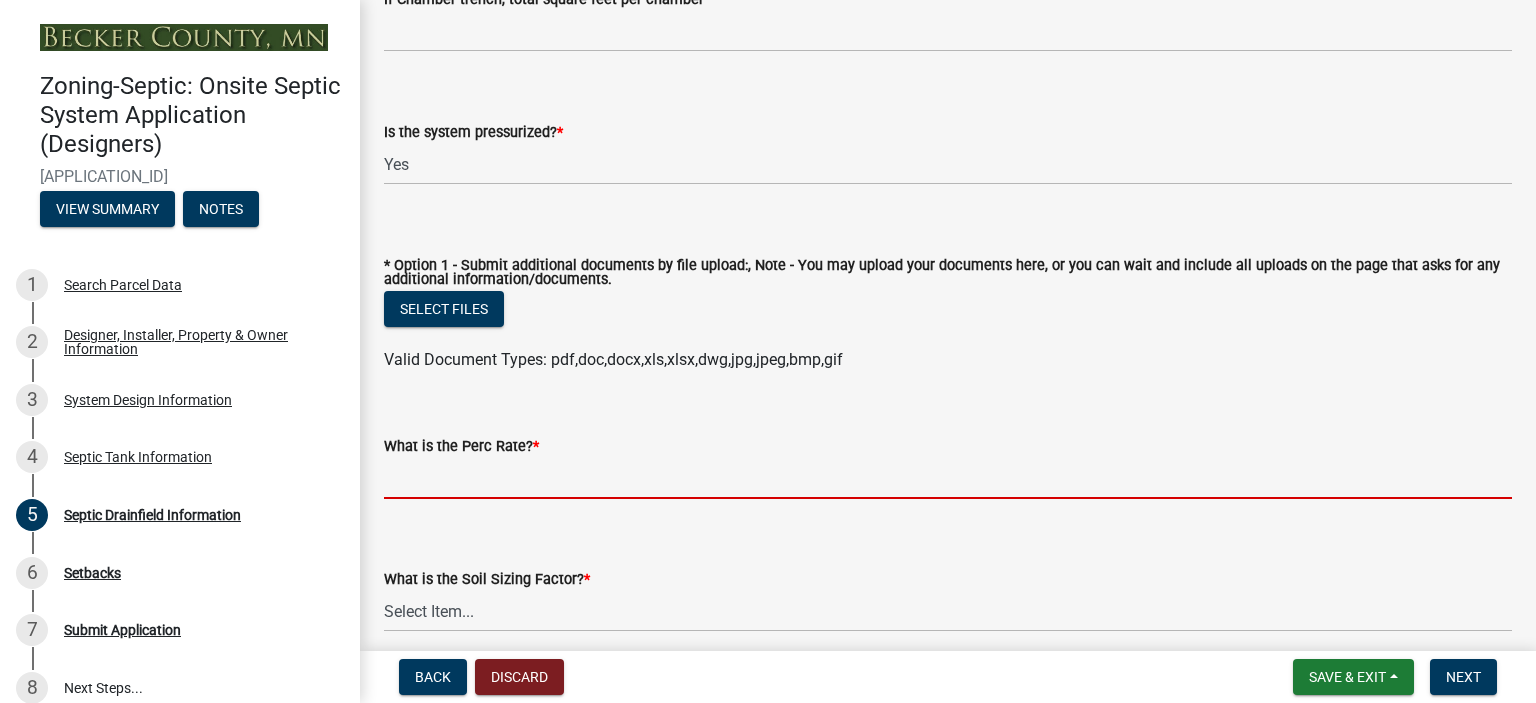 type on "16-30" 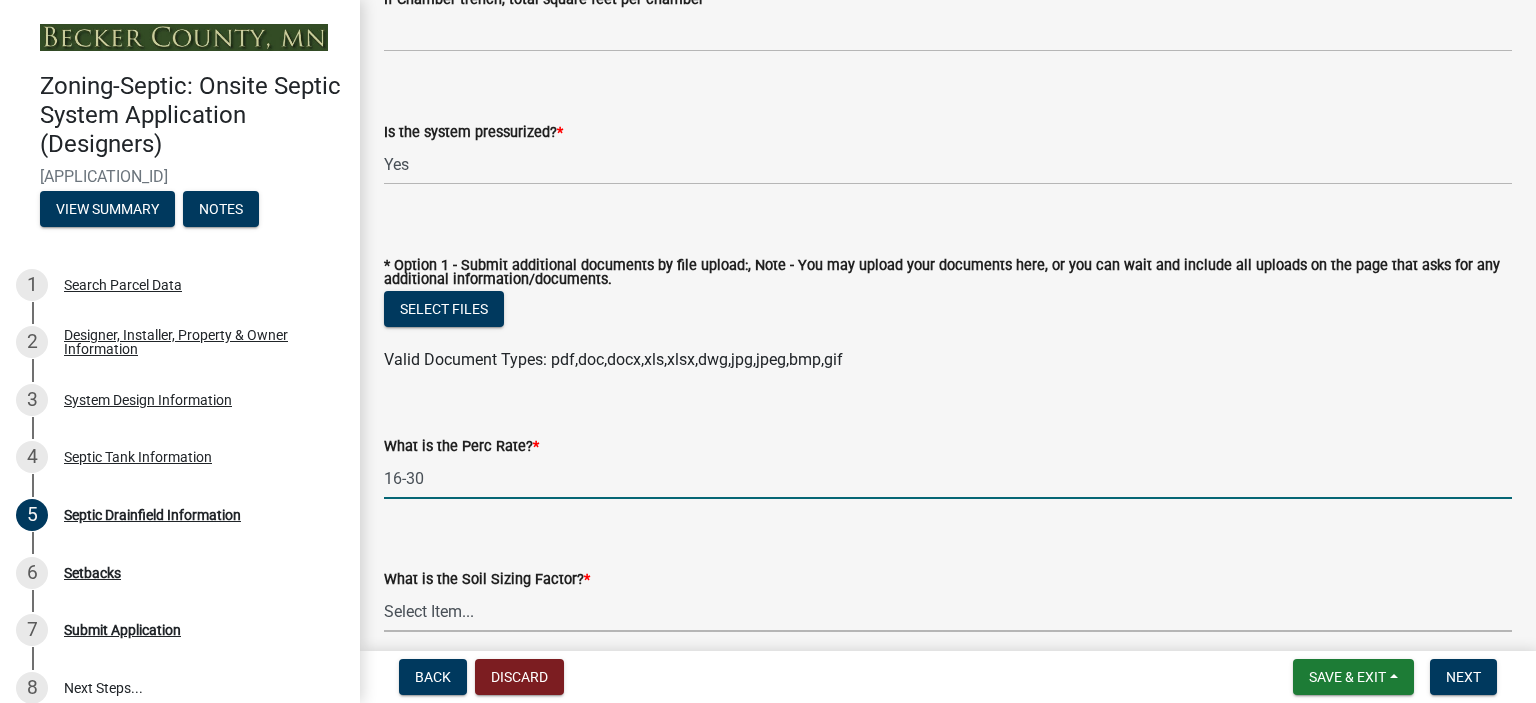 click on "Select Item...   0.00   0.24   0.45   0.50   0.60   0.78   .83   1.27   1.67" at bounding box center [948, 611] 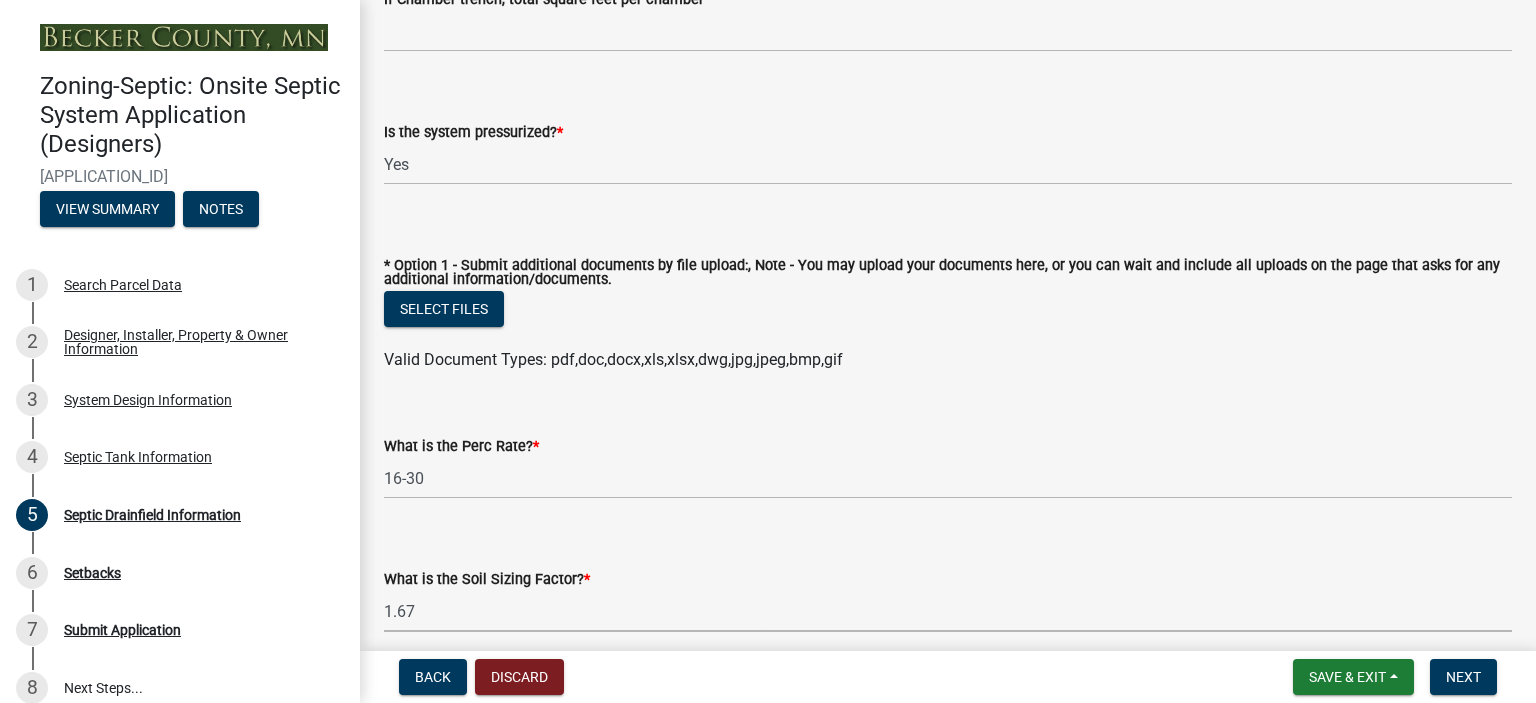 click on "Select Item...   0.00   0.24   0.45   0.50   0.60   0.78   .83   1.27   1.67" at bounding box center [948, 611] 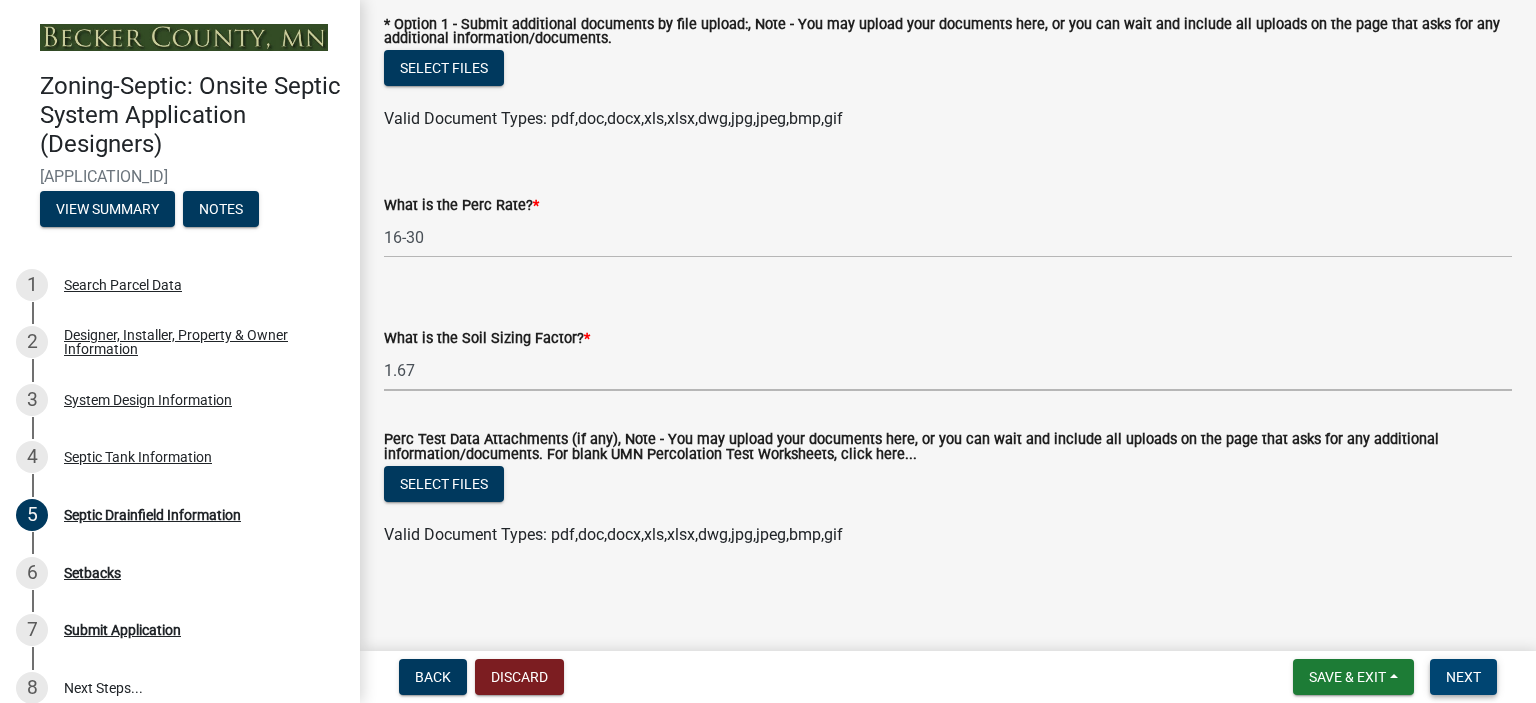 click on "Next" at bounding box center [1463, 677] 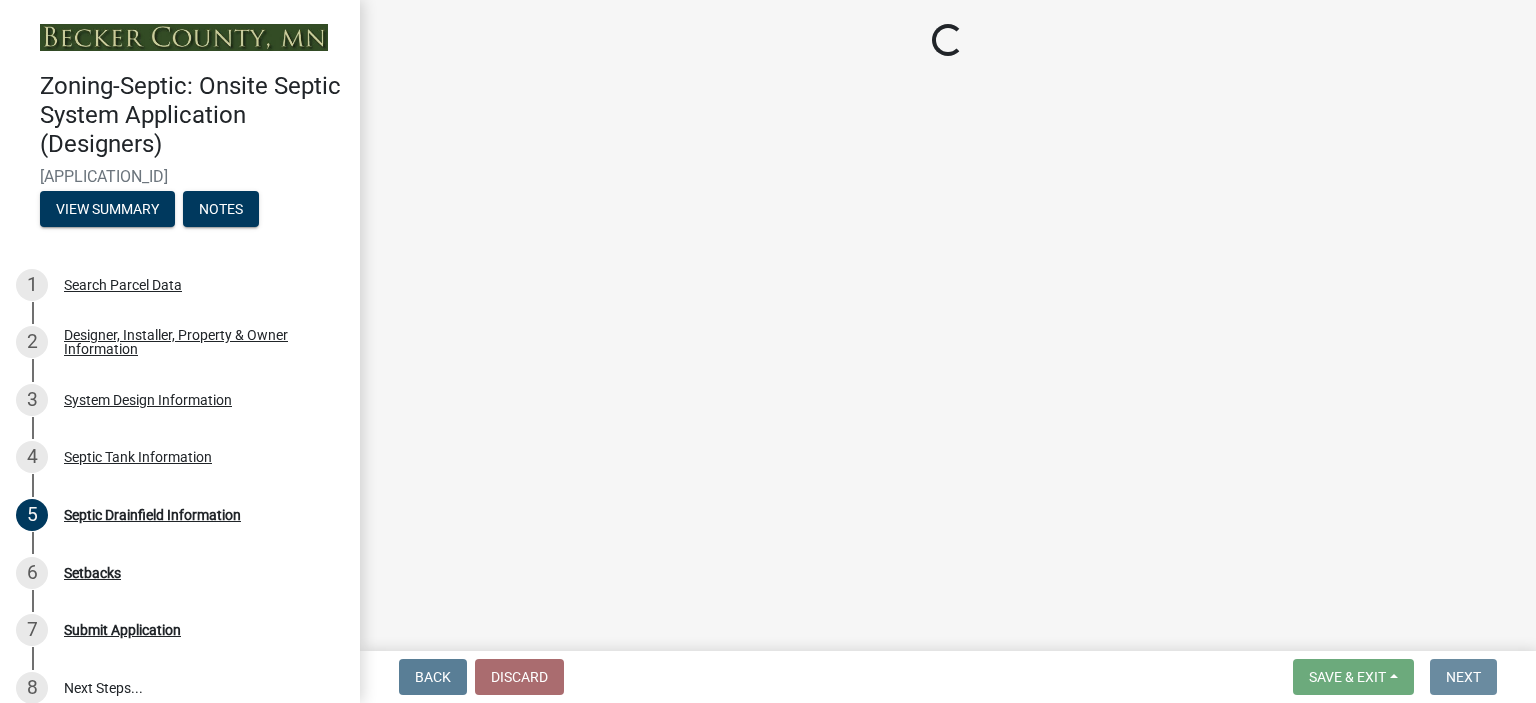 scroll, scrollTop: 0, scrollLeft: 0, axis: both 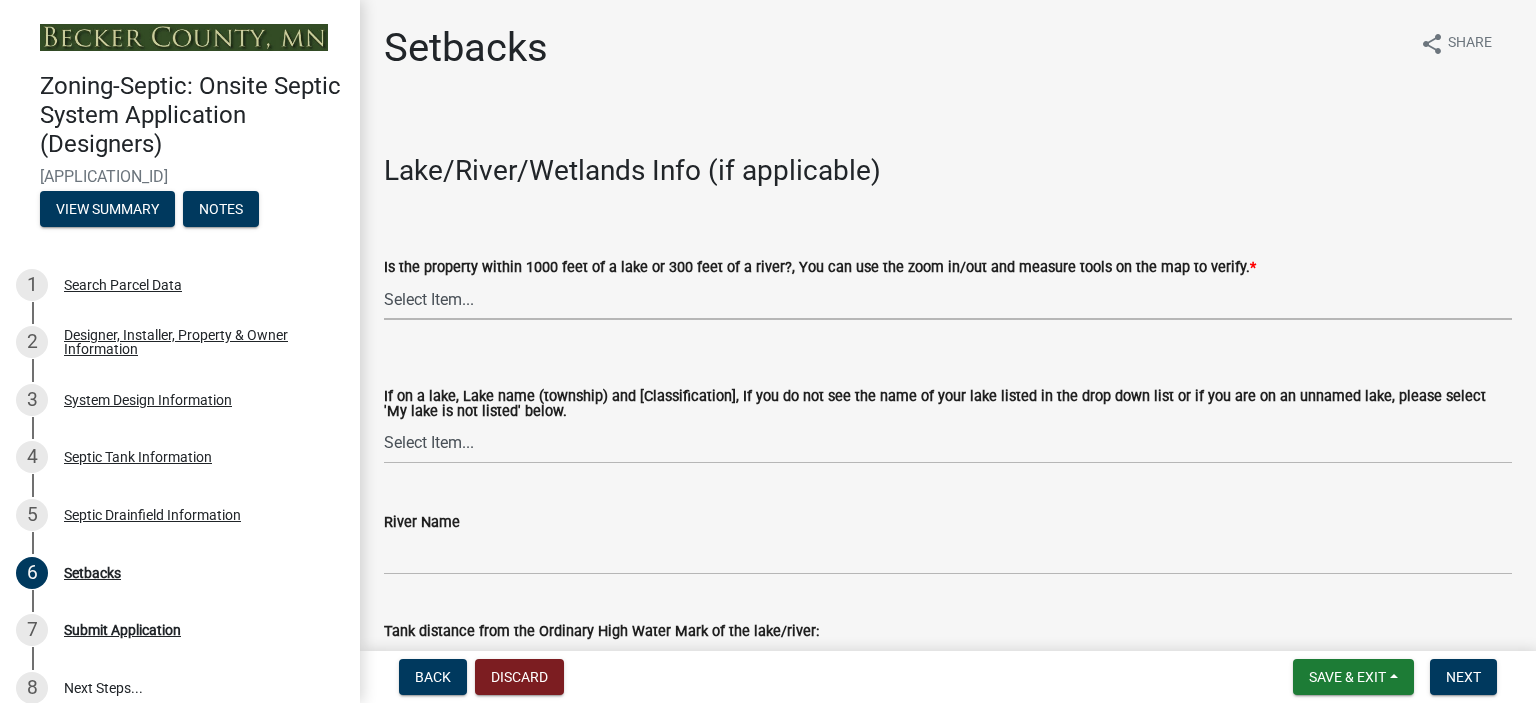 click on "Select Item...   Yes   No" at bounding box center [948, 299] 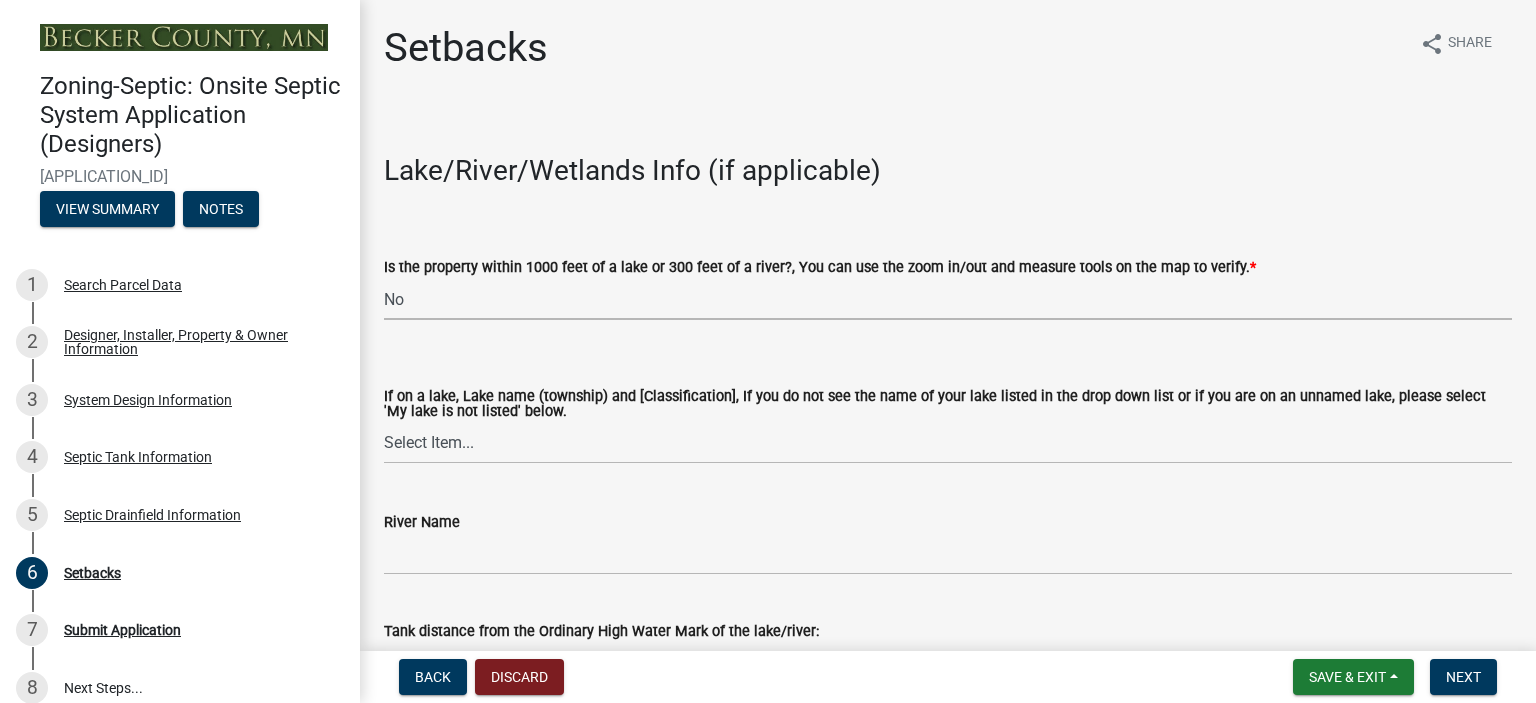 click on "Select Item...   Yes   No" at bounding box center (948, 299) 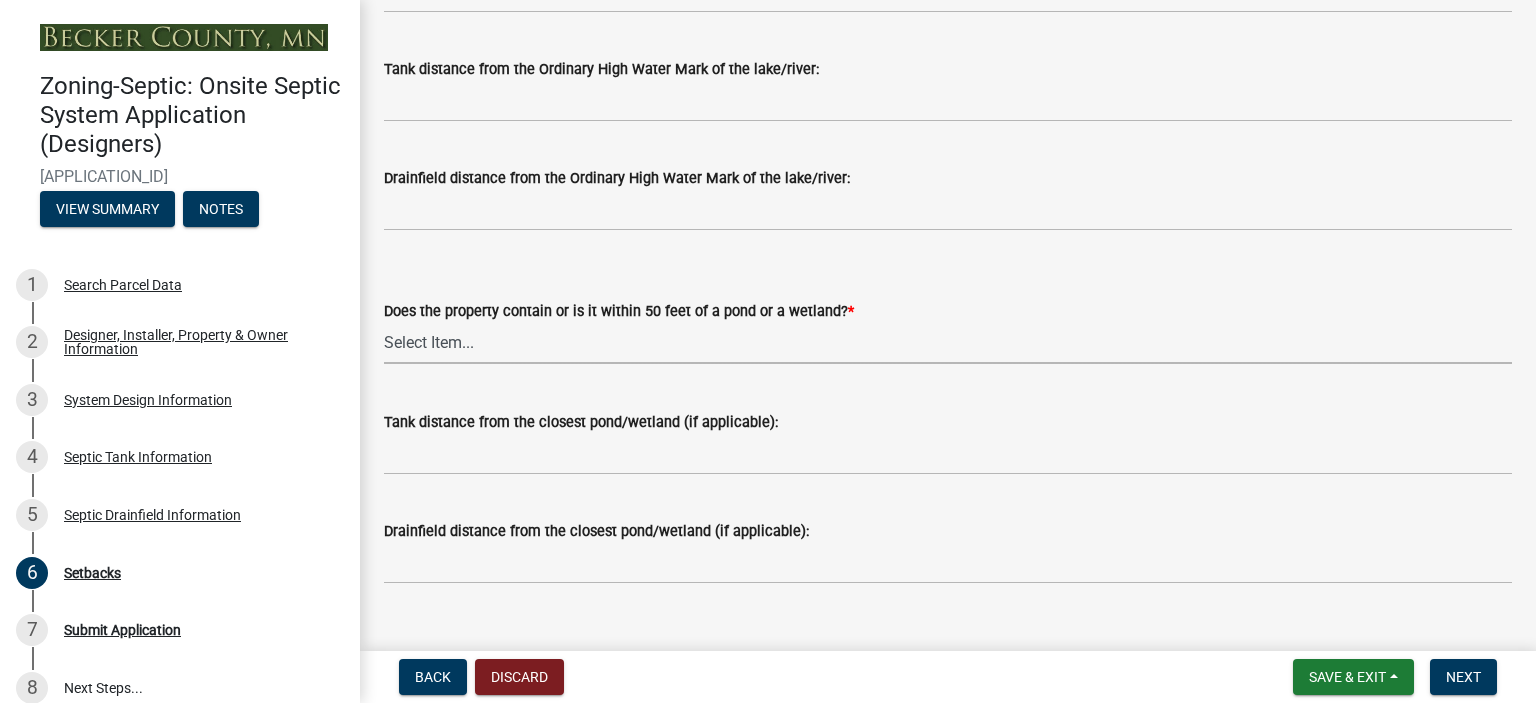 click on "Select Item...   Yes   No" at bounding box center (948, 343) 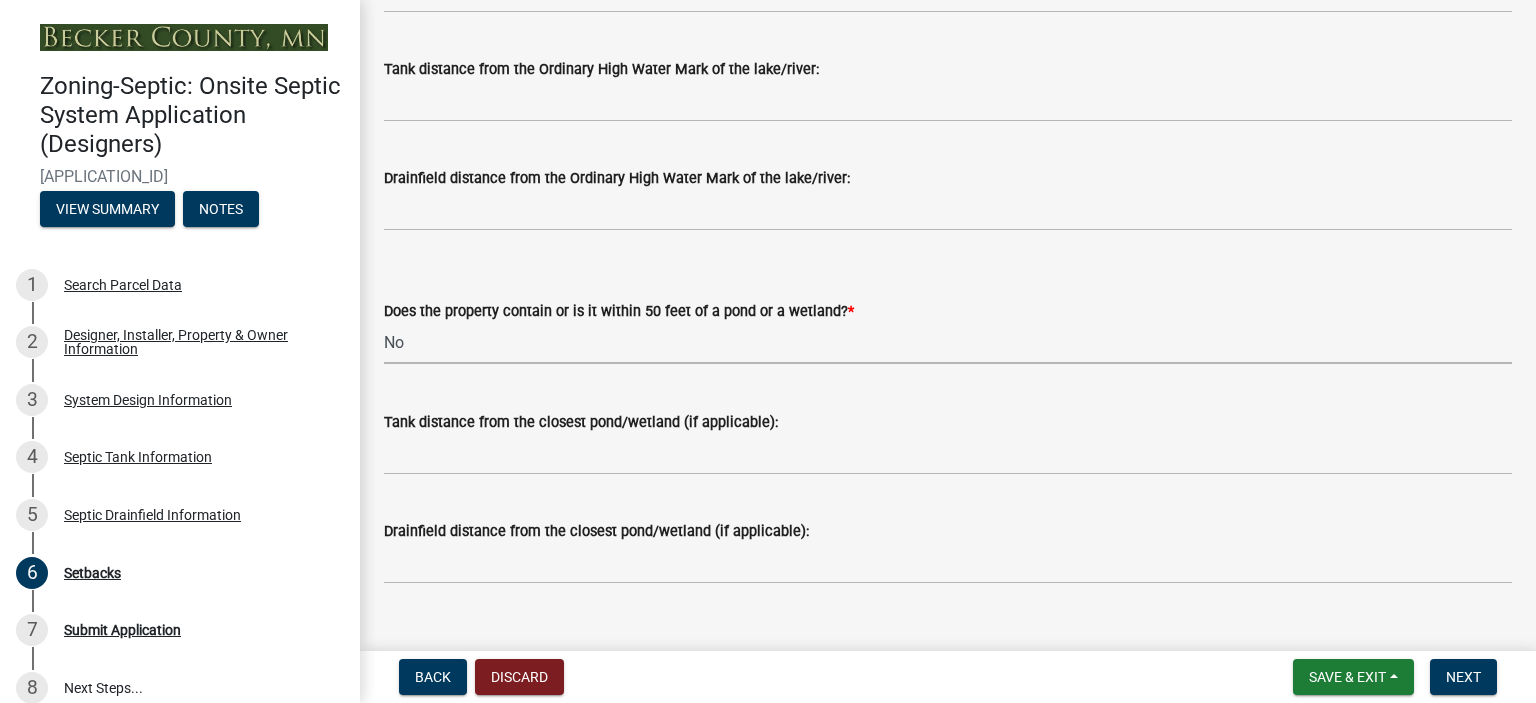 click on "Select Item...   Yes   No" at bounding box center [948, 343] 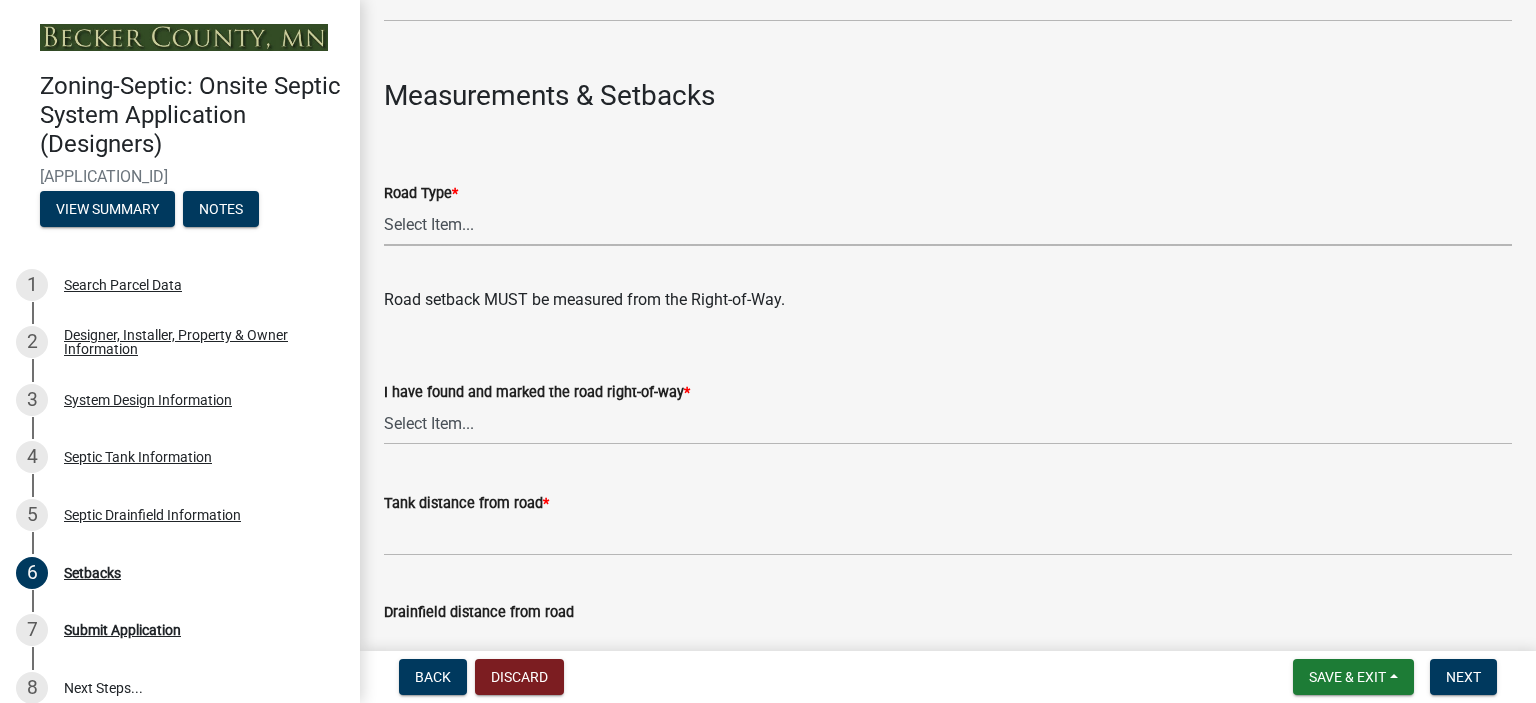 click on "Select Item...   [STATE]   County   Public / Township   Private Easement   4 Lane Highway" at bounding box center (948, 225) 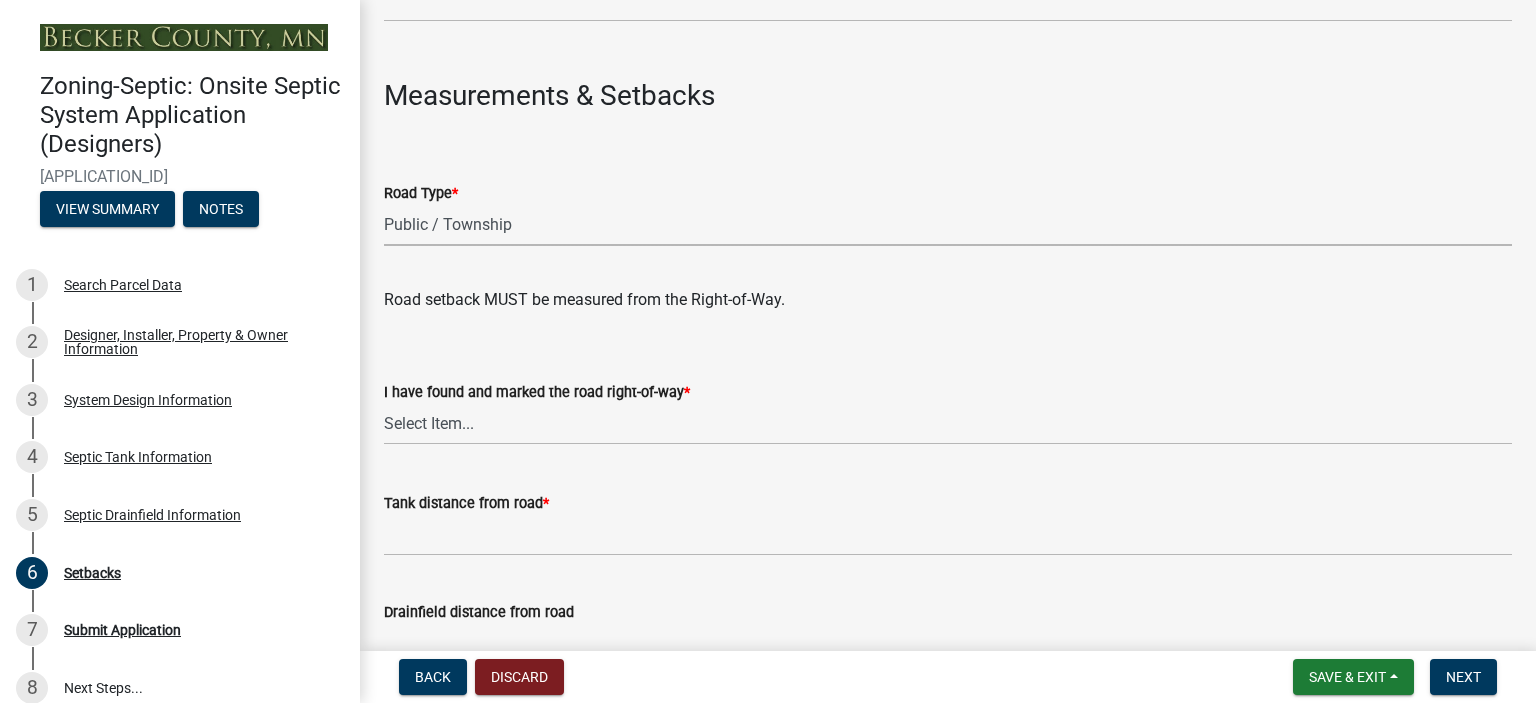 click on "Select Item...   [STATE]   County   Public / Township   Private Easement   4 Lane Highway" at bounding box center [948, 225] 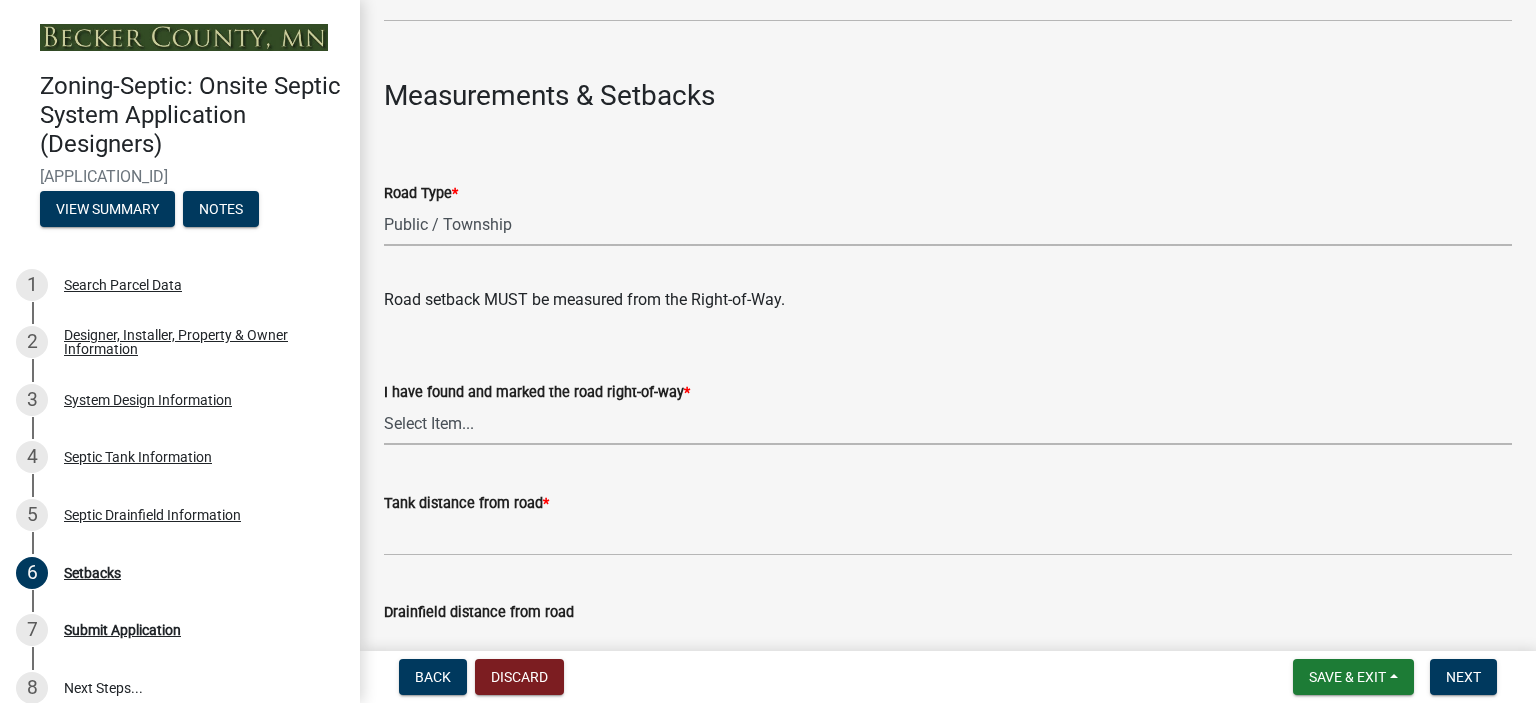 click on "Select Item...   Yes   No" at bounding box center (948, 424) 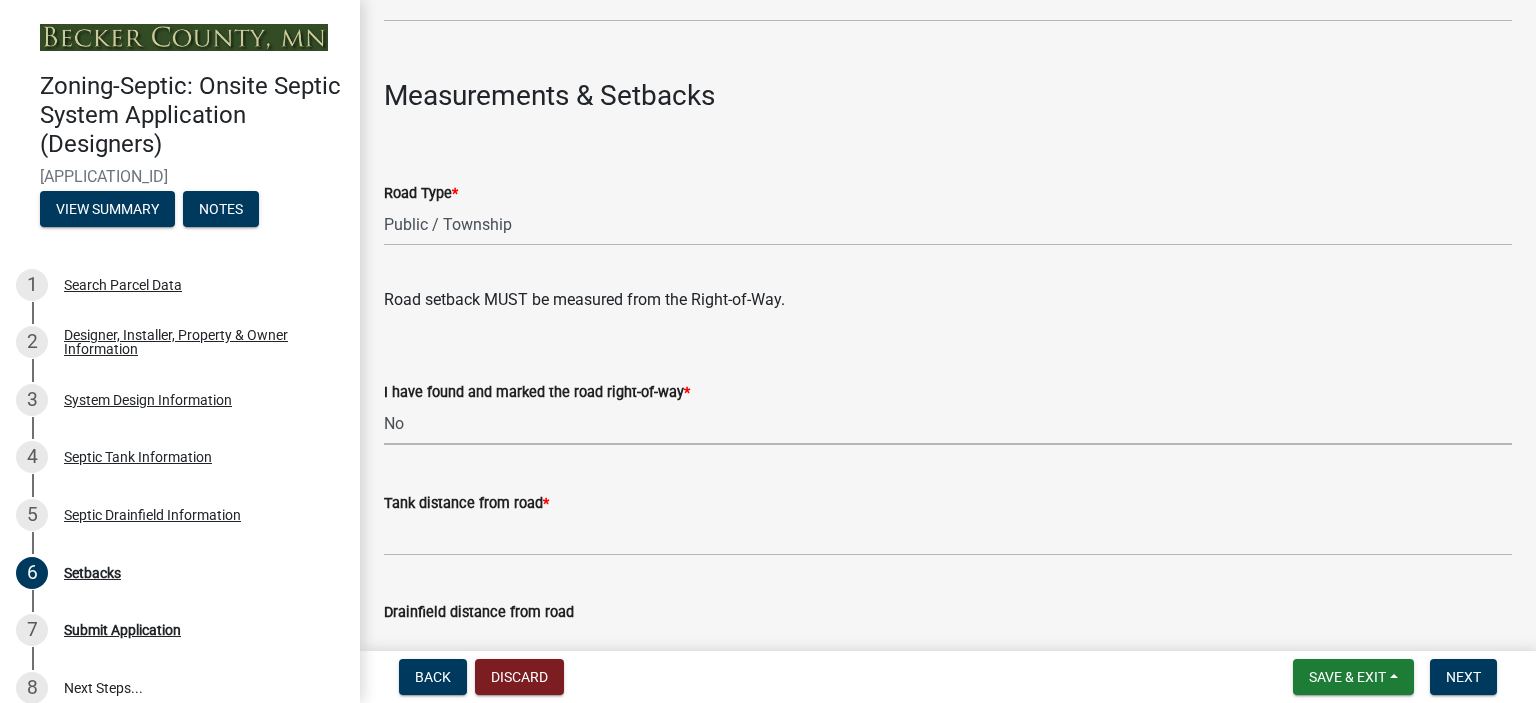 click on "Select Item...   Yes   No" at bounding box center [948, 424] 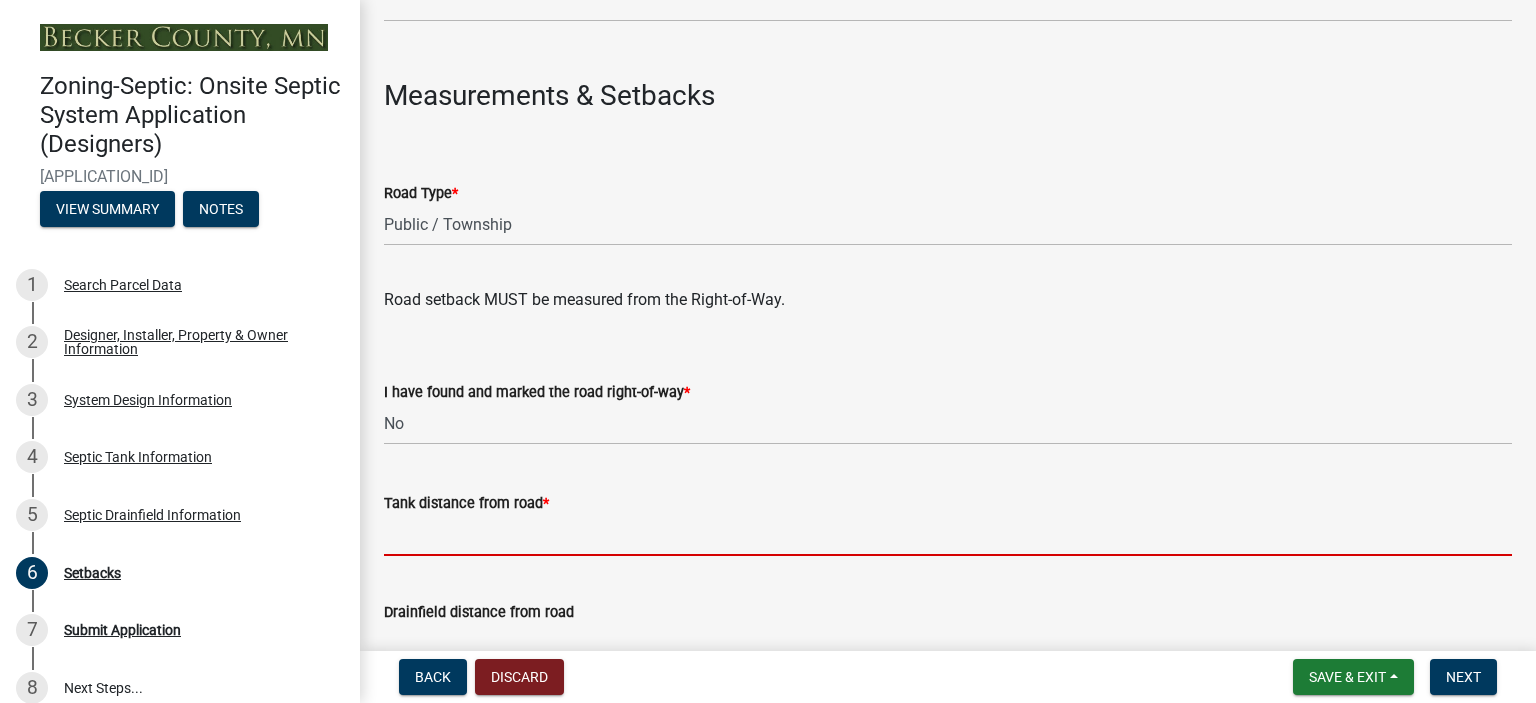 click on "Tank distance from road  *" at bounding box center [948, 535] 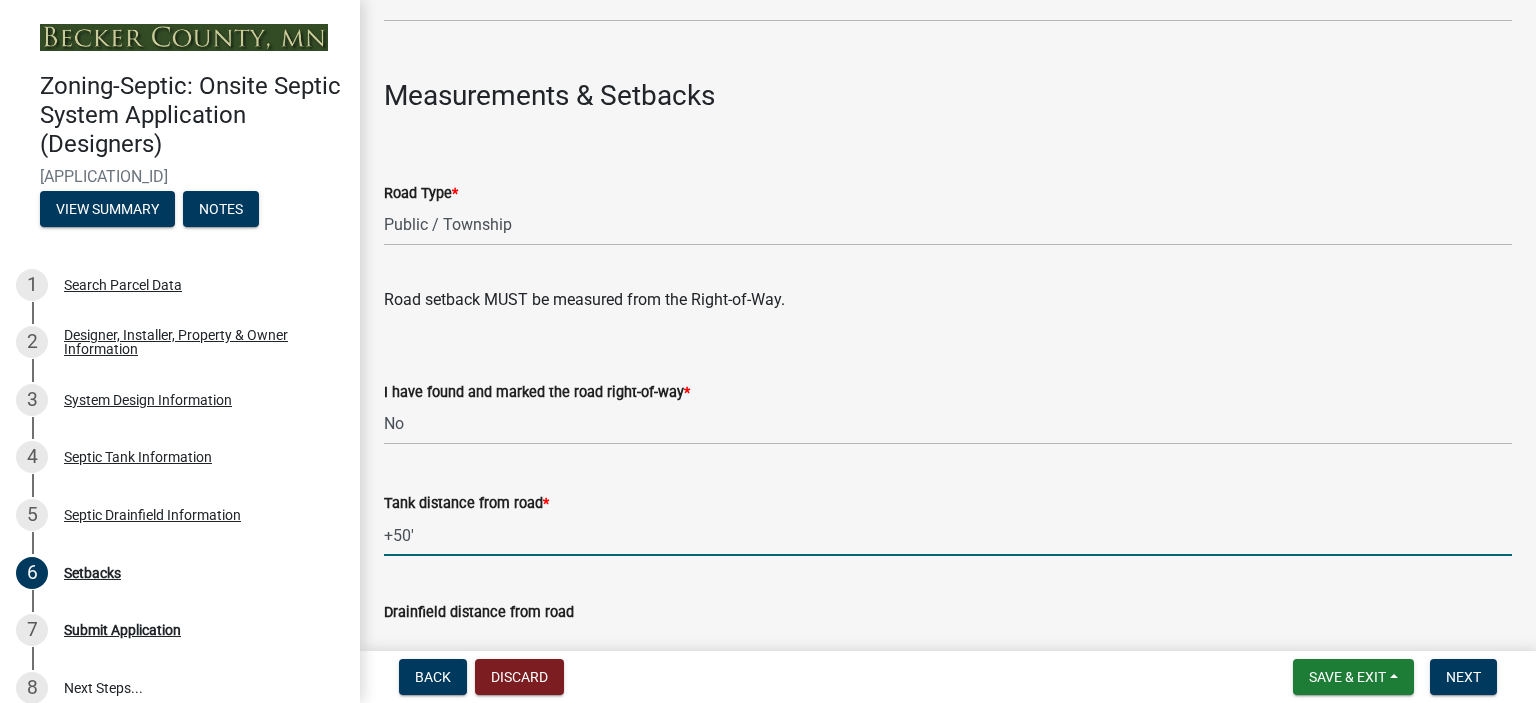 scroll, scrollTop: 1687, scrollLeft: 0, axis: vertical 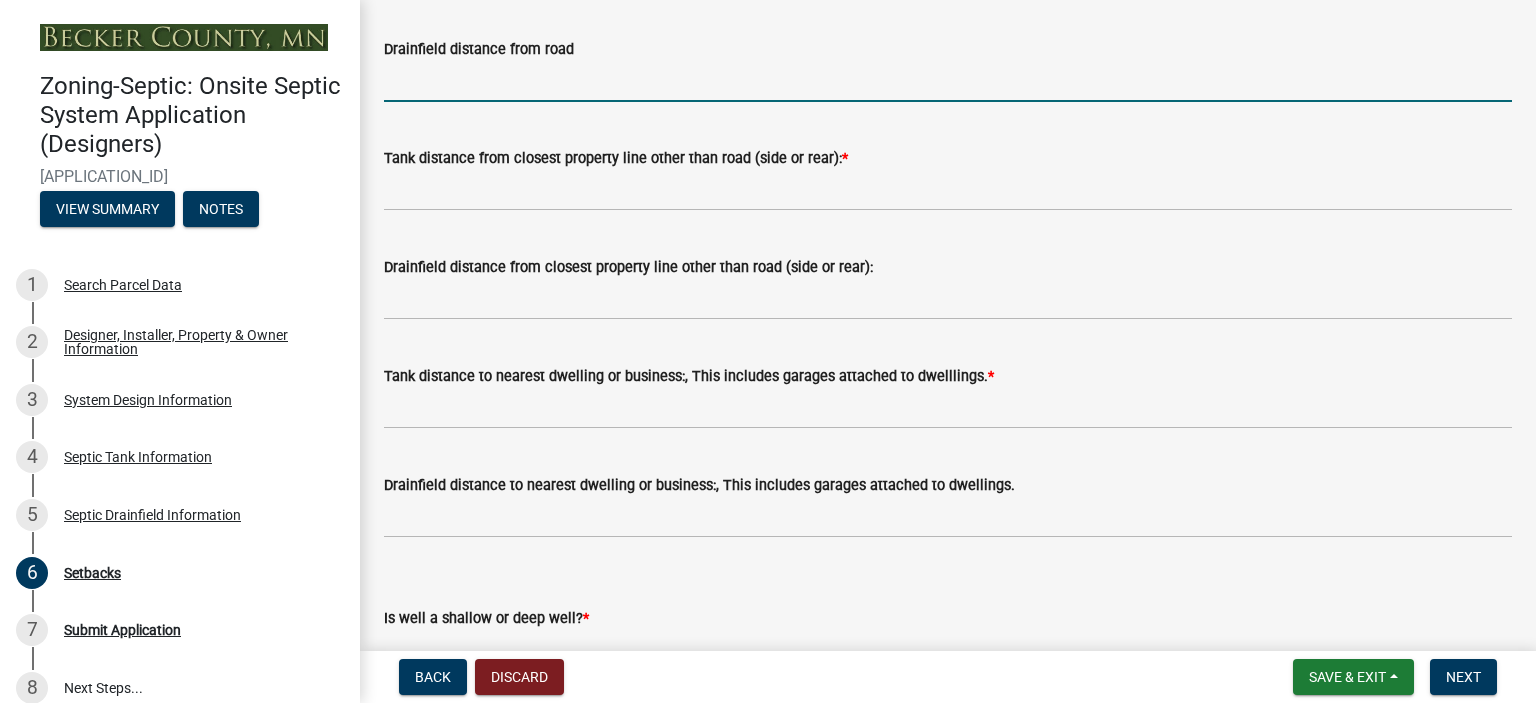click on "Drainfield distance from road" at bounding box center (948, 81) 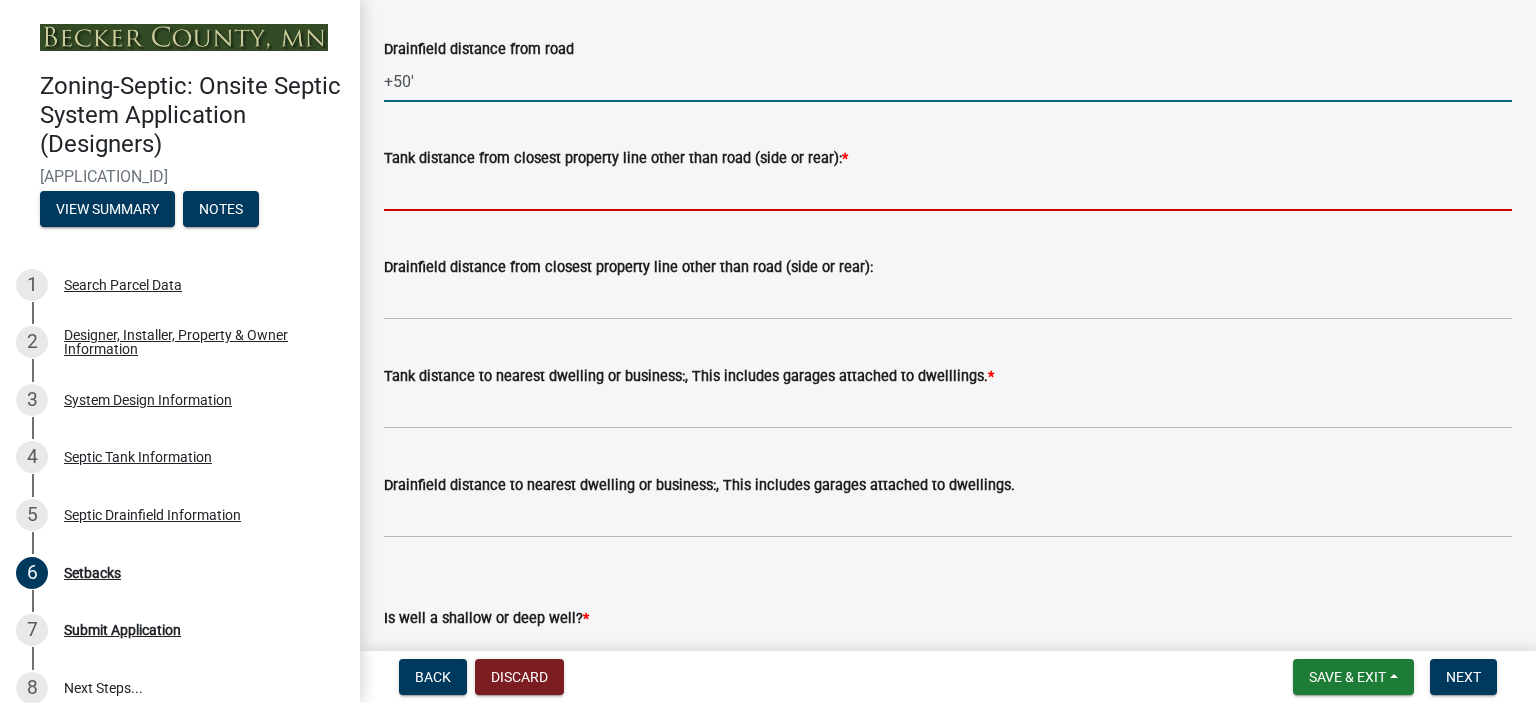 click on "Tank distance from closest property line other than road (side or rear):  *" at bounding box center (948, 190) 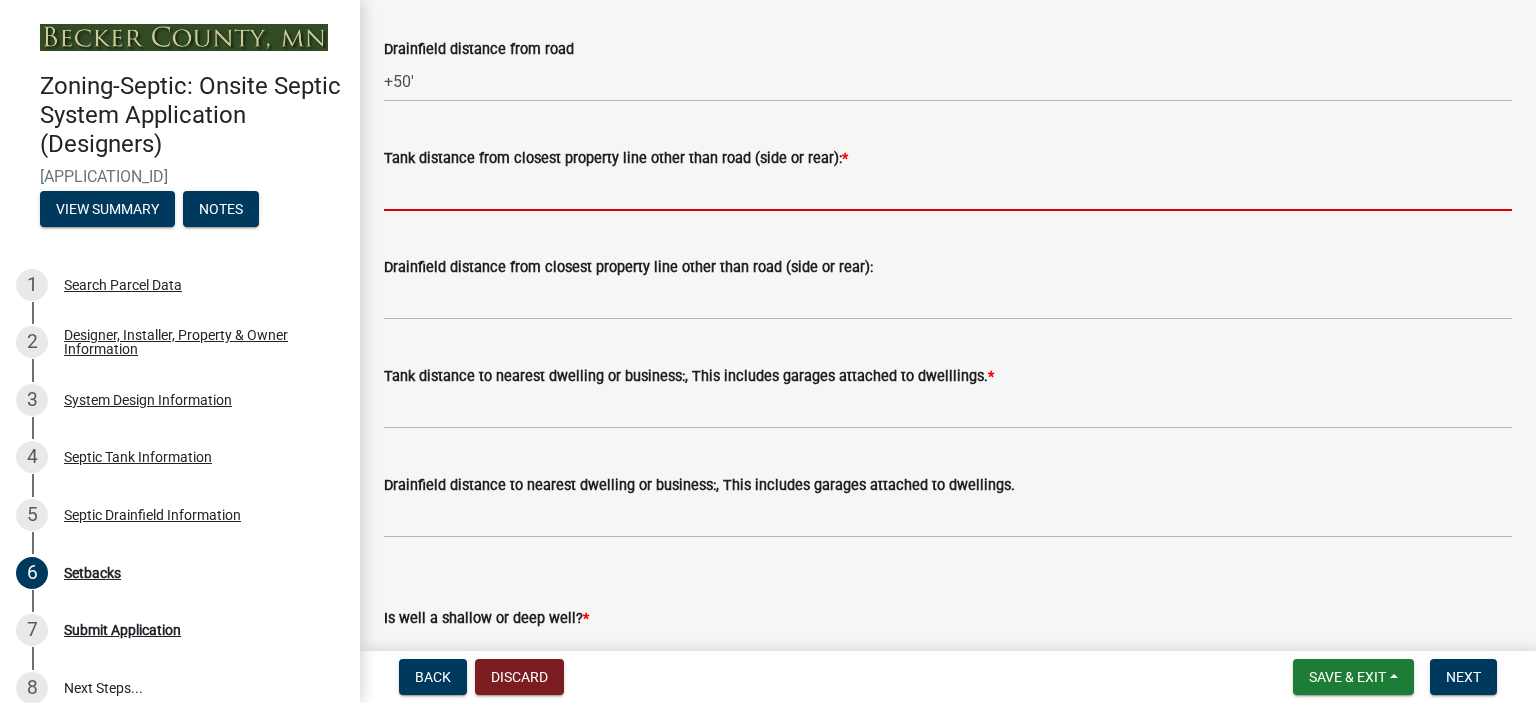 type on "+50'" 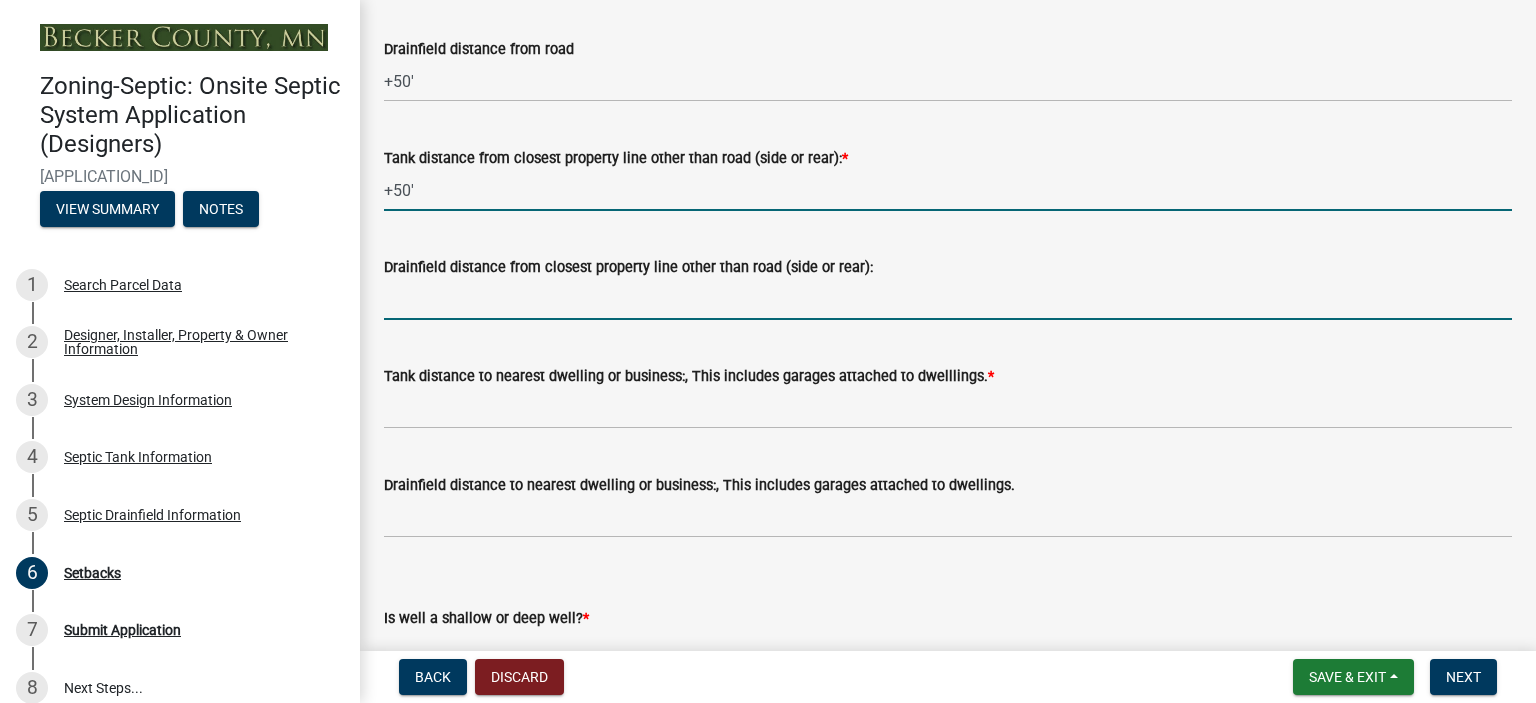 click on "Drainfield distance from closest property line other than road (side or rear):" at bounding box center [948, 299] 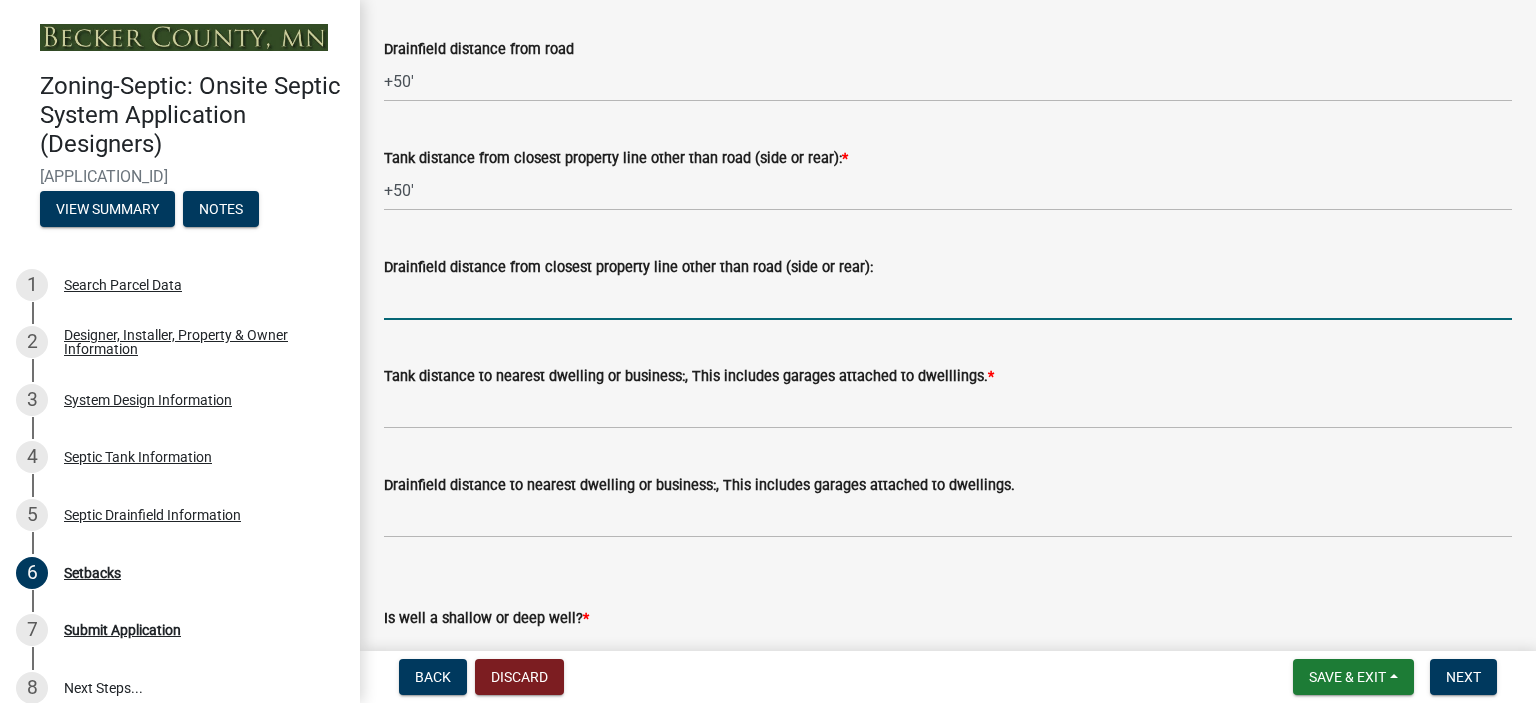 type on "+50'" 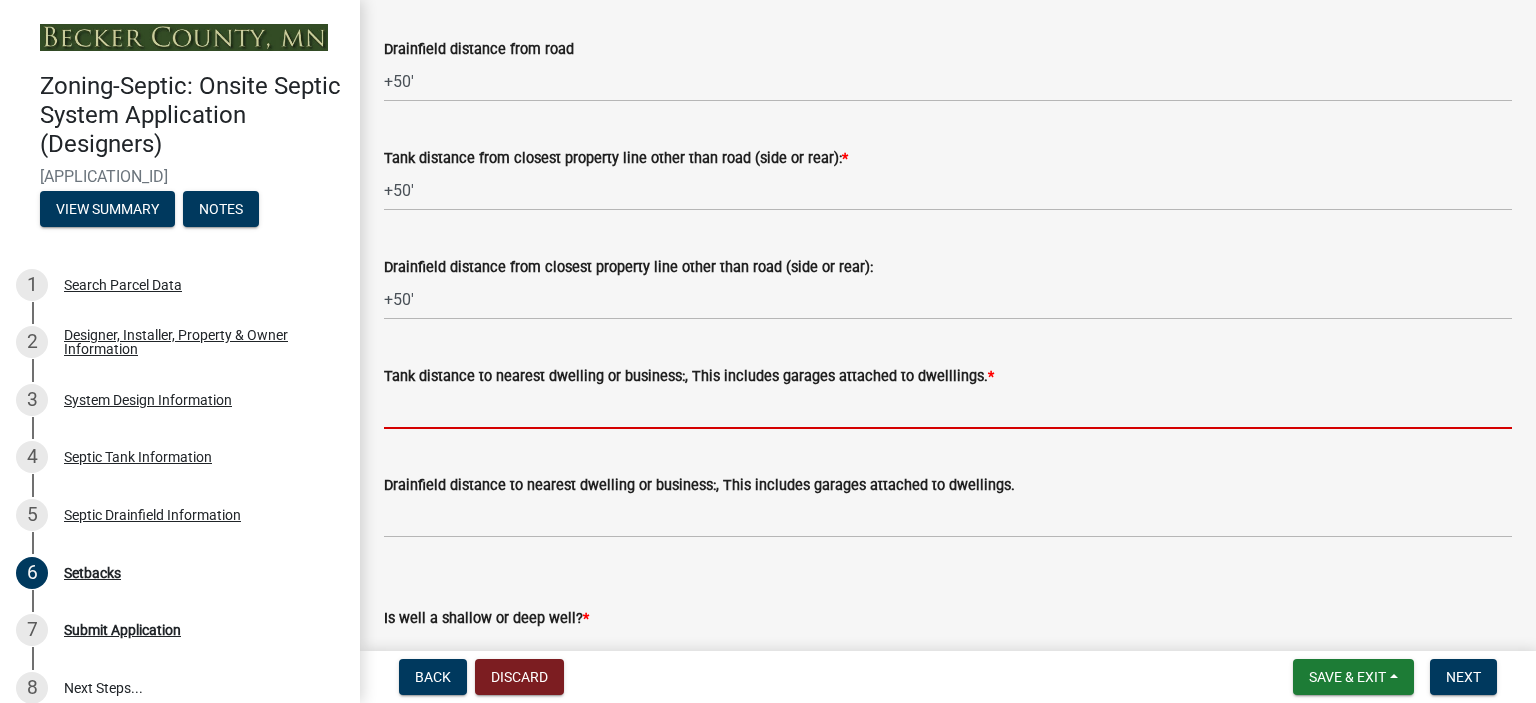 click on "Tank distance to nearest dwelling or business:, This includes garages attached to dwelllings.  *" at bounding box center [948, 408] 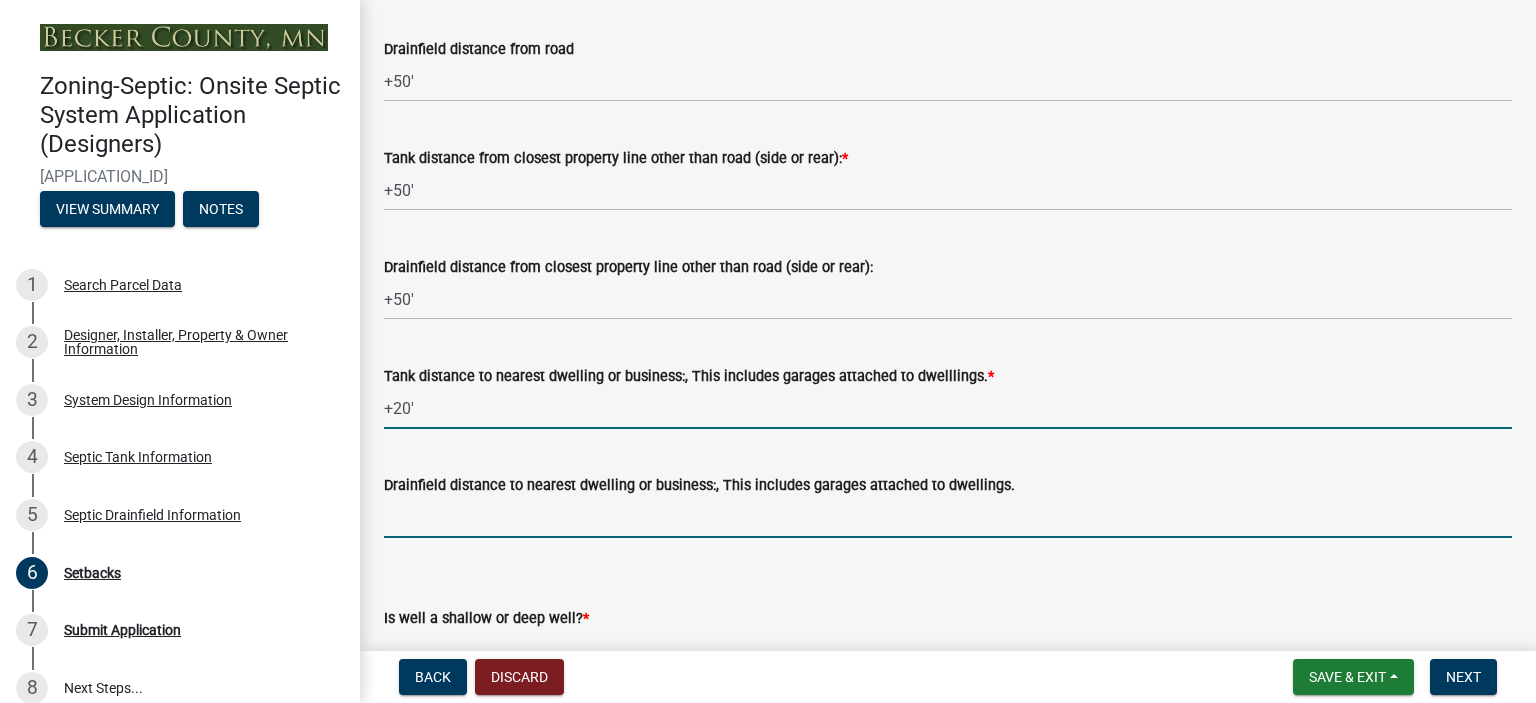 click on "Drainfield distance to nearest dwelling or business:, This includes garages attached to dwellings." at bounding box center (948, 517) 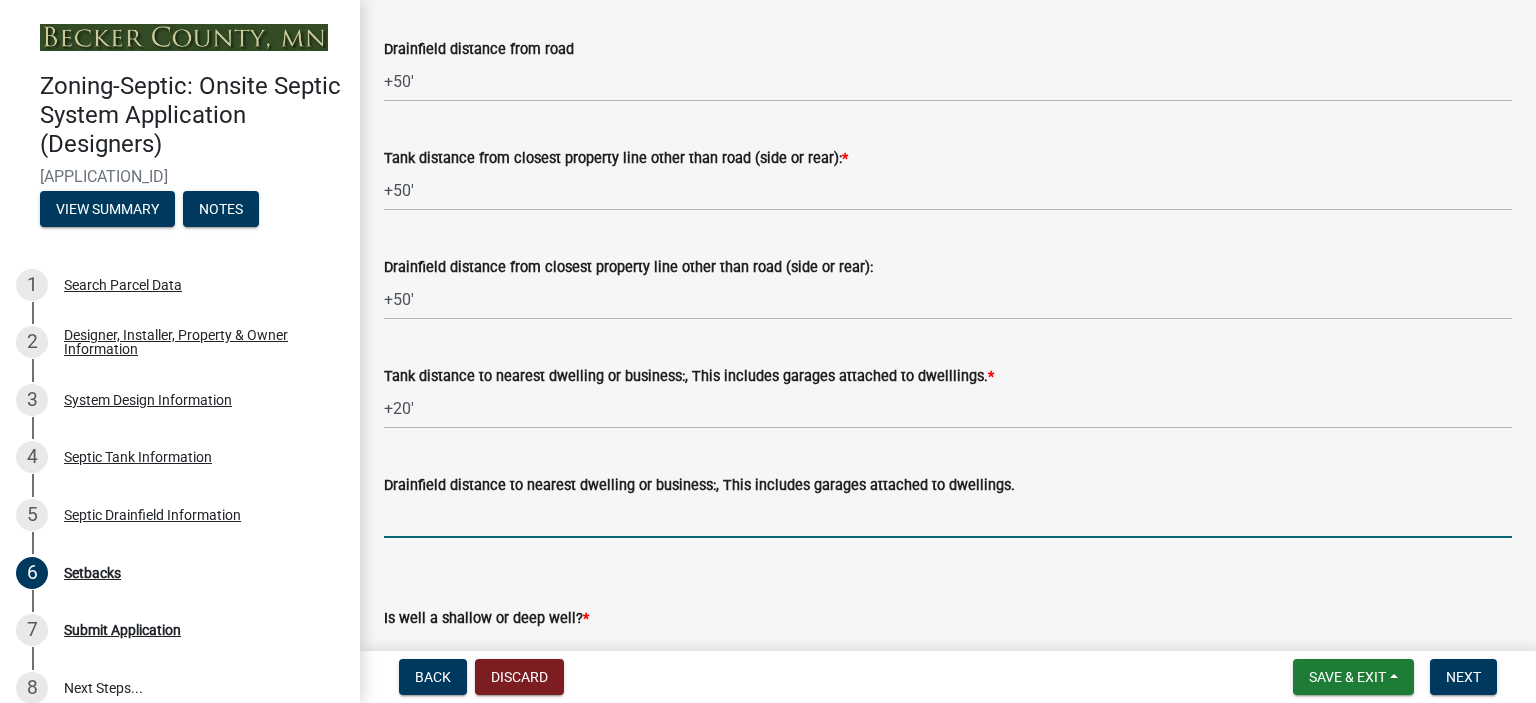 type on "+20'" 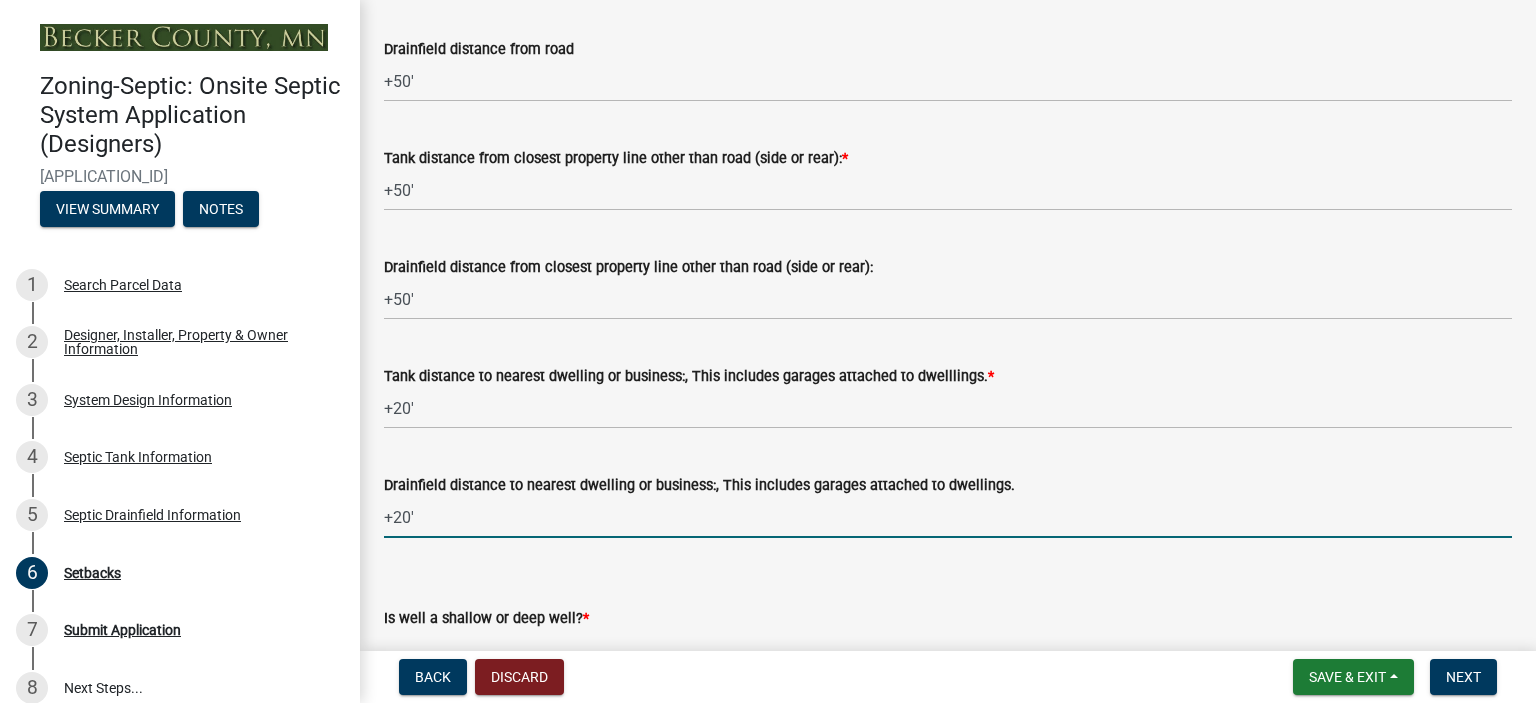 scroll, scrollTop: 2028, scrollLeft: 0, axis: vertical 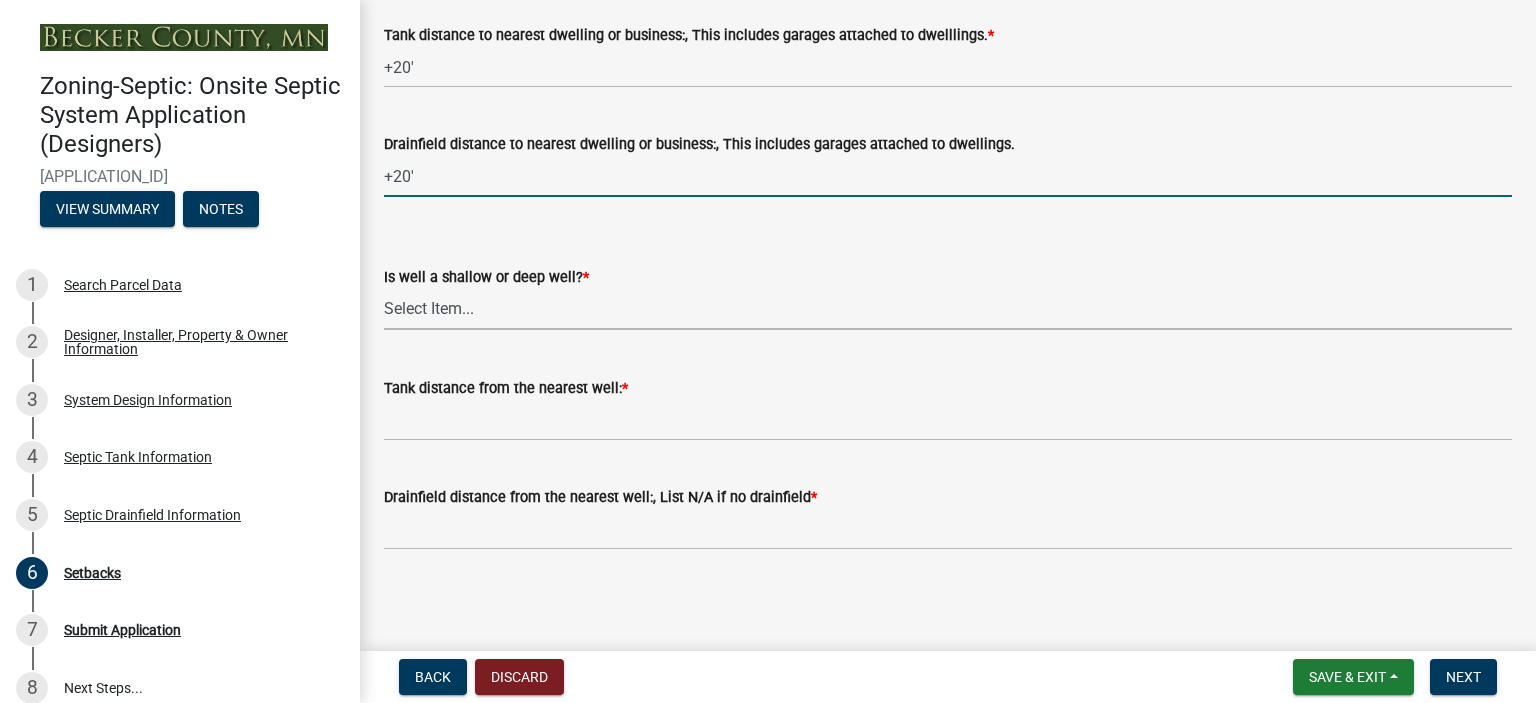 click on "Select Item...   Deep Well   Shallow Well   No Well - Connected or to be connected to City Water" at bounding box center [948, 309] 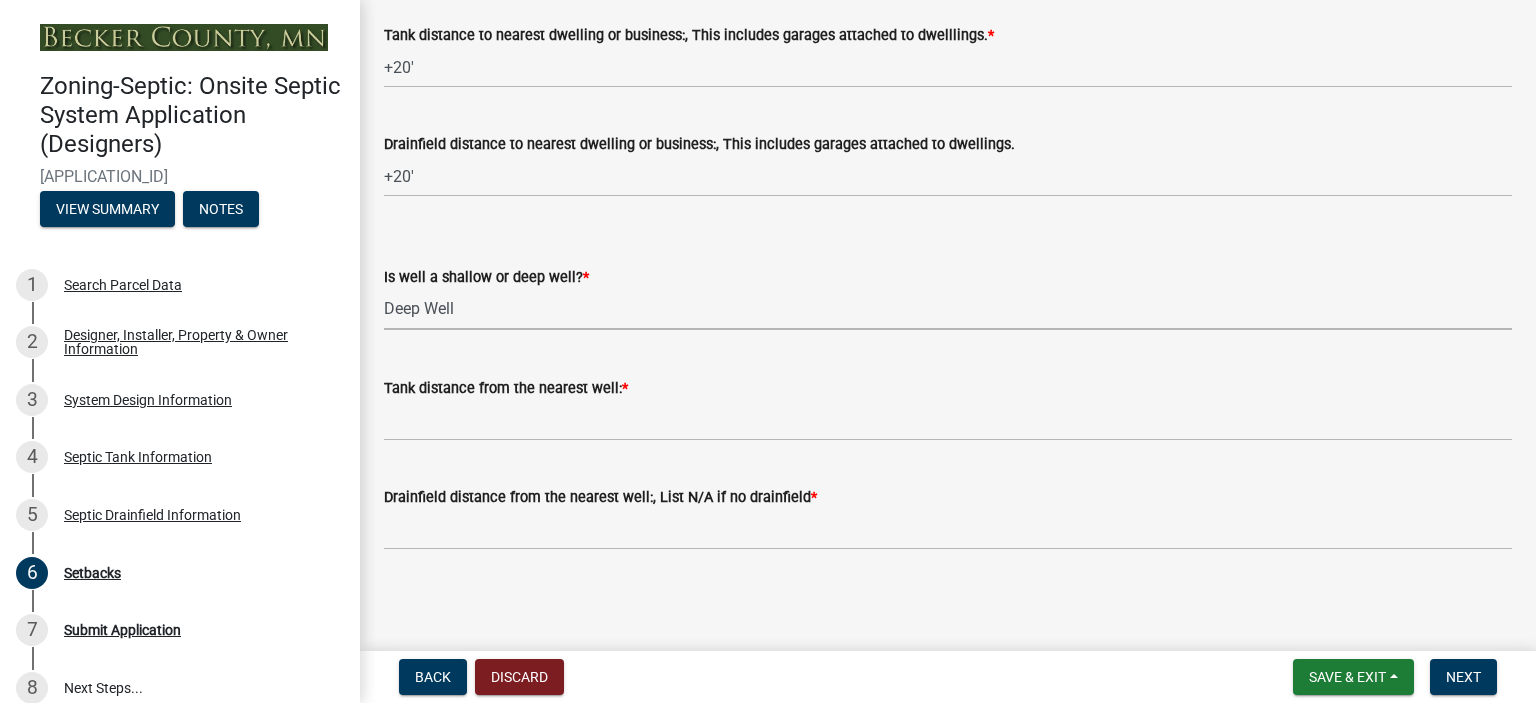 click on "Select Item...   Deep Well   Shallow Well   No Well - Connected or to be connected to City Water" at bounding box center (948, 309) 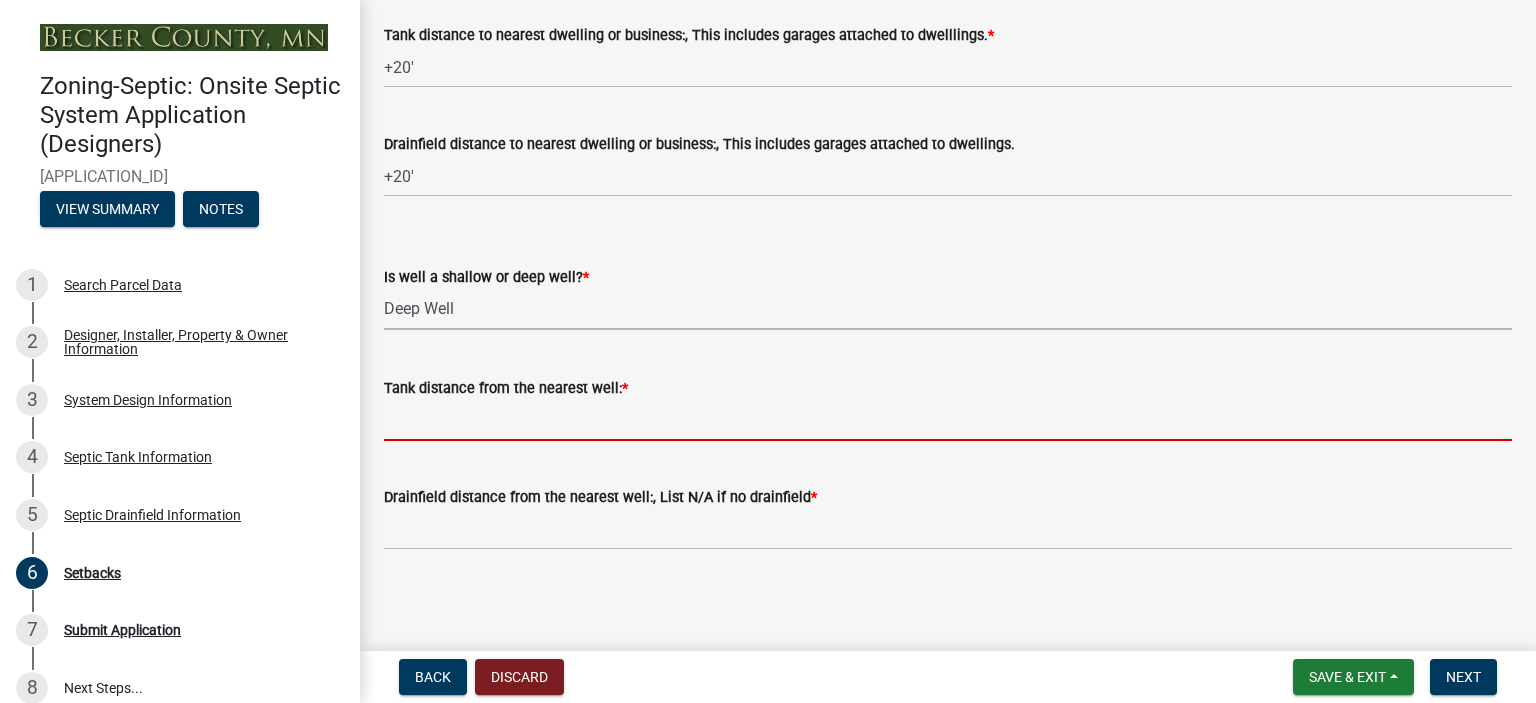 click on "Tank distance from the nearest well:  *" at bounding box center (948, 420) 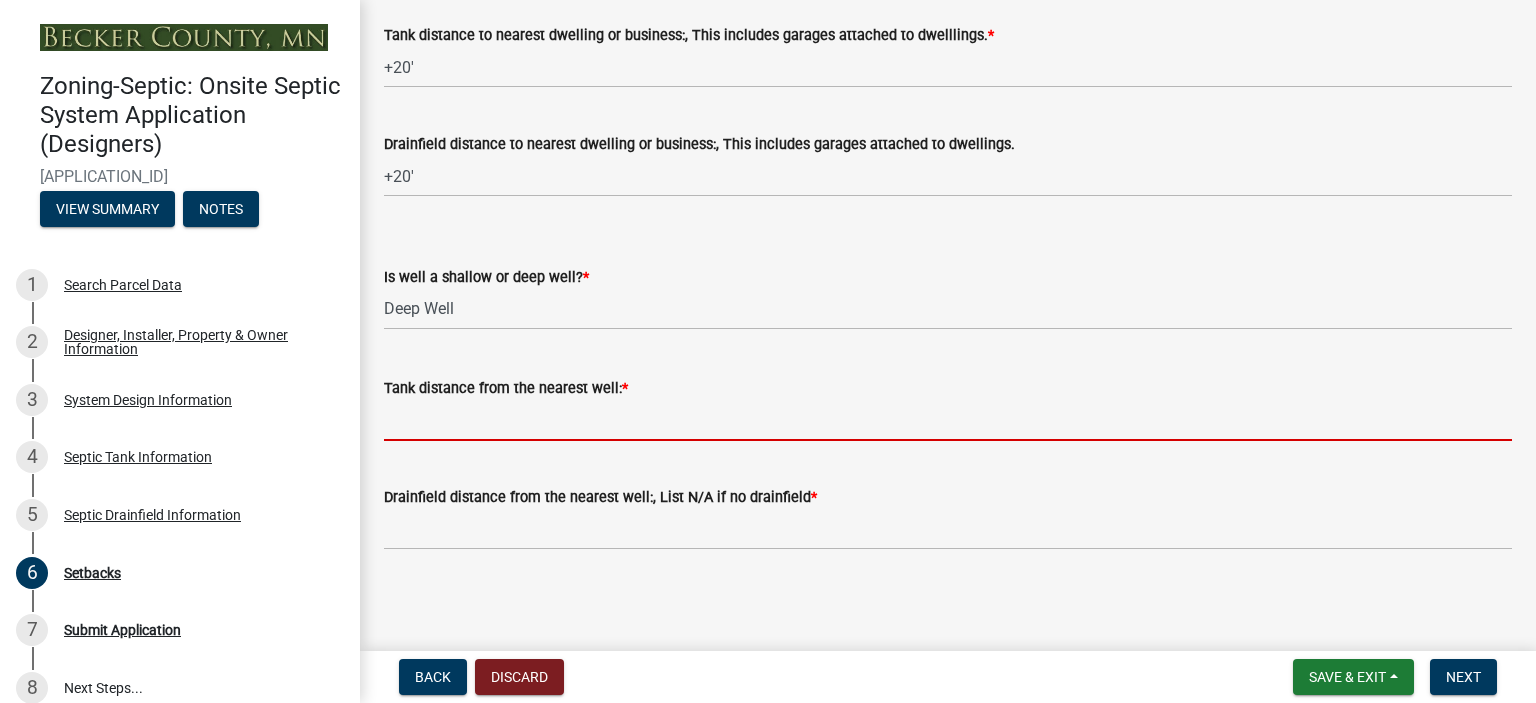 type on "+50'" 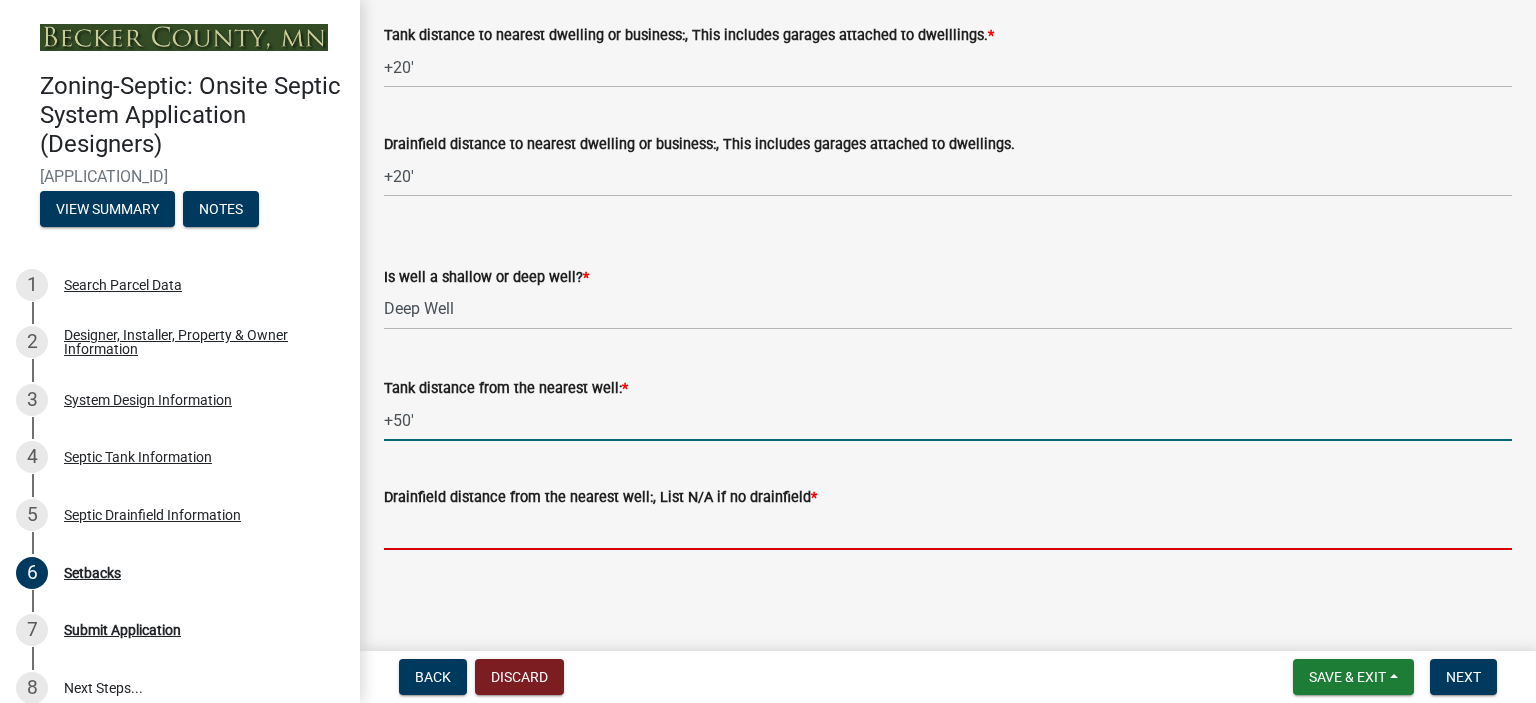 click on "Drainfield distance from the nearest well:, List N/A if no drainfield  *" at bounding box center [948, 529] 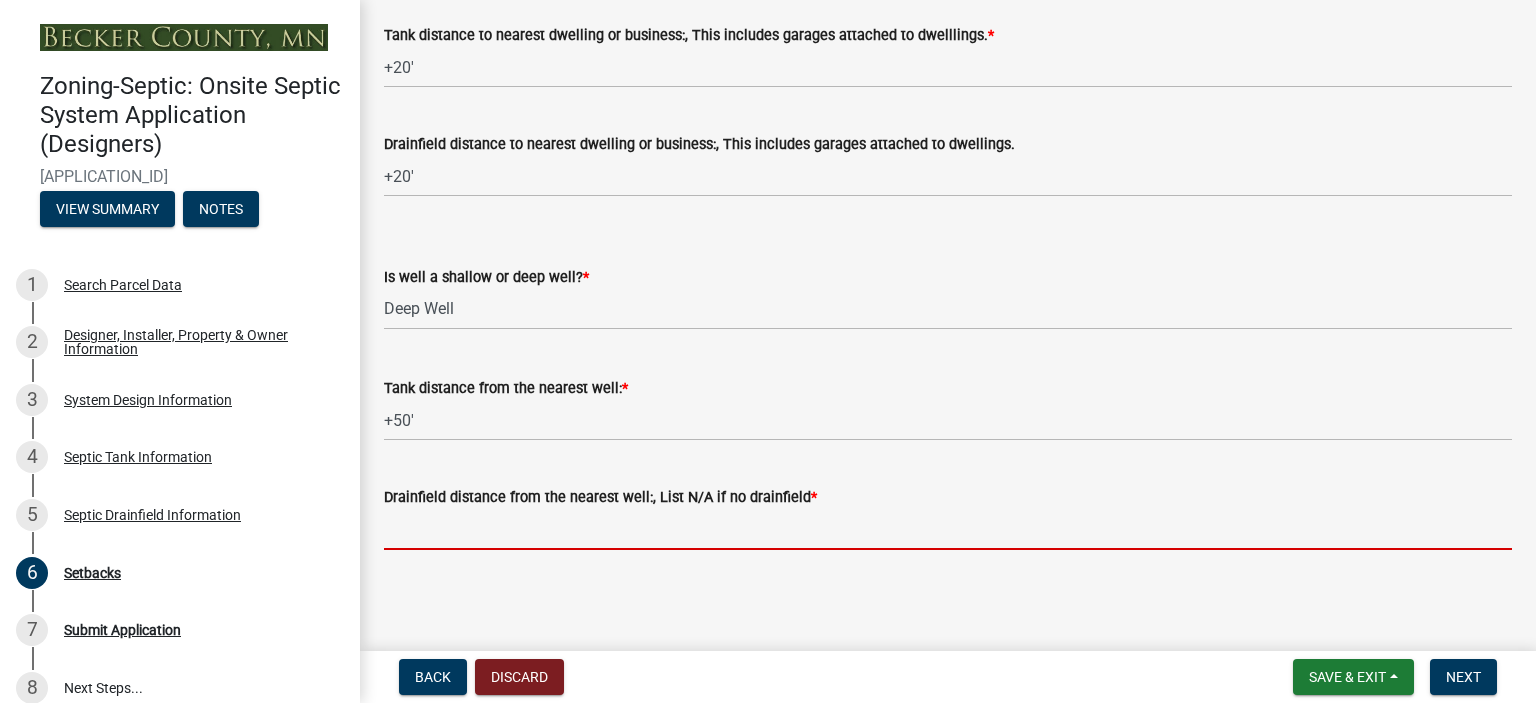 type on "+50'" 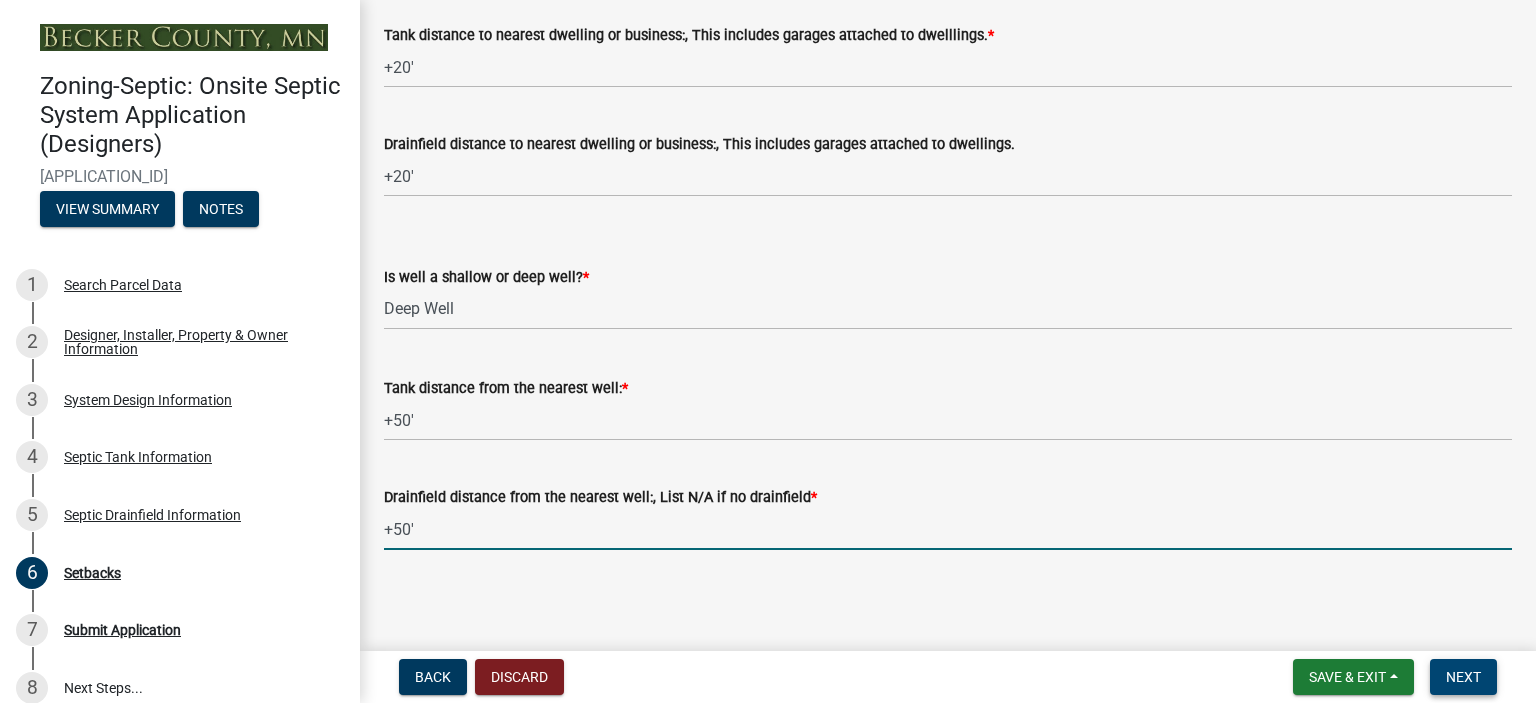 click on "Next" at bounding box center (1463, 677) 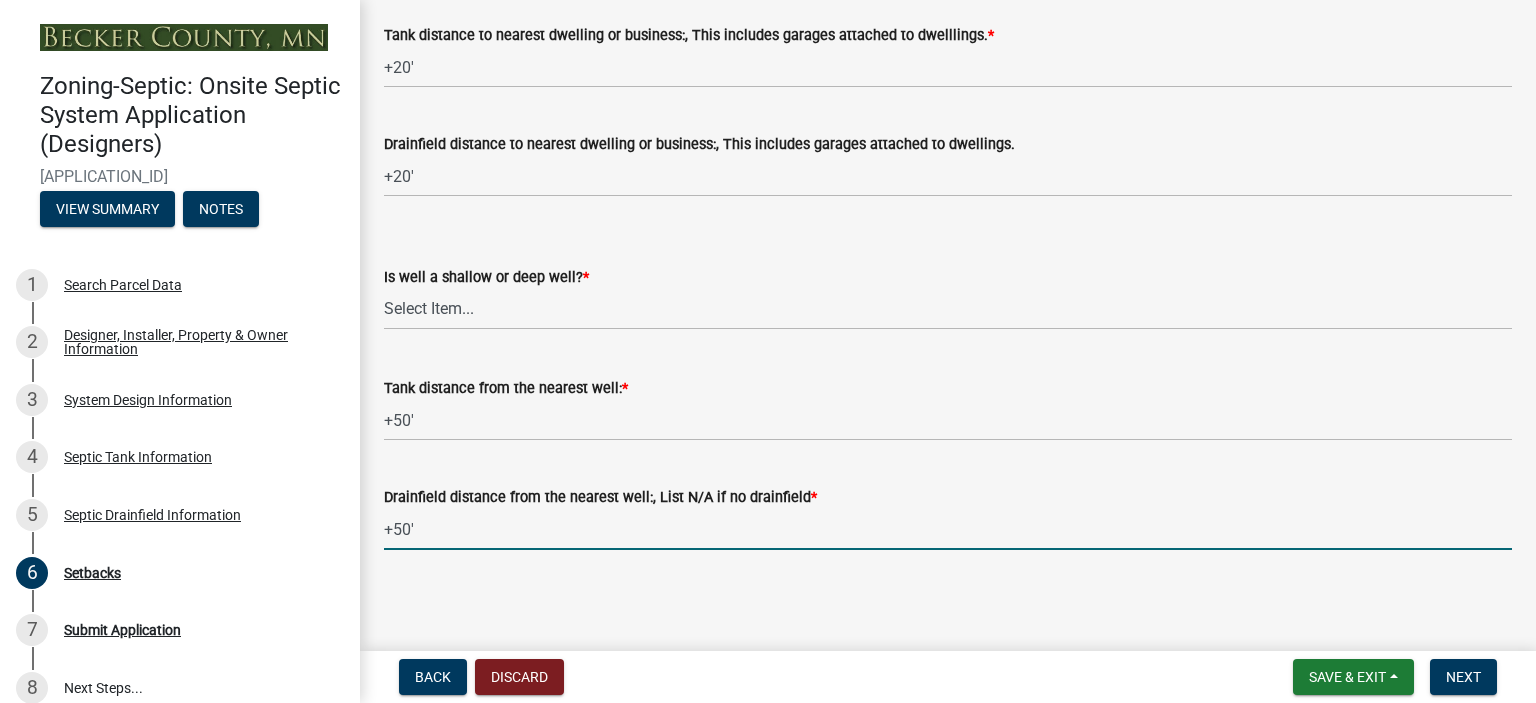 scroll, scrollTop: 0, scrollLeft: 0, axis: both 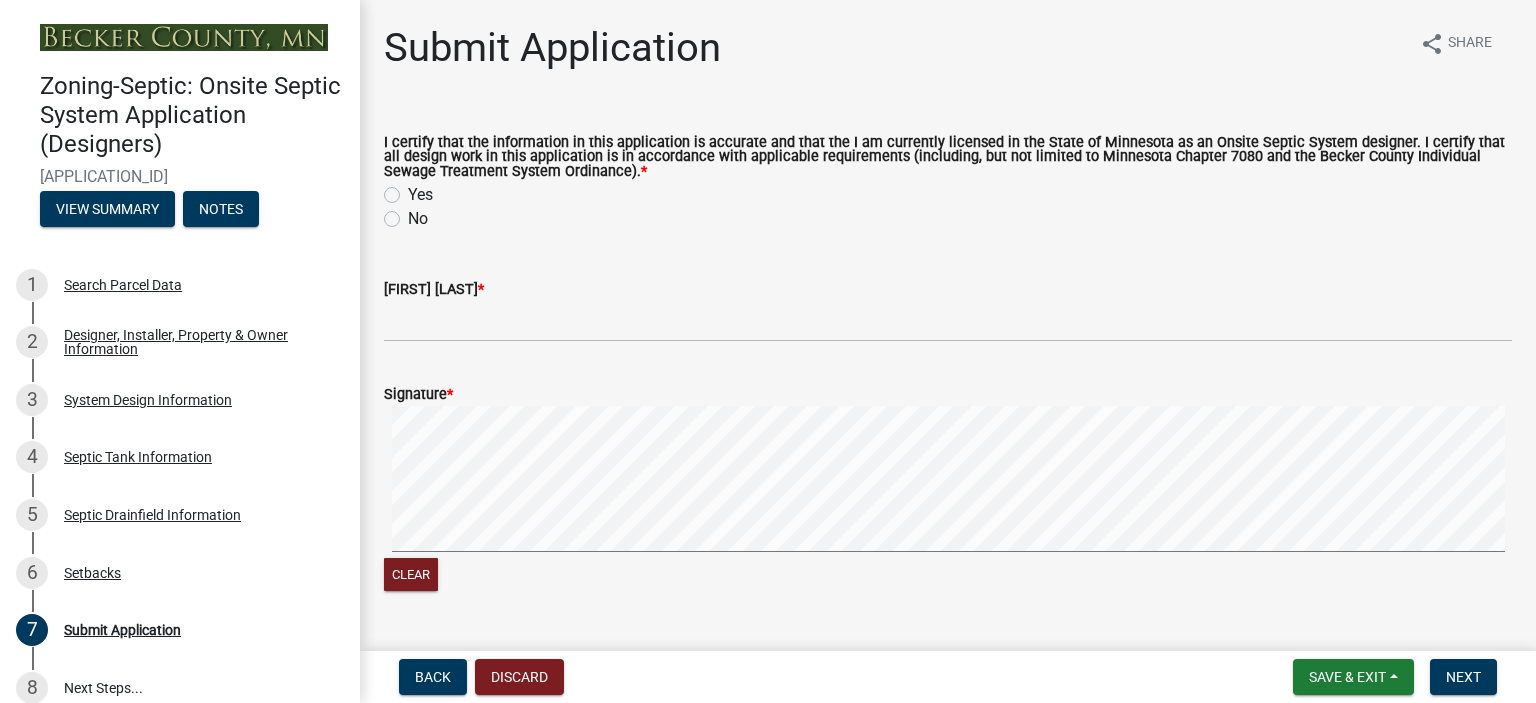 click on "Yes" 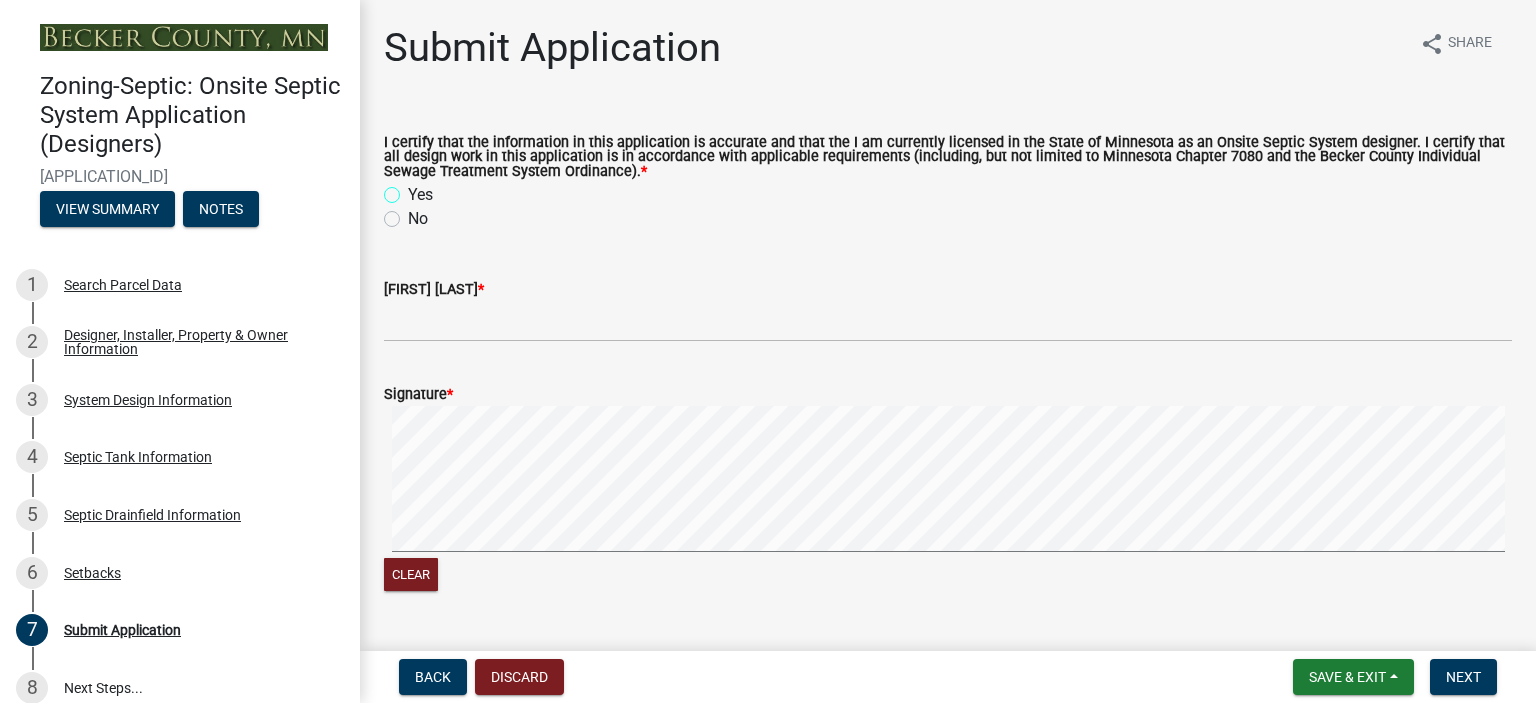 click on "Yes" at bounding box center (414, 189) 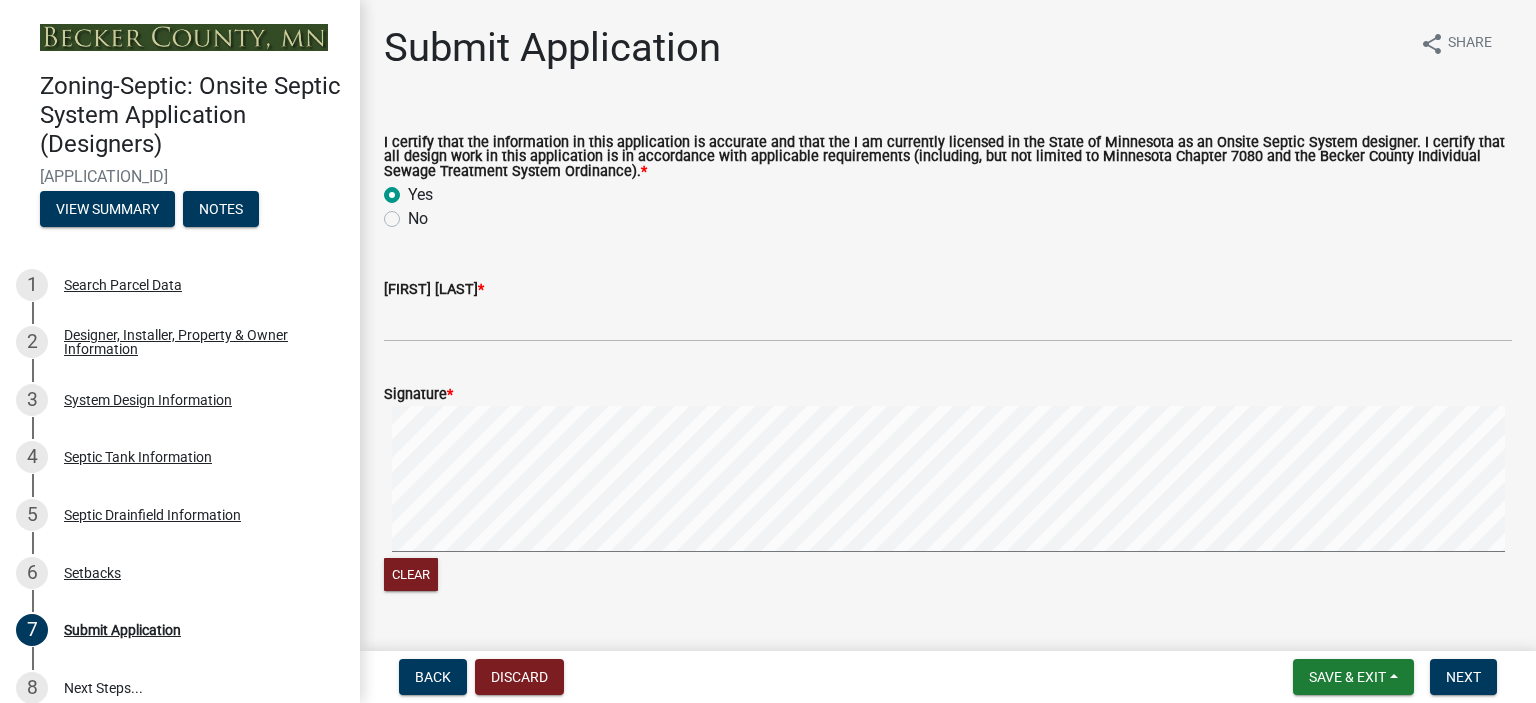 radio on "true" 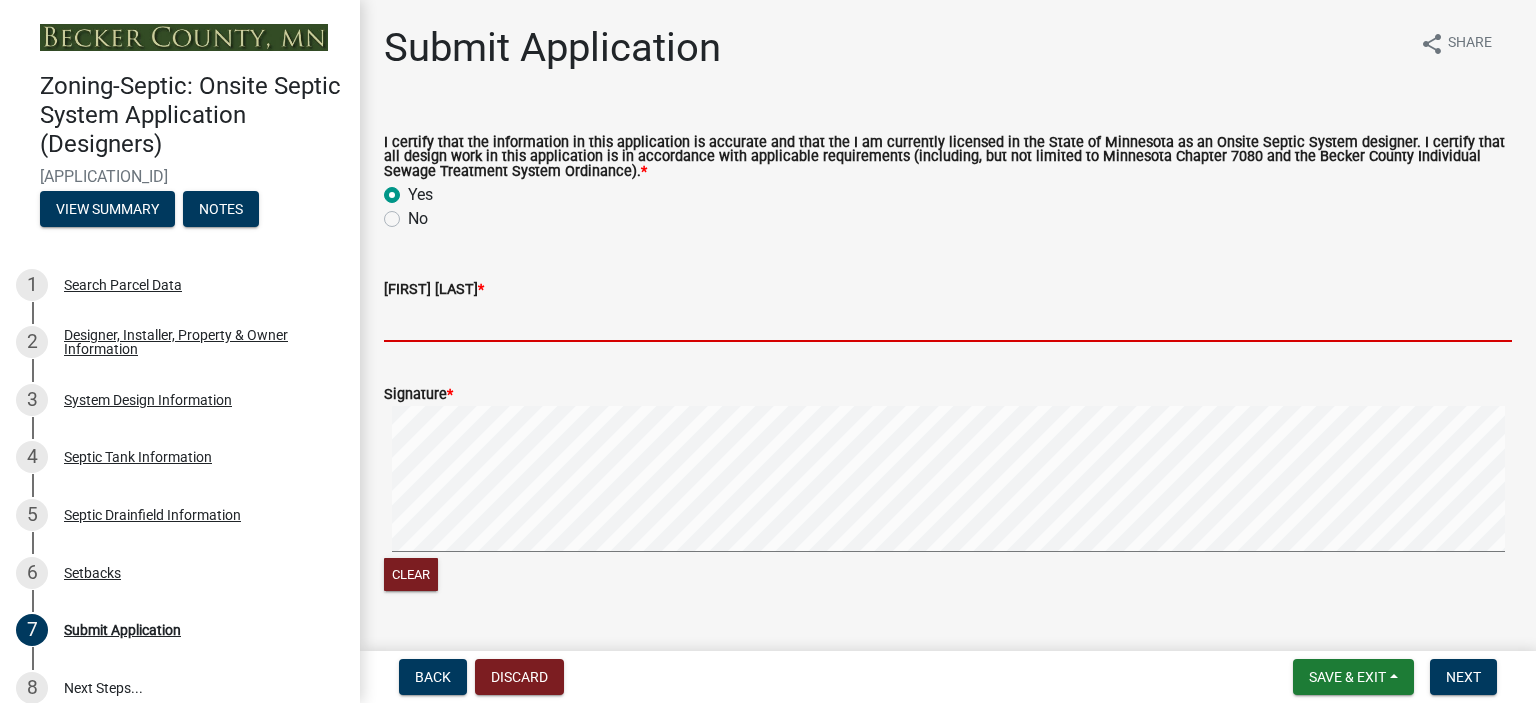 click on "Printed Name  *" at bounding box center (948, 321) 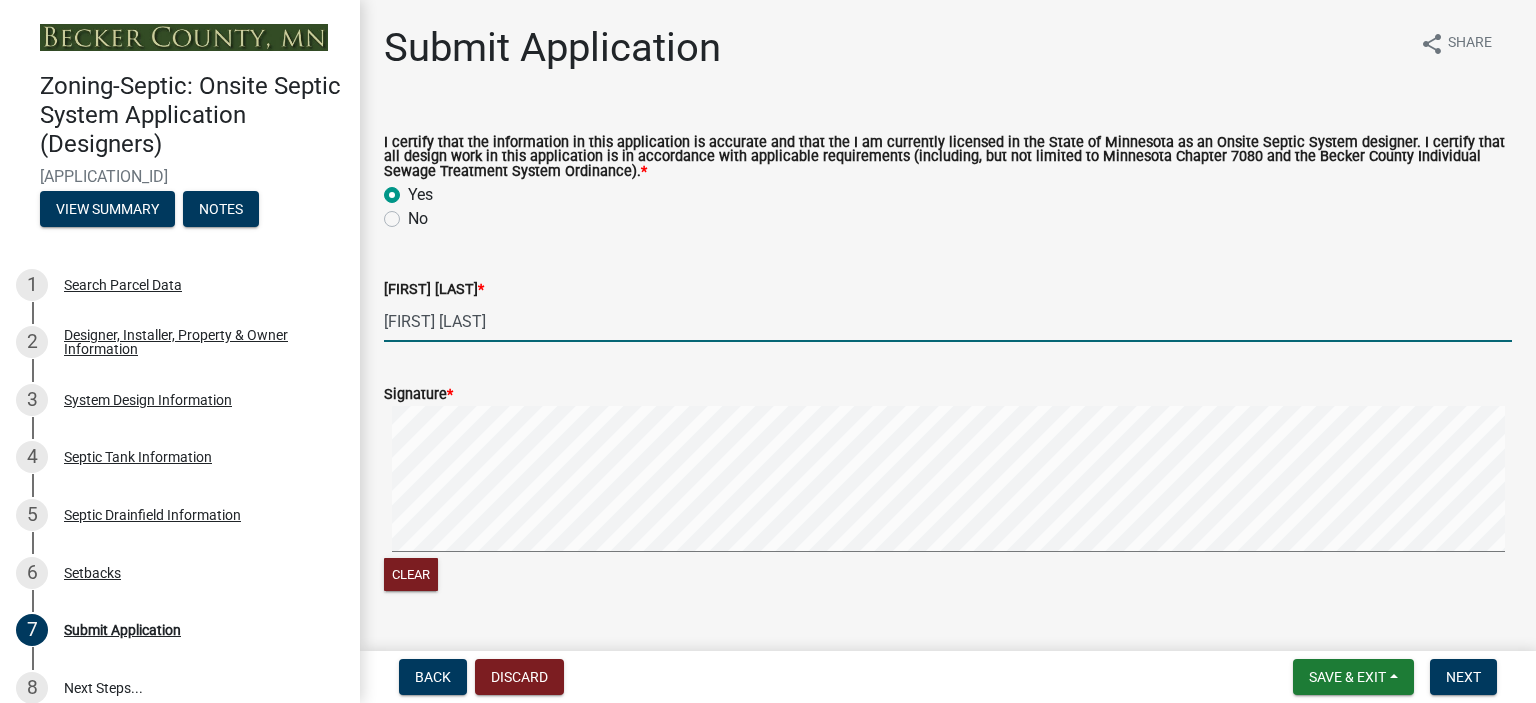 scroll, scrollTop: 340, scrollLeft: 0, axis: vertical 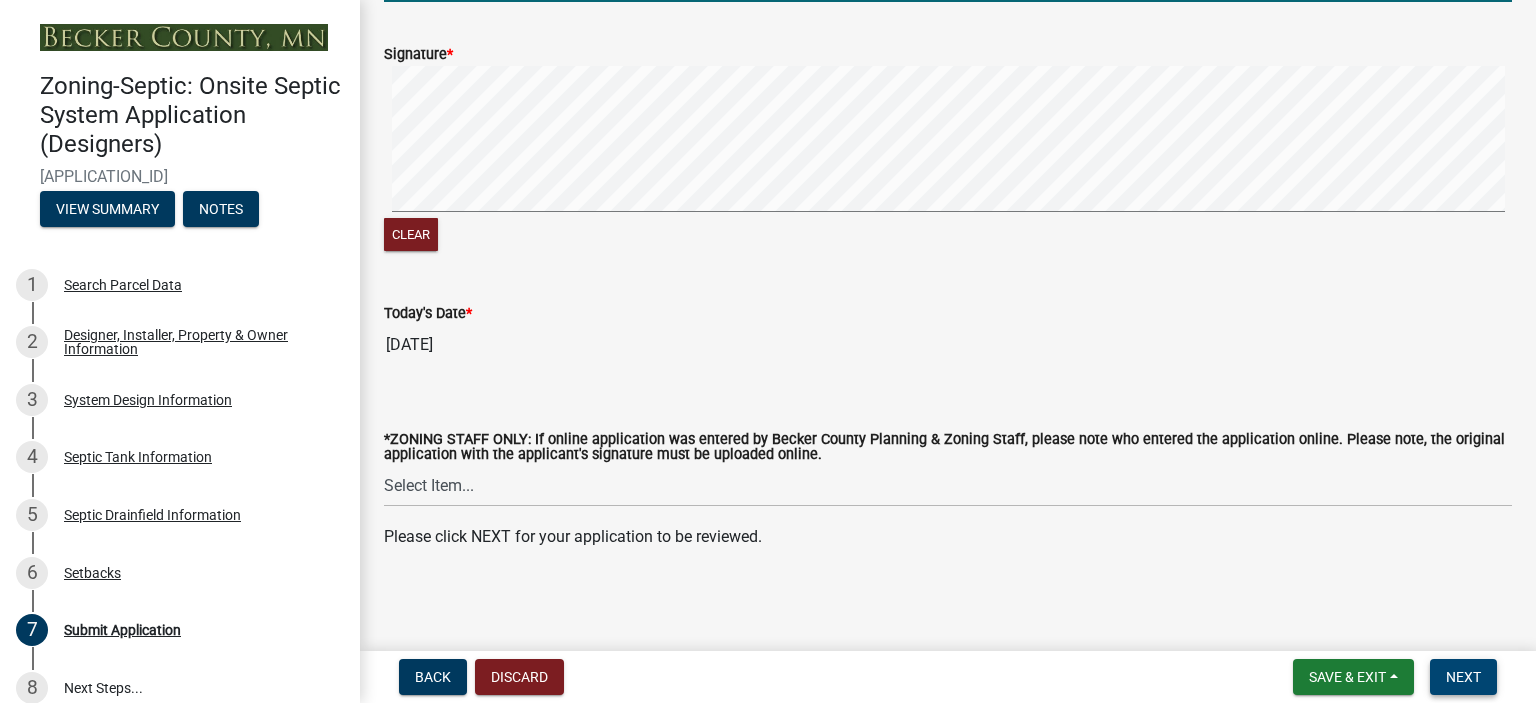 click on "Next" at bounding box center [1463, 677] 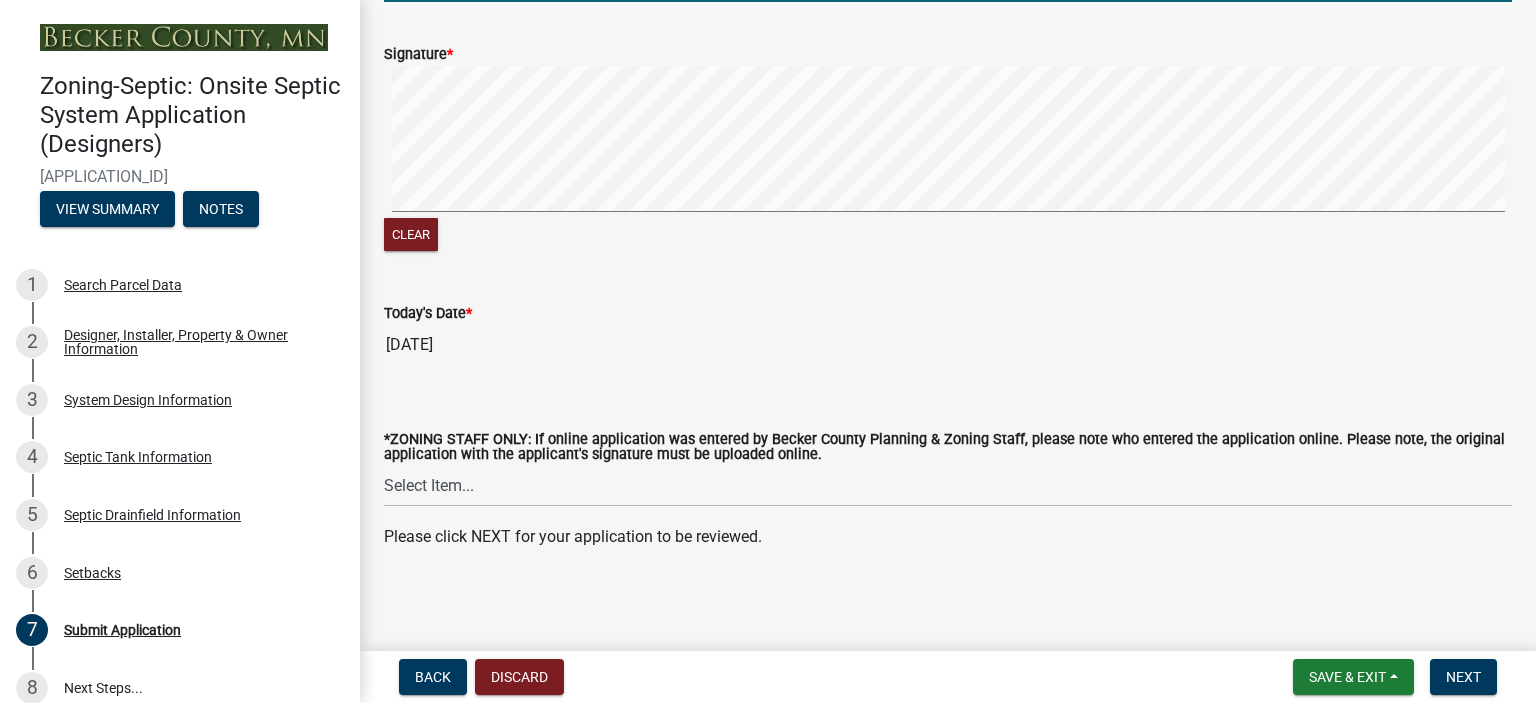 scroll, scrollTop: 0, scrollLeft: 0, axis: both 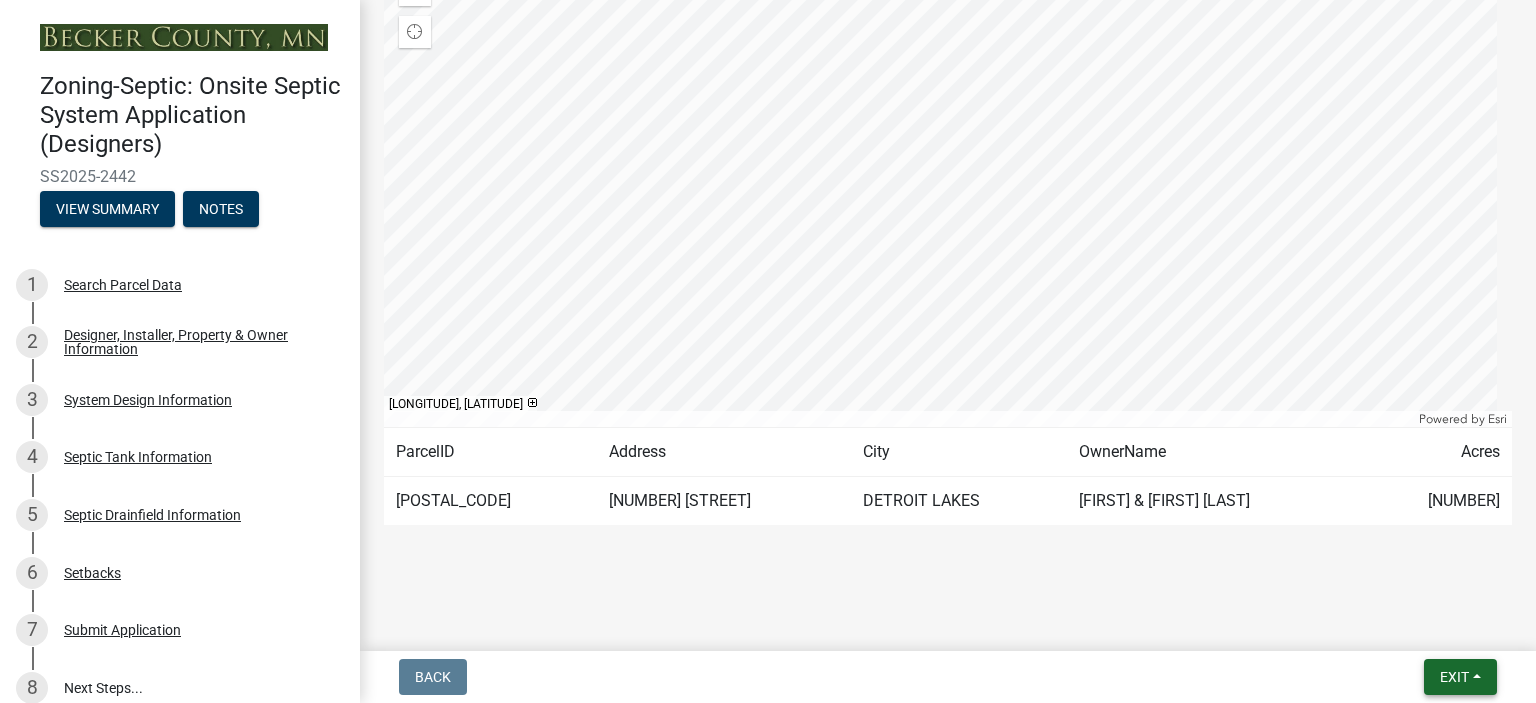 click on "Exit" at bounding box center [1460, 677] 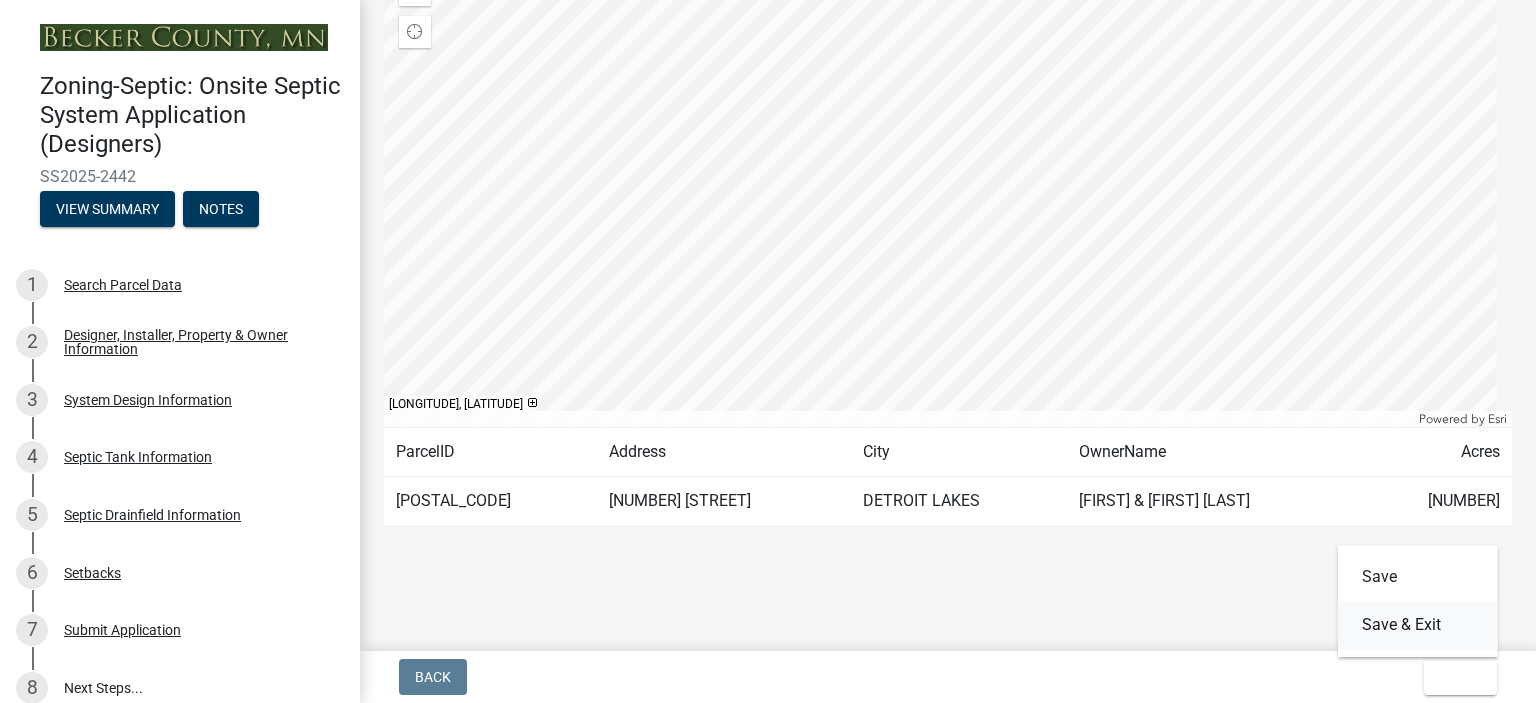 click on "Save & Exit" at bounding box center (1418, 625) 